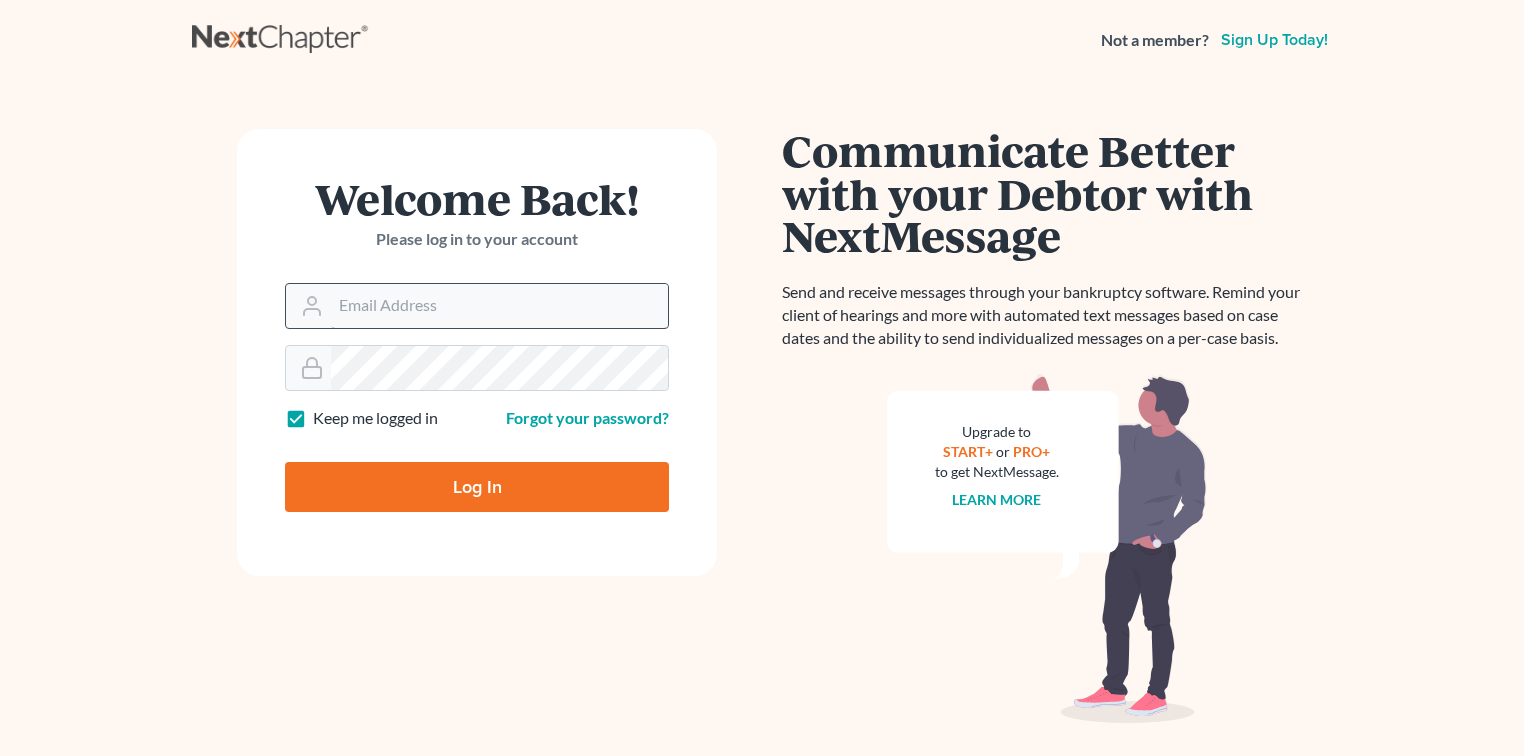 scroll, scrollTop: 0, scrollLeft: 0, axis: both 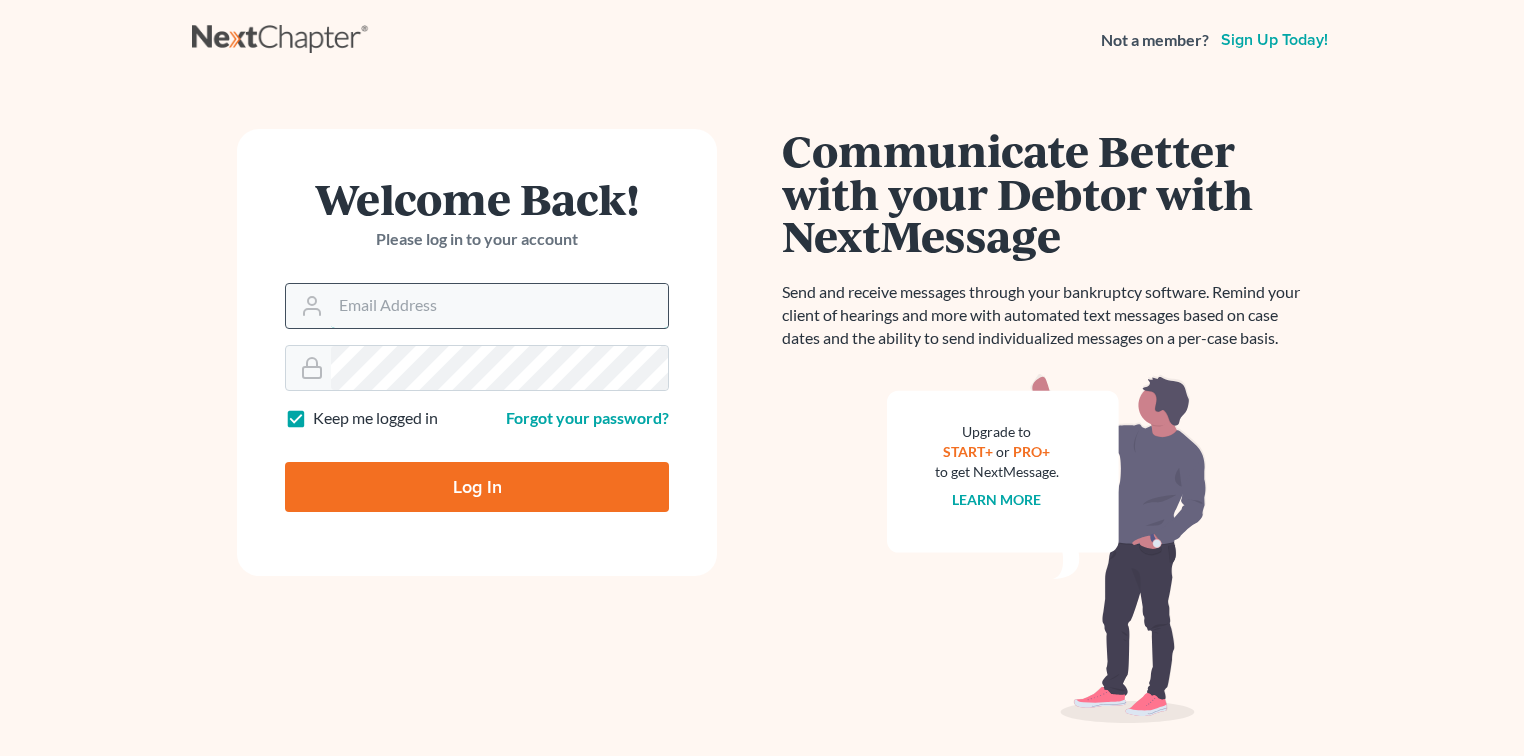 type on "[FIRST]@[DOMAIN]" 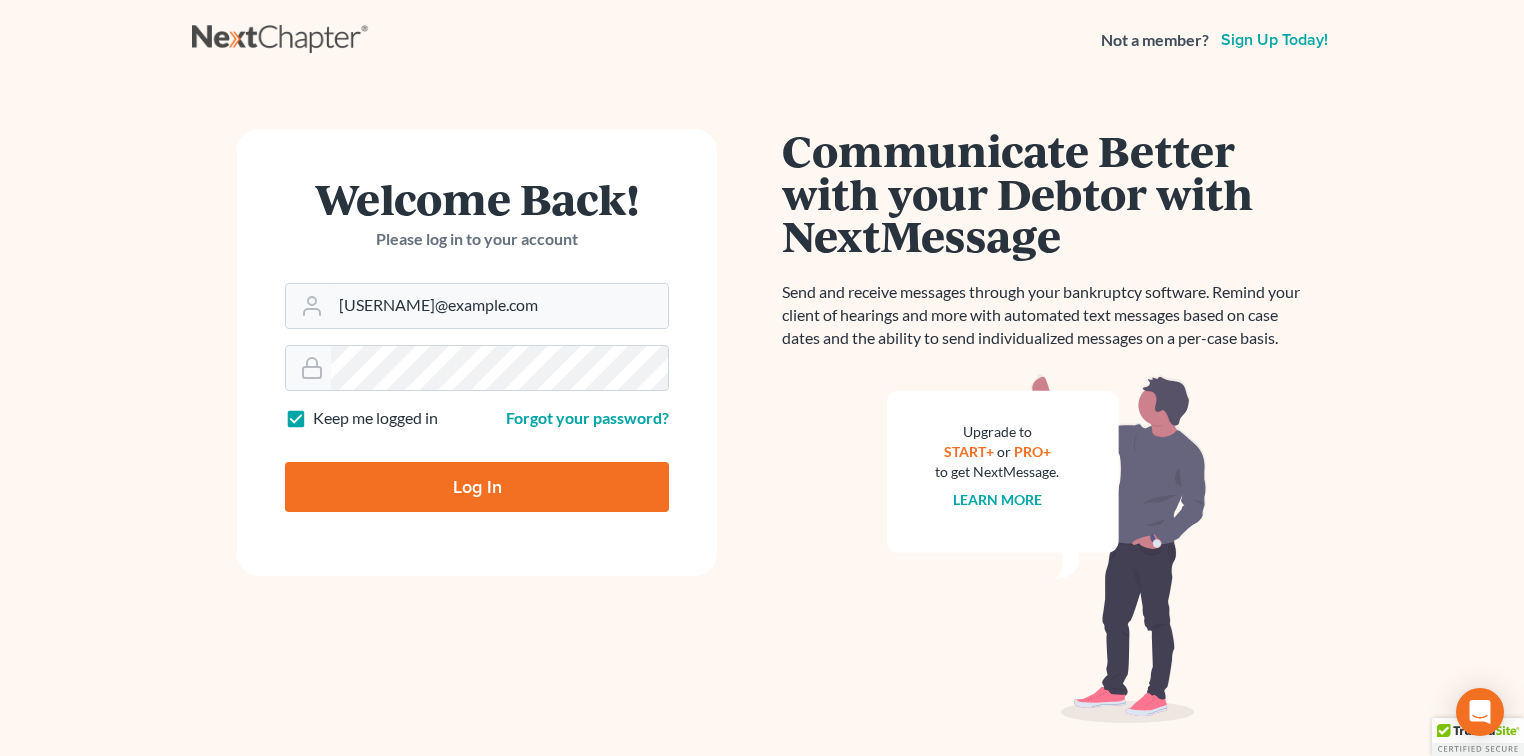 click on "Log In" at bounding box center (477, 487) 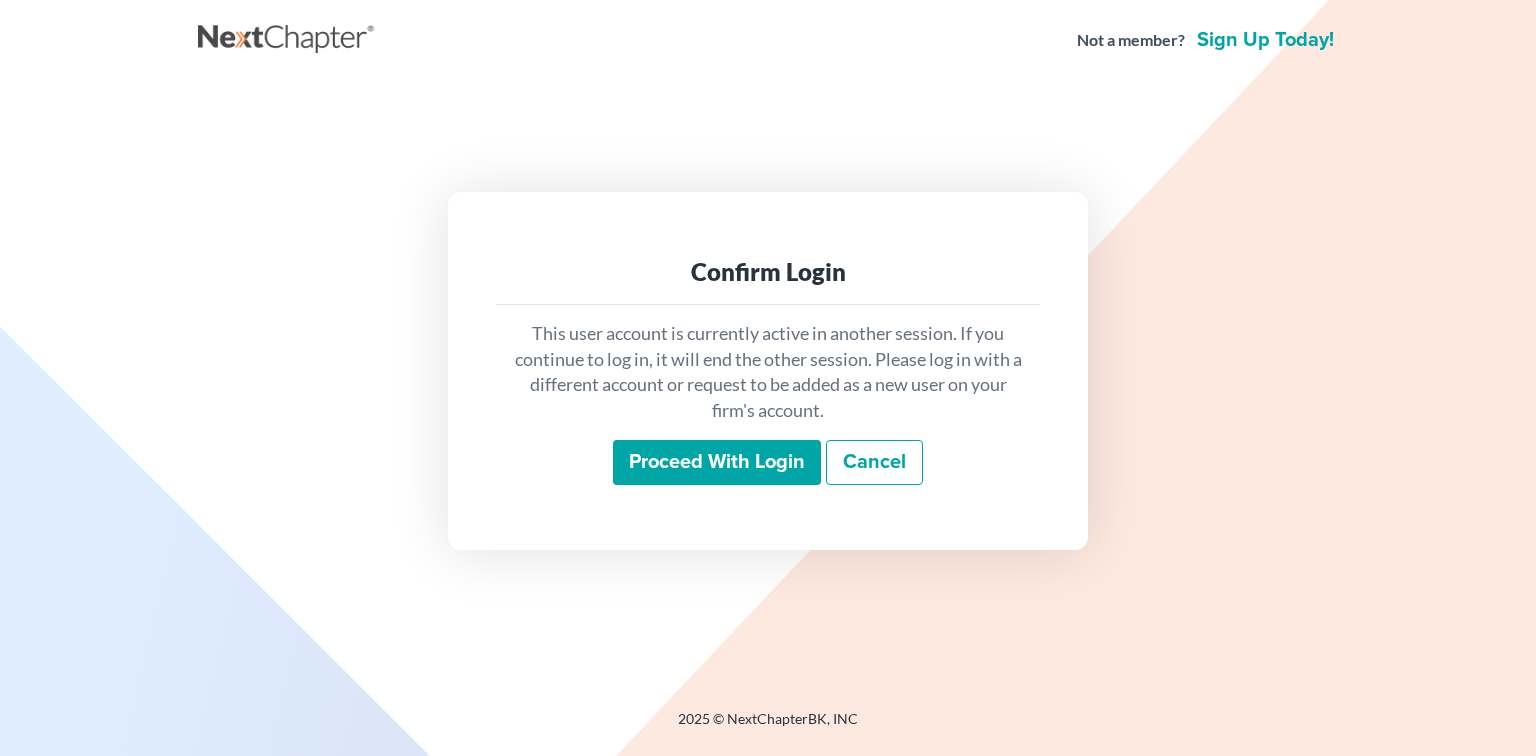 scroll, scrollTop: 0, scrollLeft: 0, axis: both 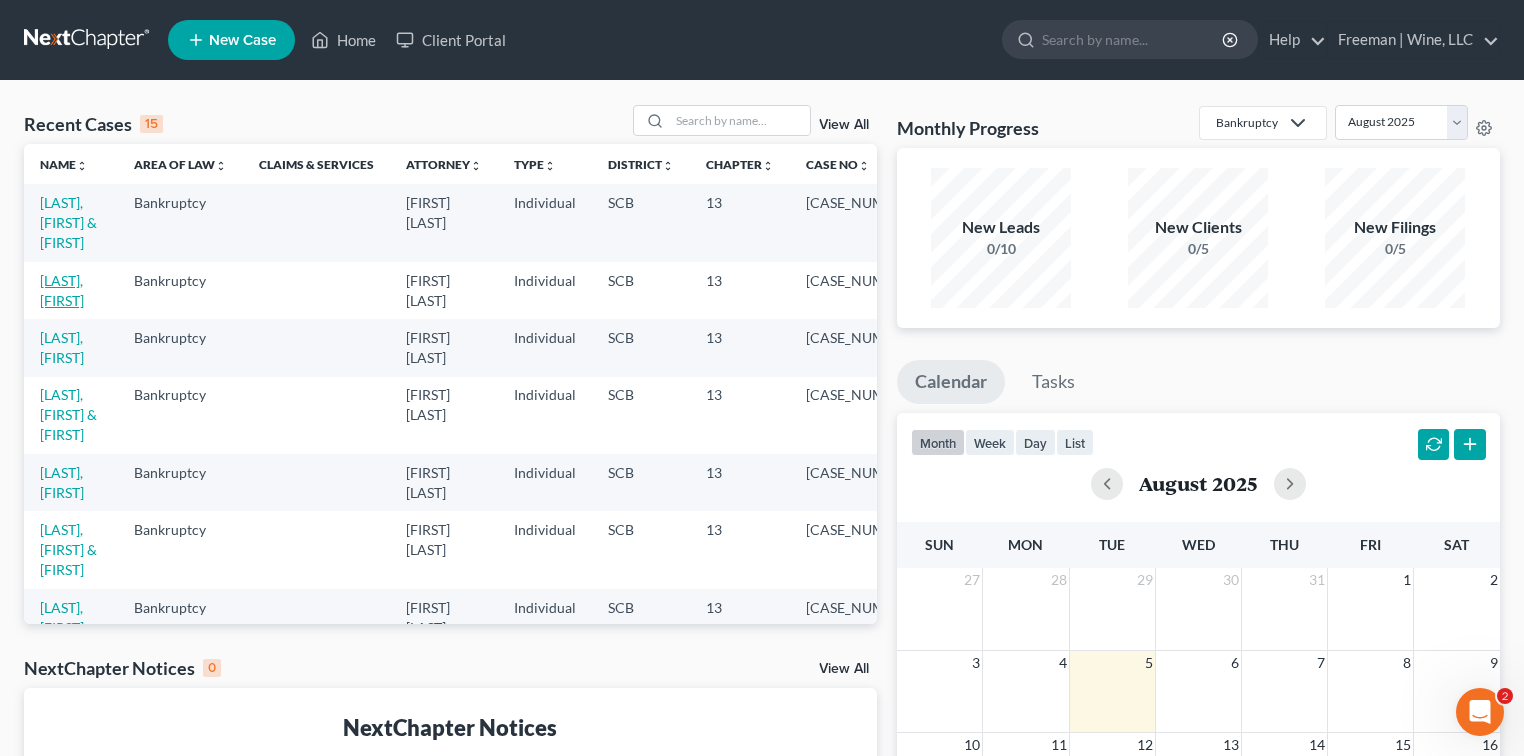 click on "[LAST], [FIRST]" at bounding box center (62, 290) 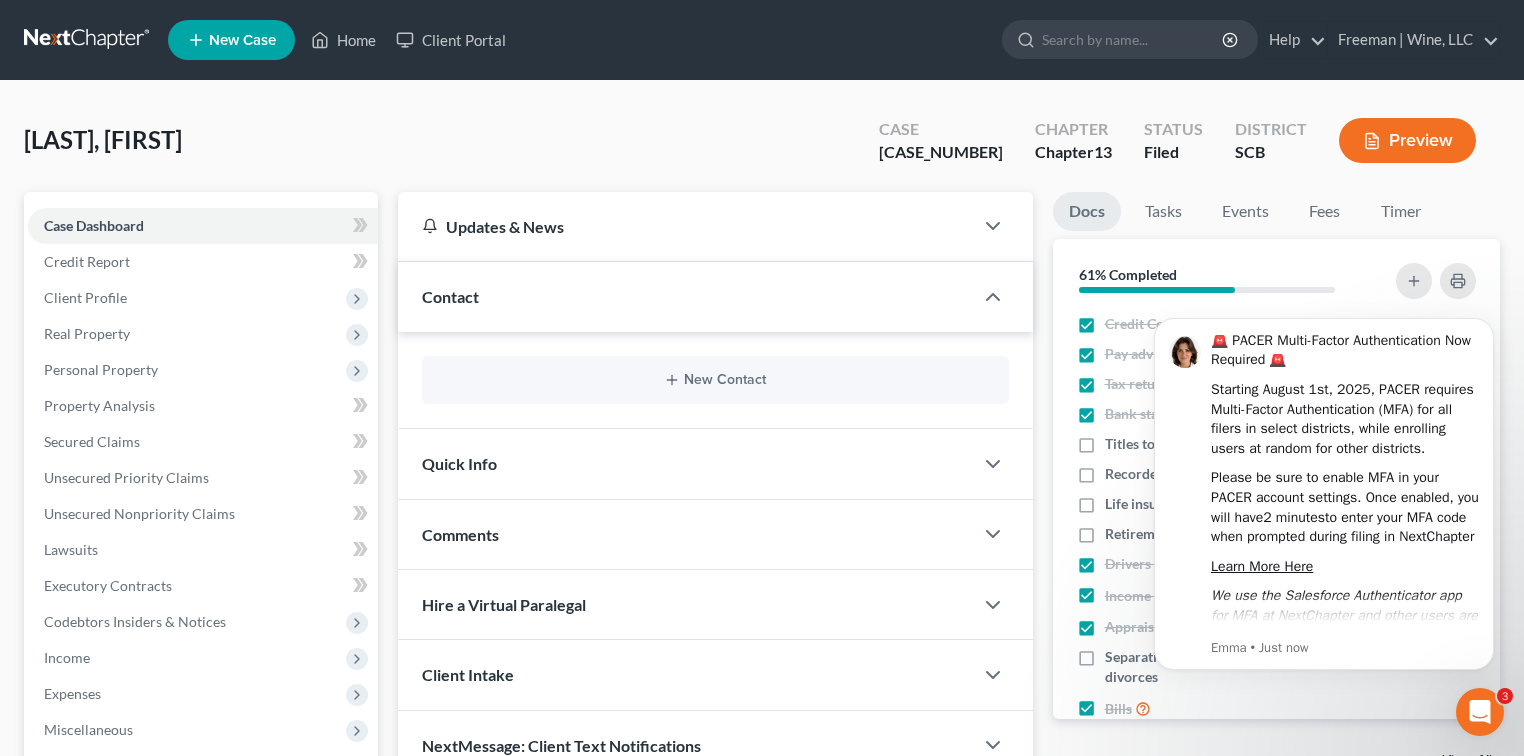 scroll, scrollTop: 0, scrollLeft: 0, axis: both 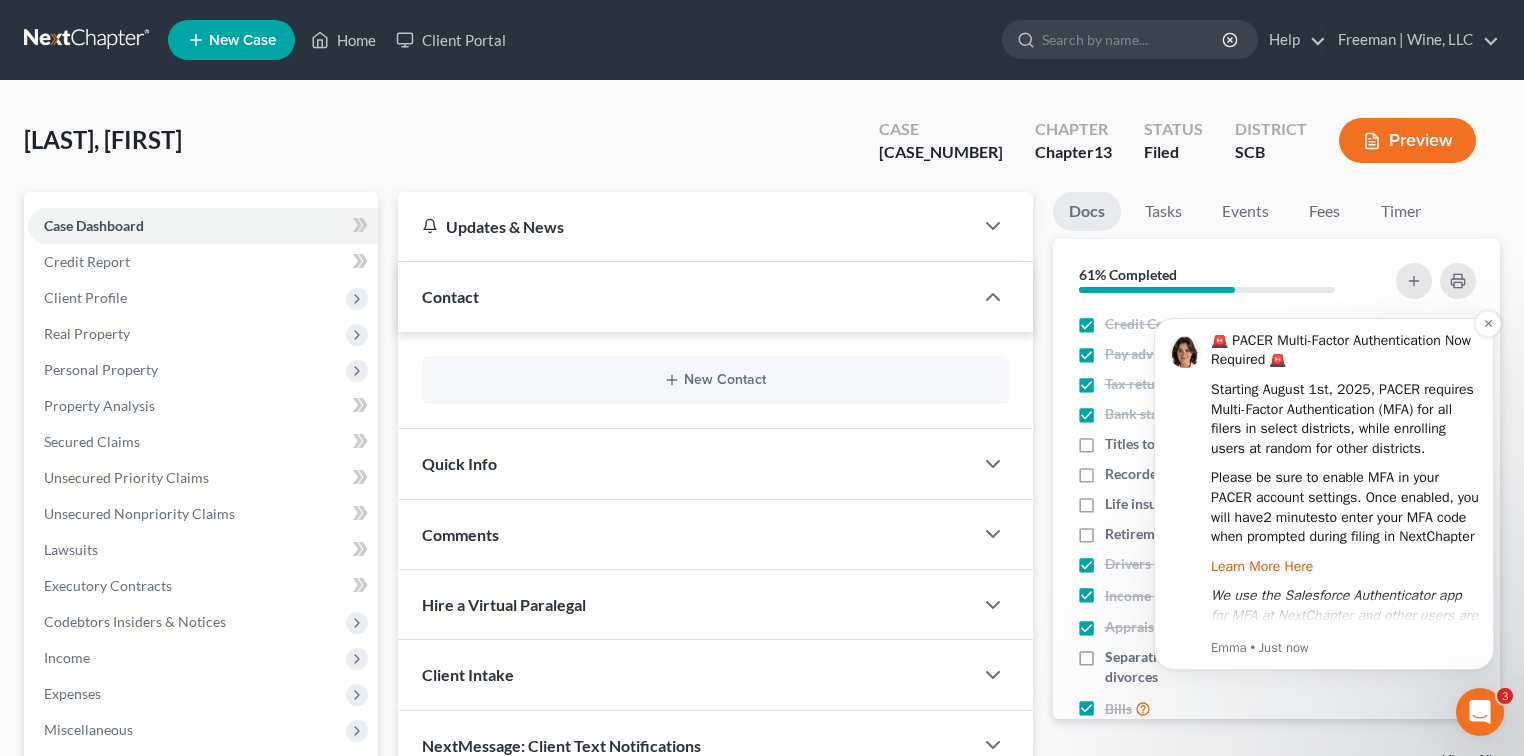 click on "Learn More Here" at bounding box center [1262, 566] 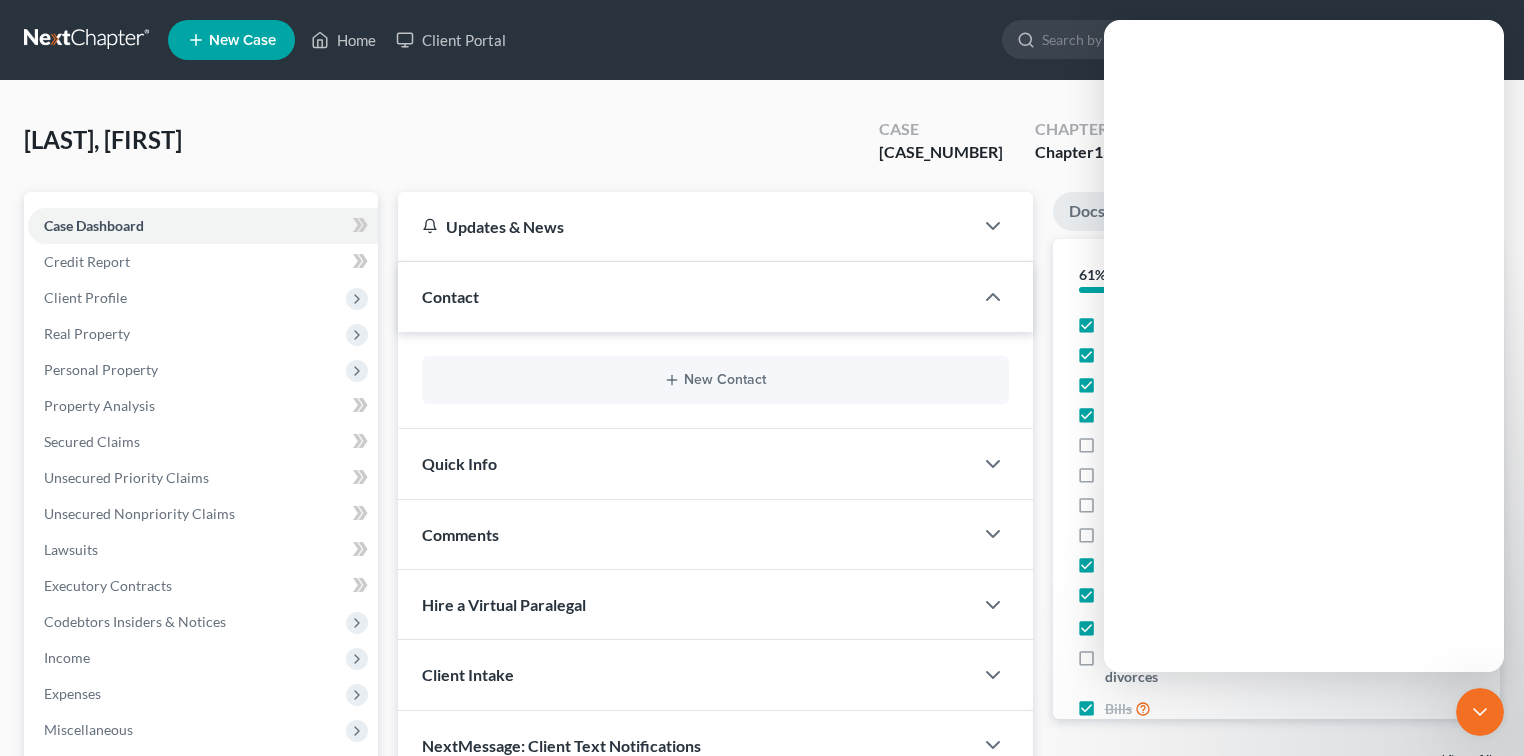 scroll, scrollTop: 0, scrollLeft: 0, axis: both 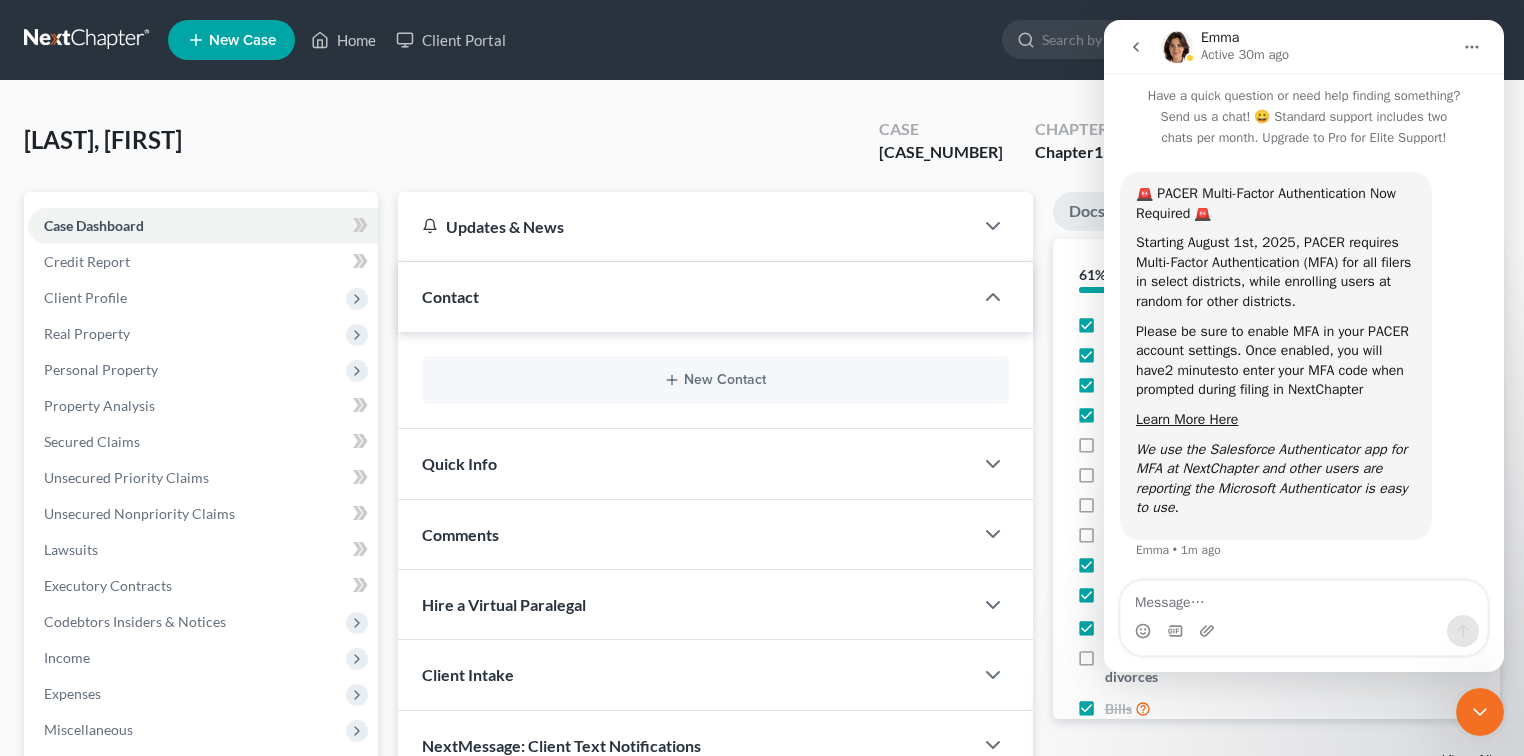 click 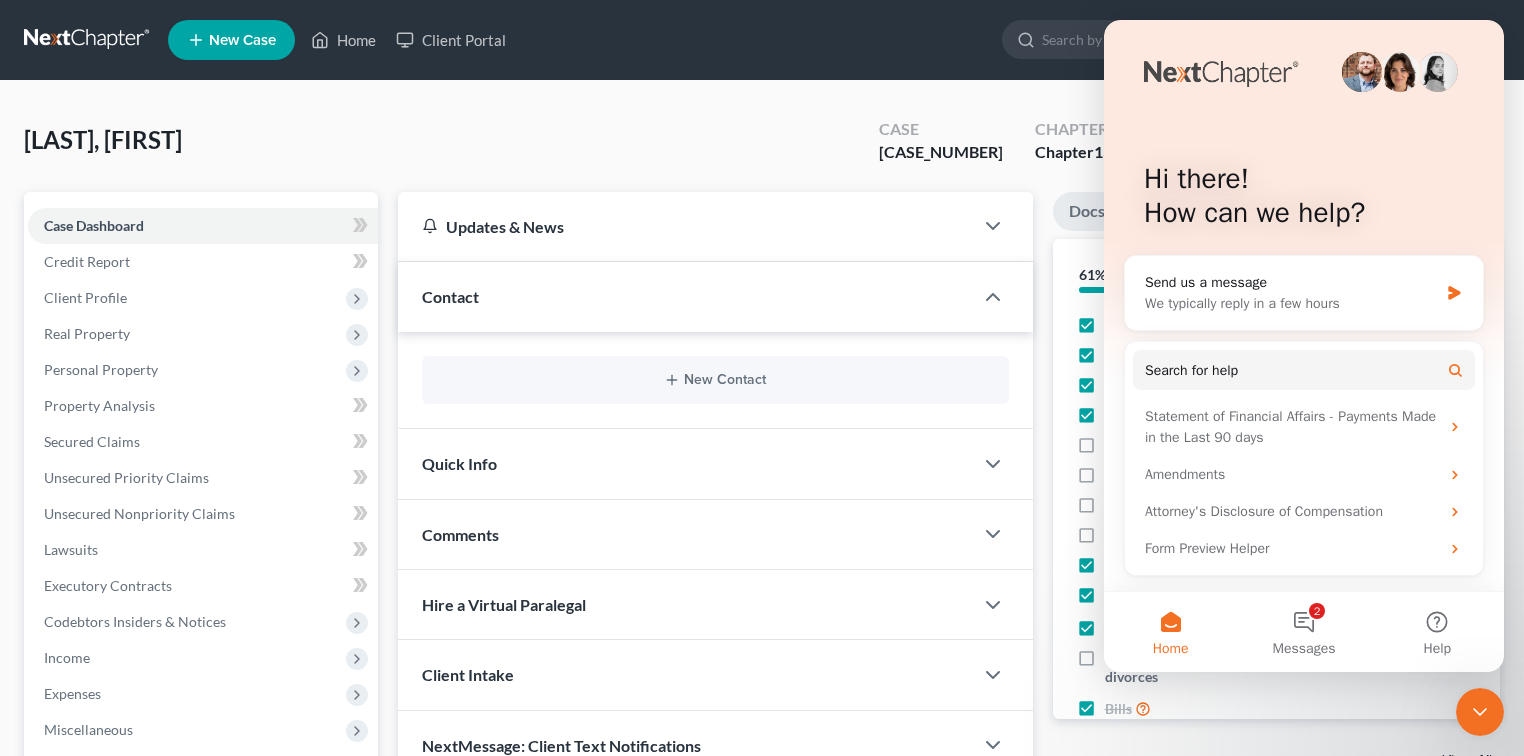 scroll, scrollTop: 0, scrollLeft: 0, axis: both 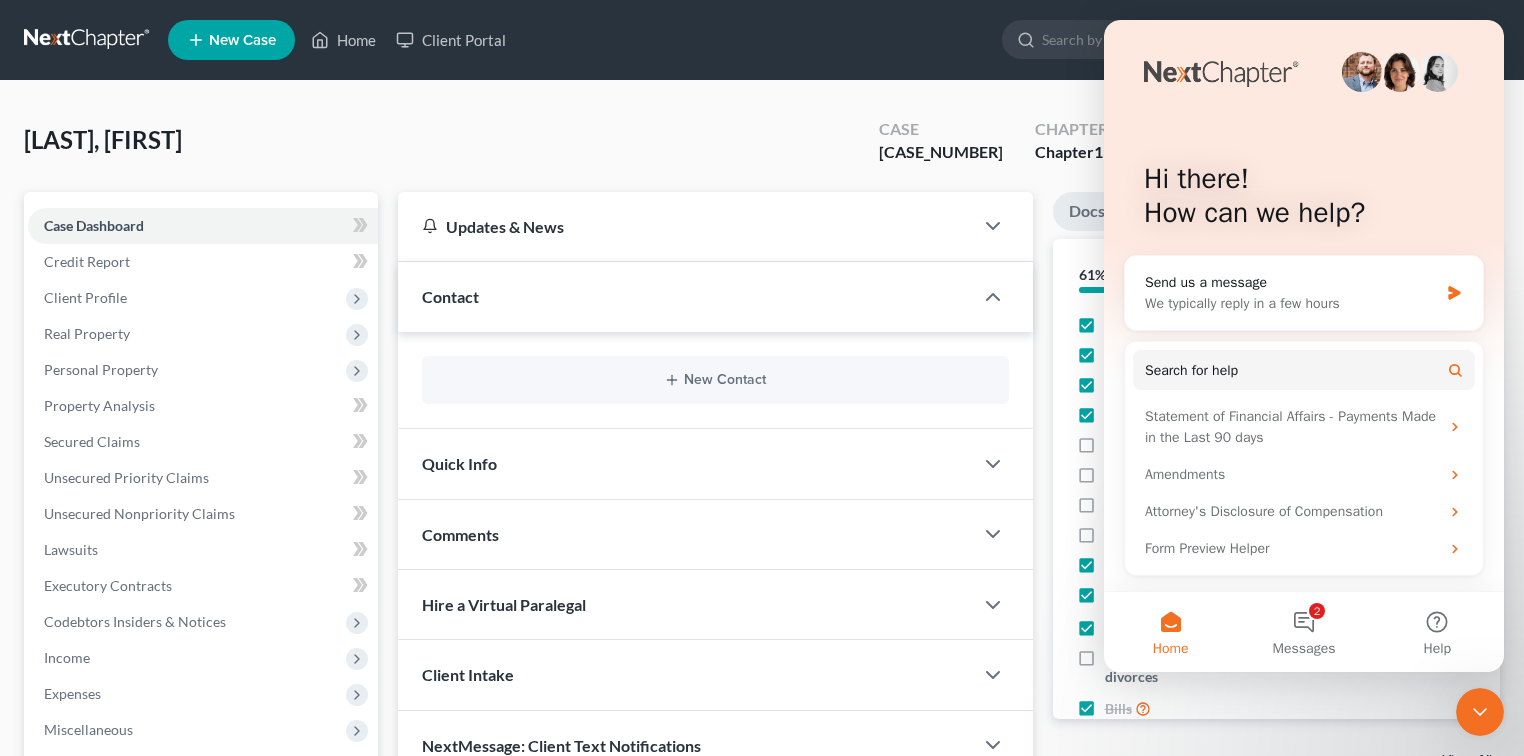 click on "Dworschak, Keli Upgraded Case 25-01597 Chapter Chapter  13 Status Filed District SCB Preview Petition Navigation
Case Dashboard
Payments
Invoices
Payments
Payments
Credit Report
Income" at bounding box center [762, 639] 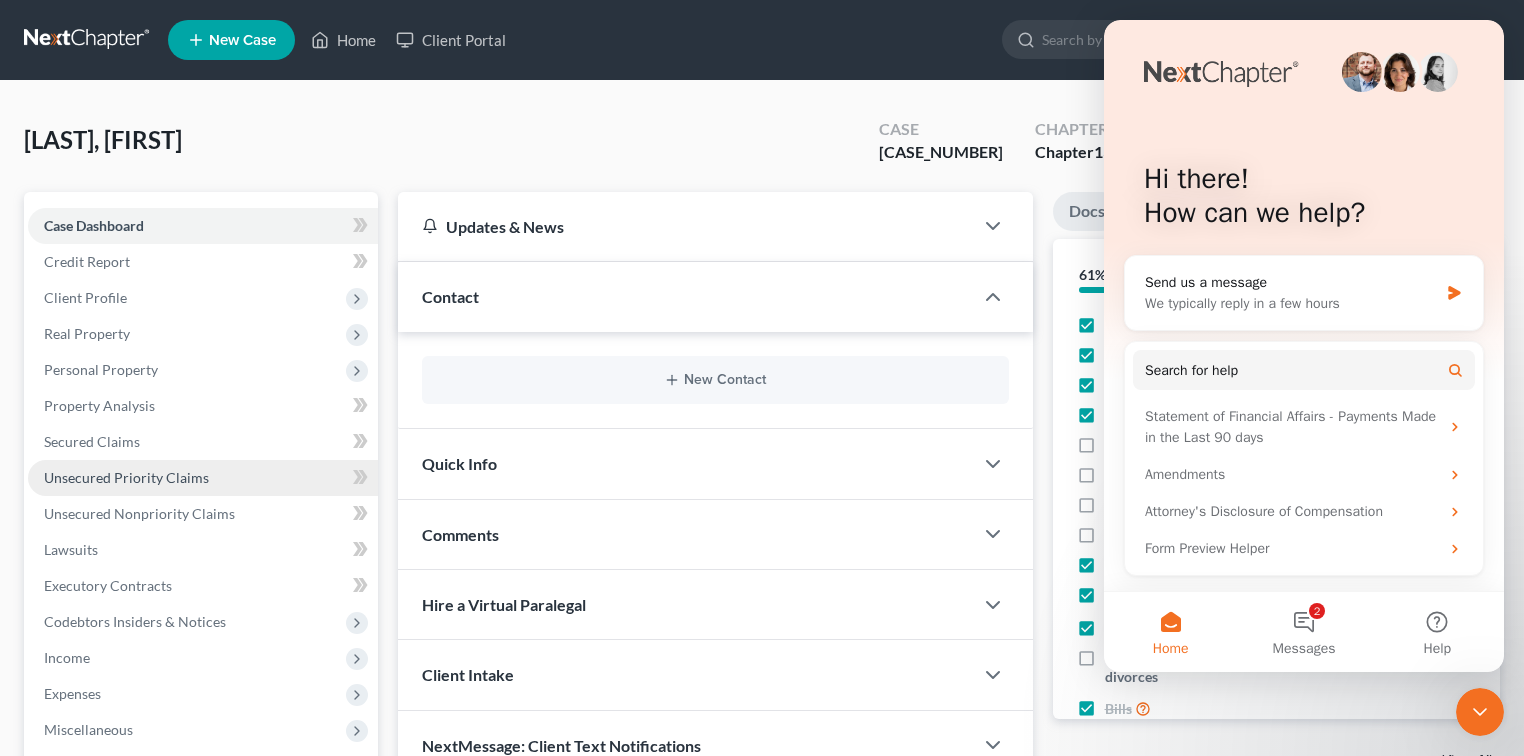 click on "Unsecured Priority Claims" at bounding box center [203, 478] 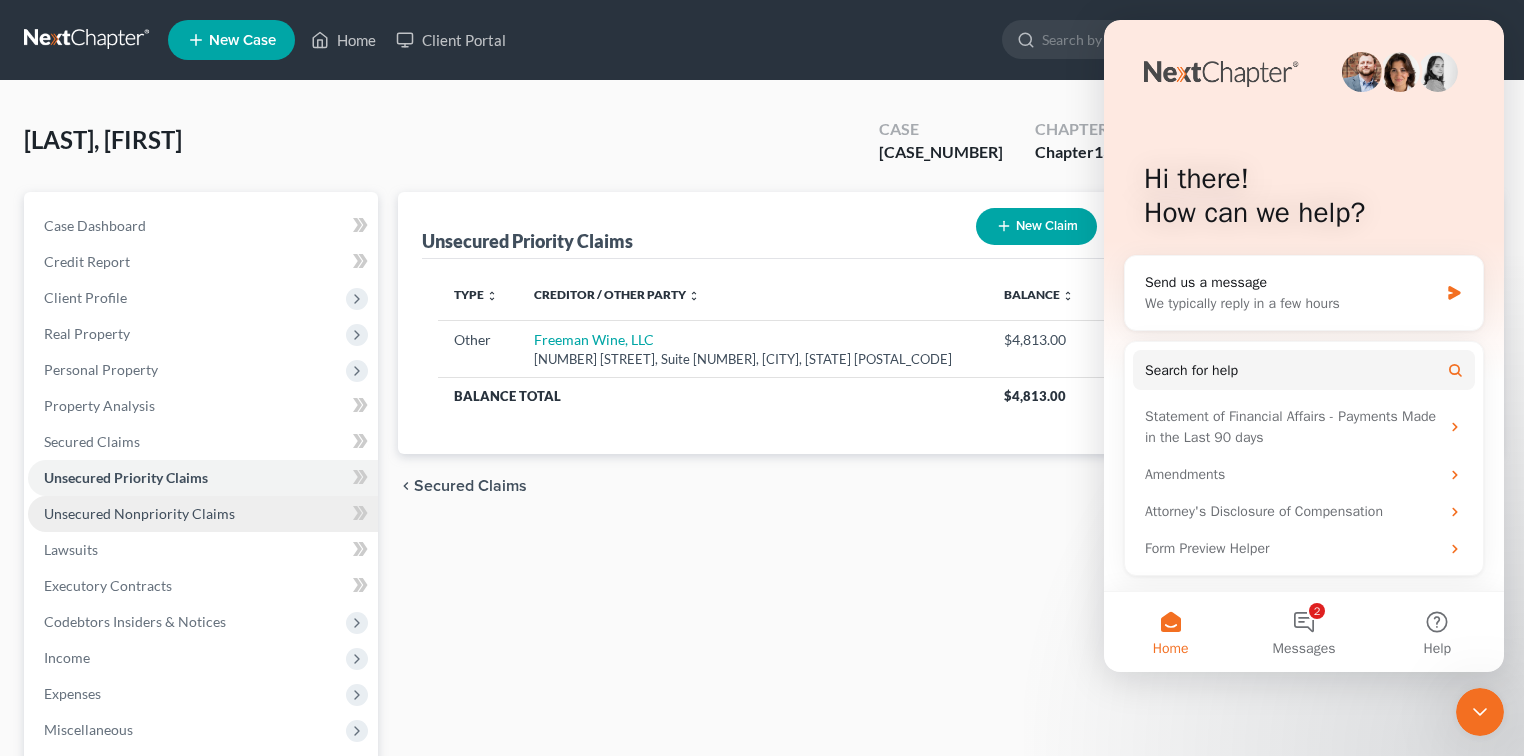 click on "Unsecured Nonpriority Claims" at bounding box center (139, 513) 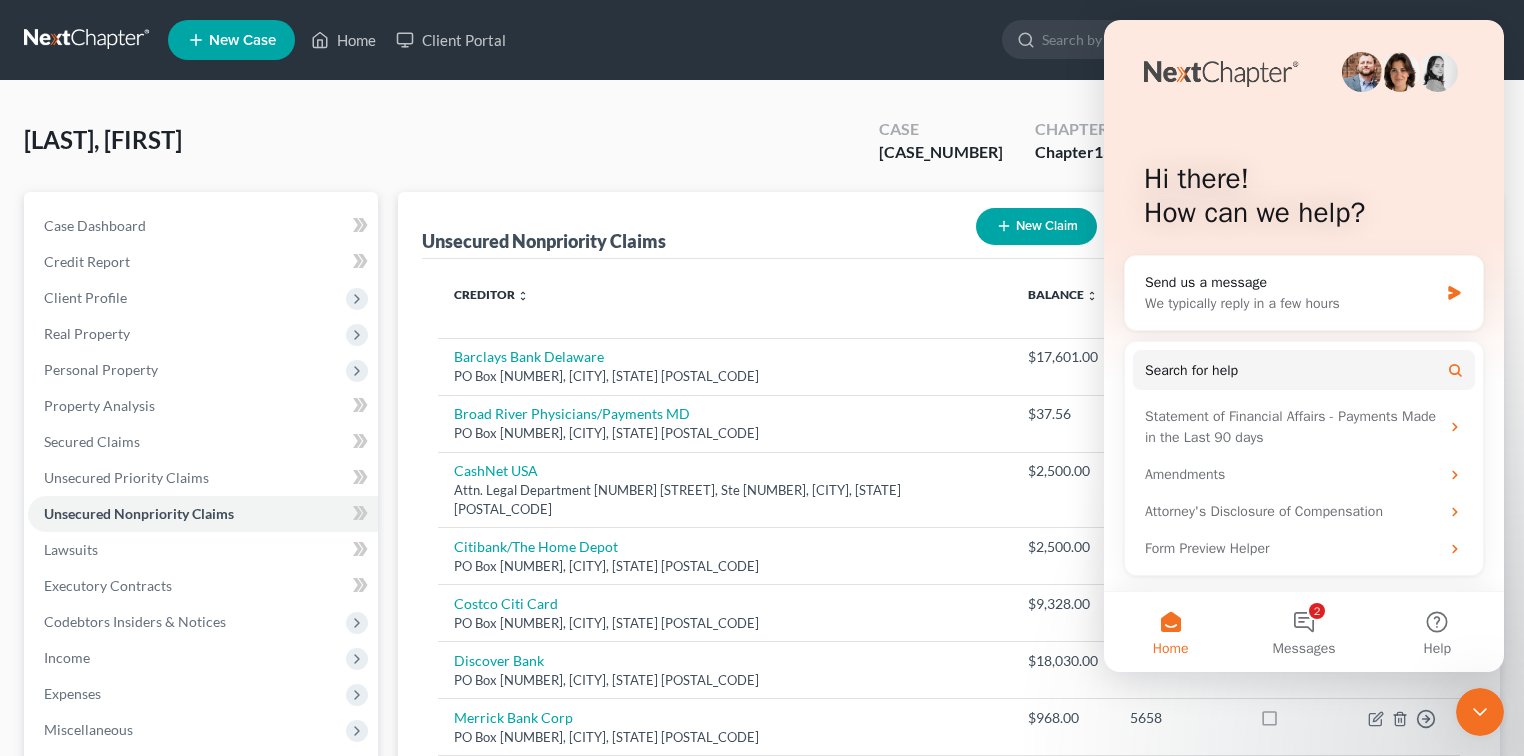 click on "Dworschak, Keli Upgraded Case 25-01597 Chapter Chapter  13 Status Filed District SCB Preview" at bounding box center (762, 148) 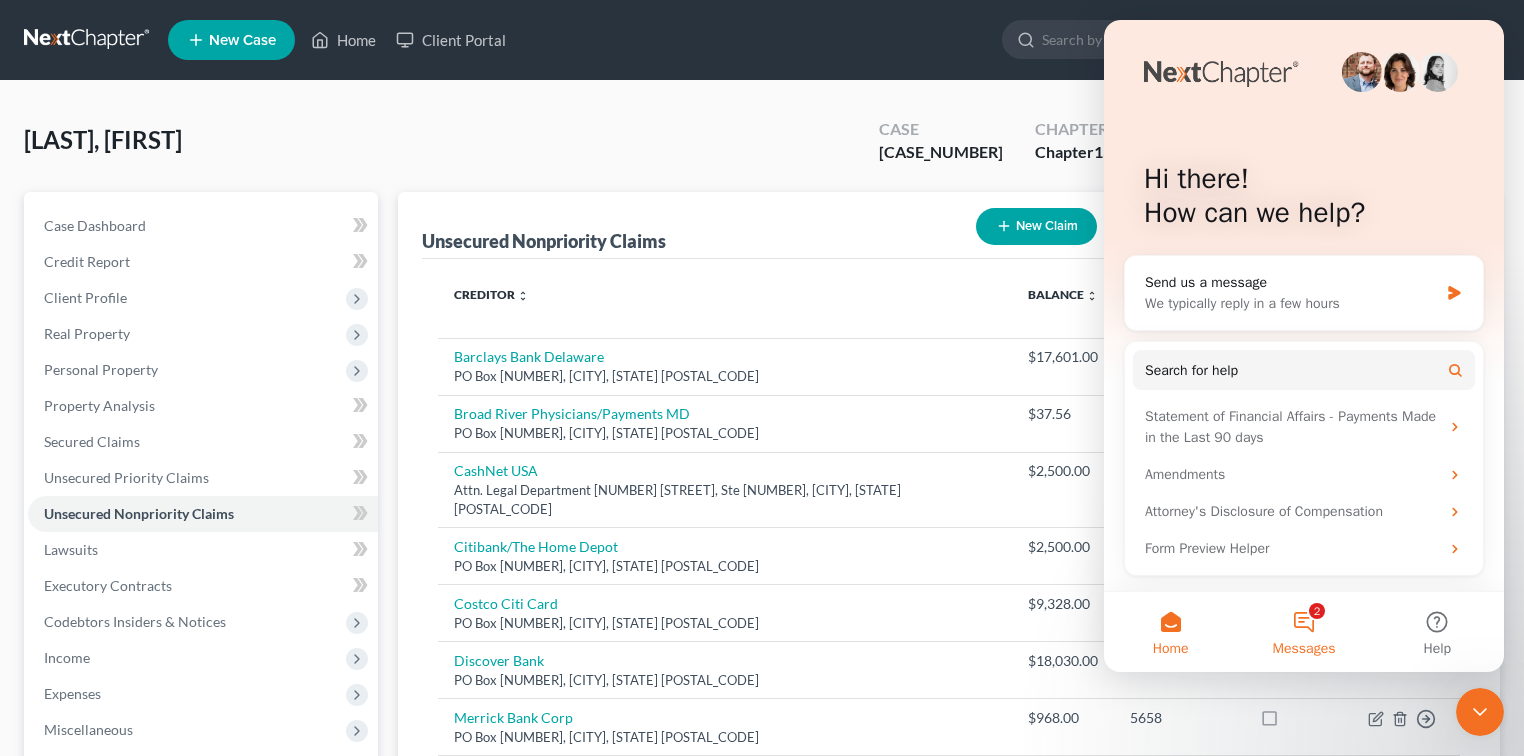 click on "2 Messages" at bounding box center (1303, 632) 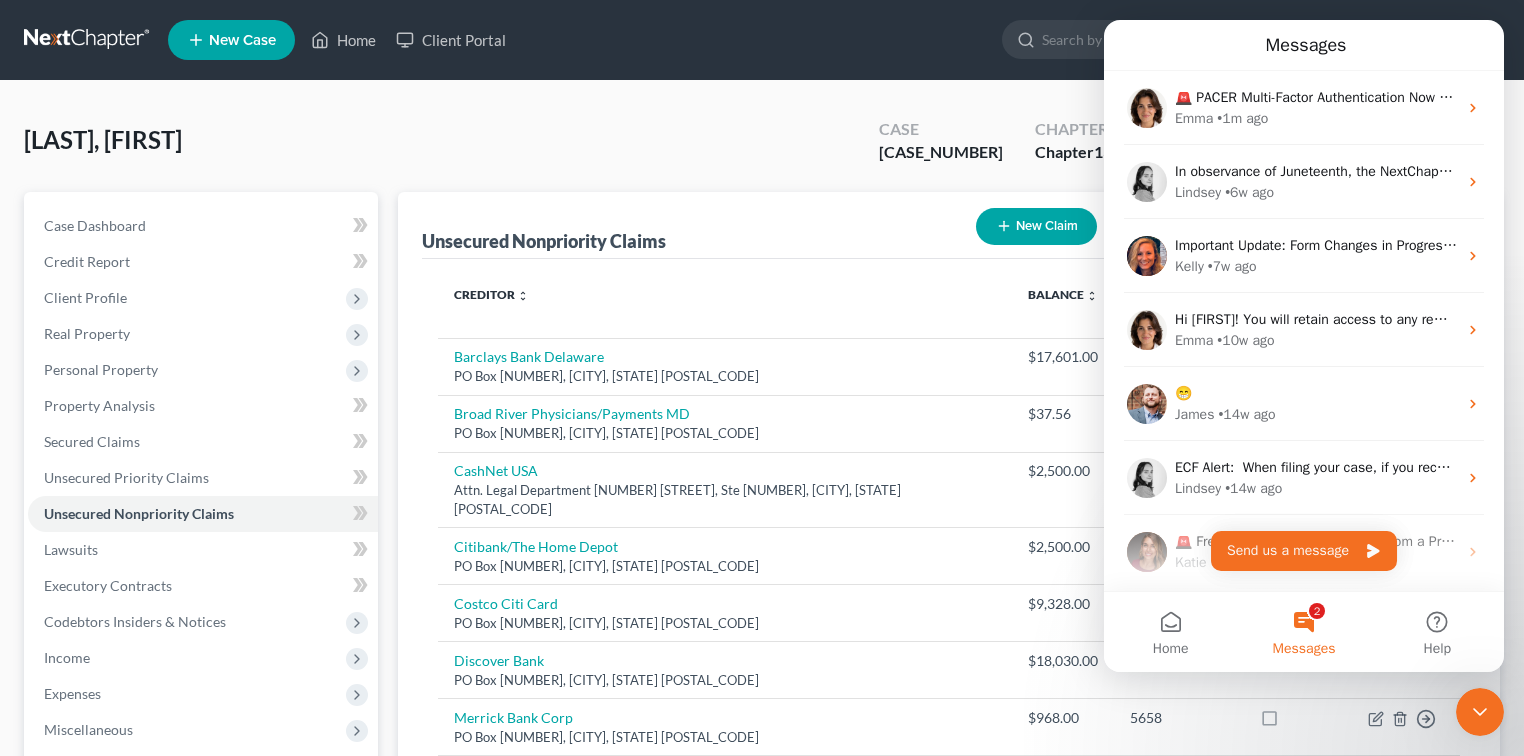 click on "2 Messages" at bounding box center (1303, 632) 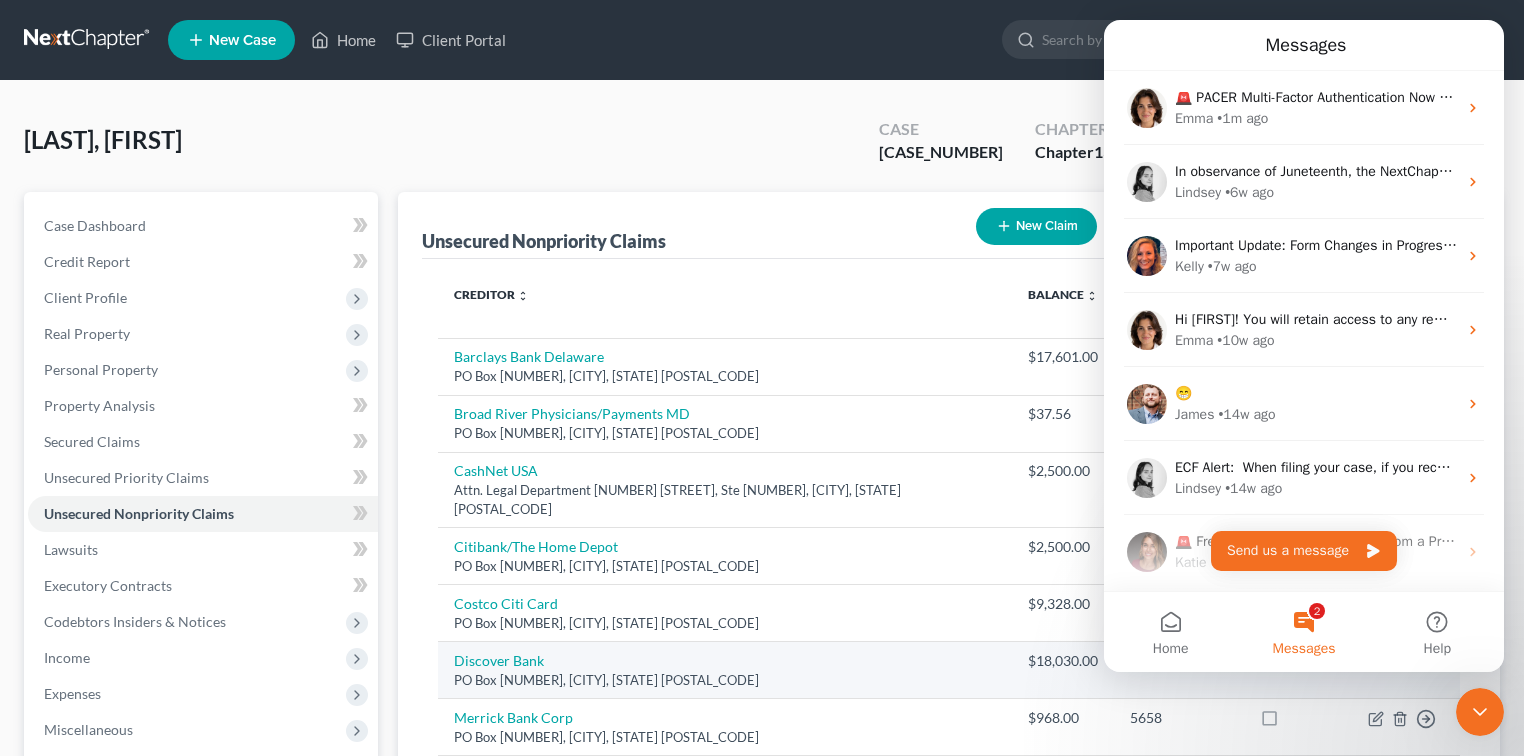 click on "Discover Bank PO Box 3025, New Albany, OH 43054" at bounding box center (725, 670) 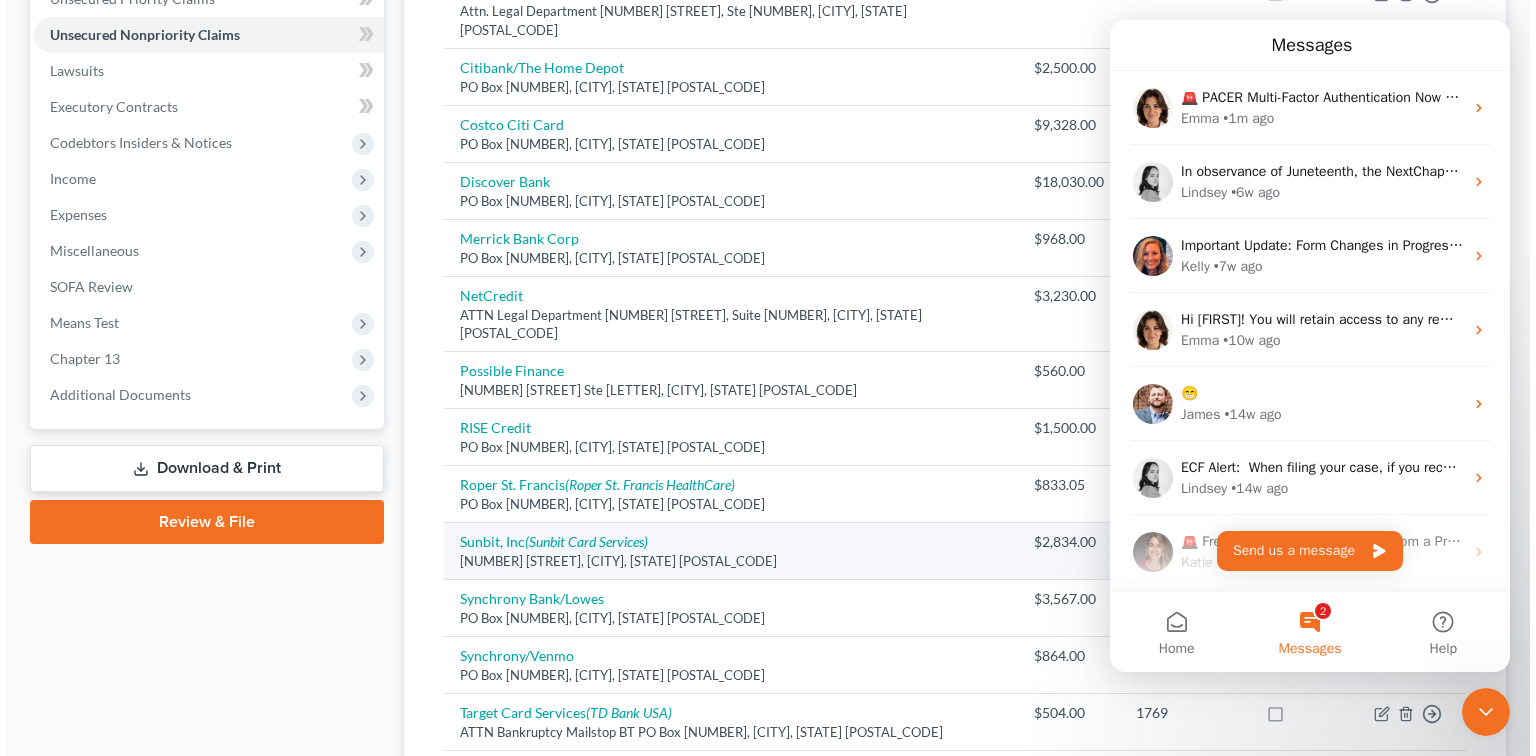 scroll, scrollTop: 79, scrollLeft: 0, axis: vertical 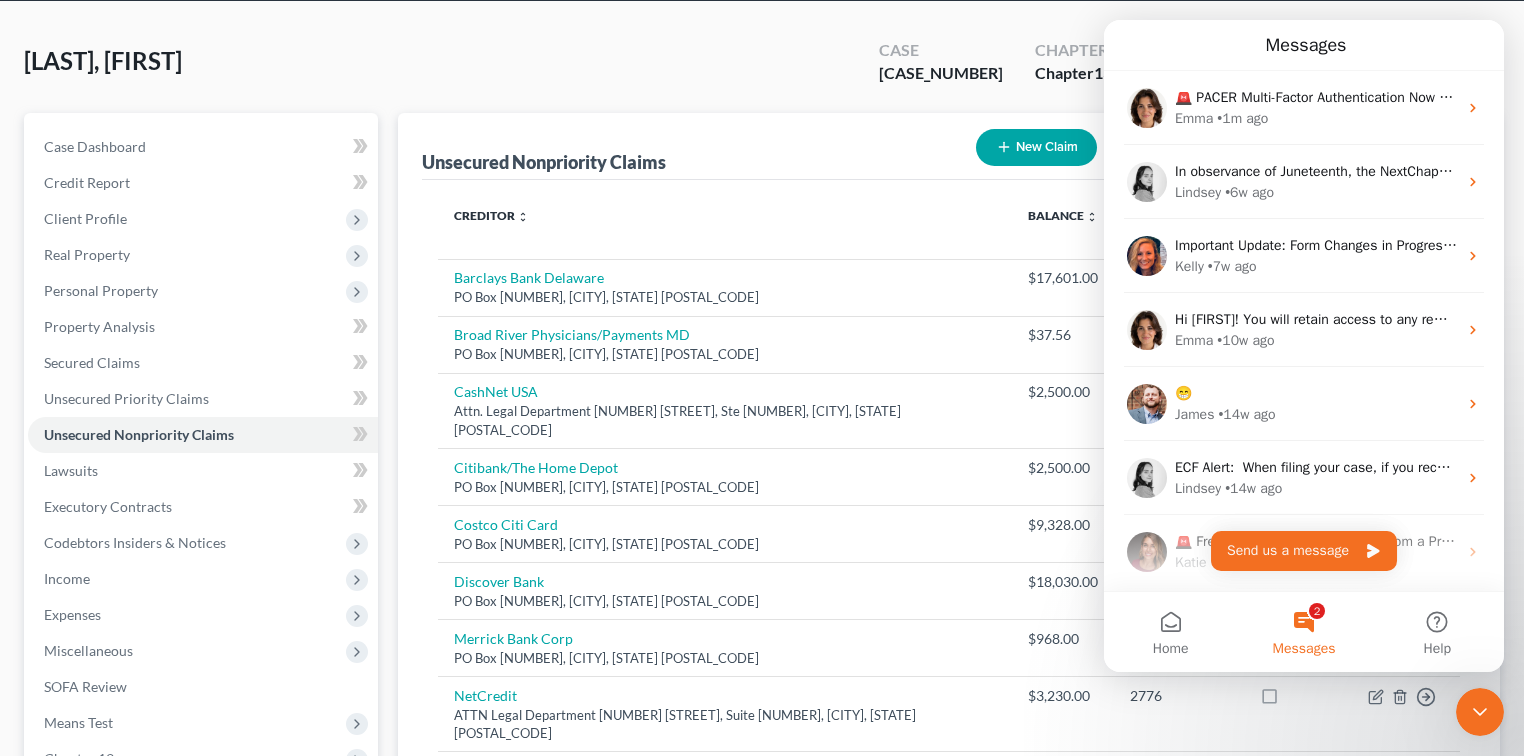 click on "New Claim" at bounding box center (1036, 147) 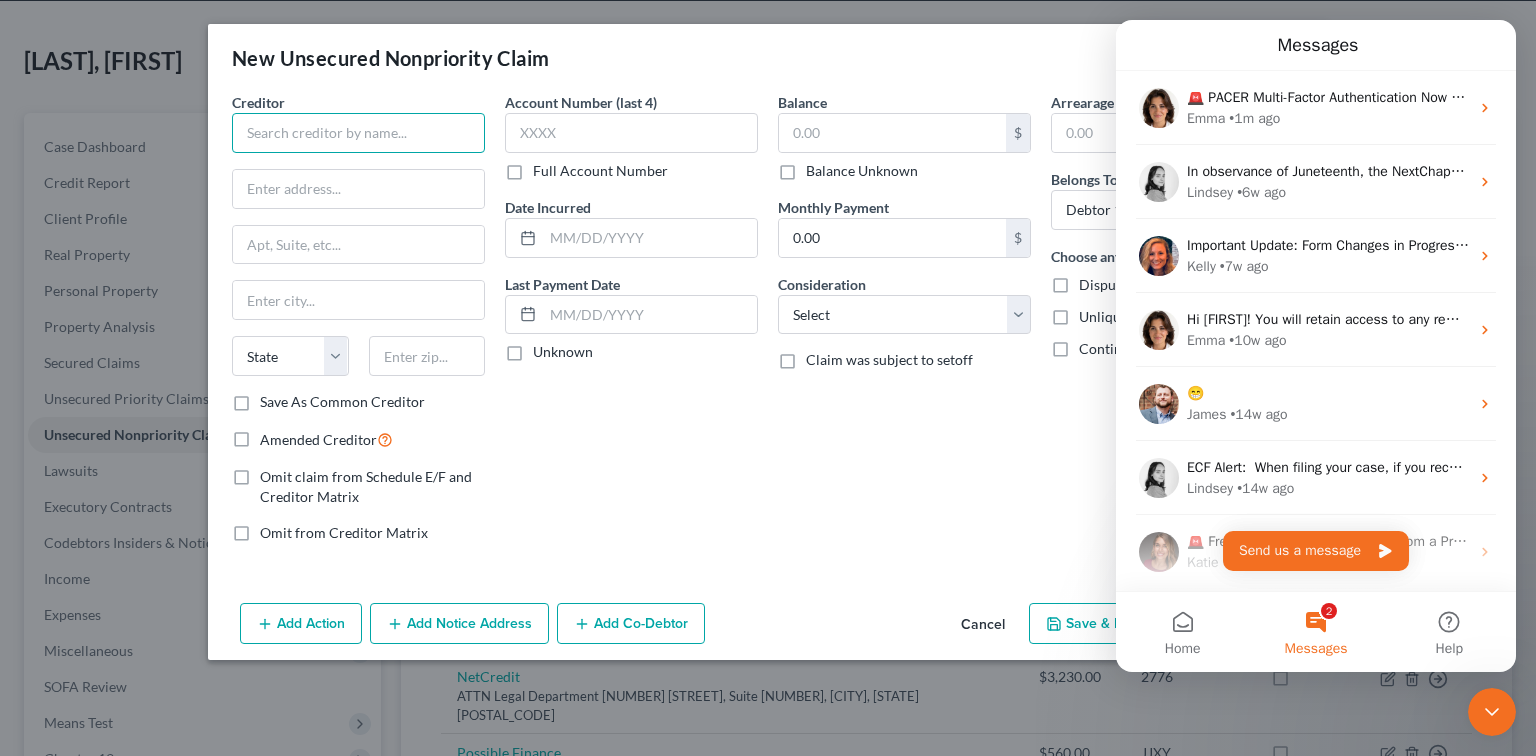 click at bounding box center (358, 133) 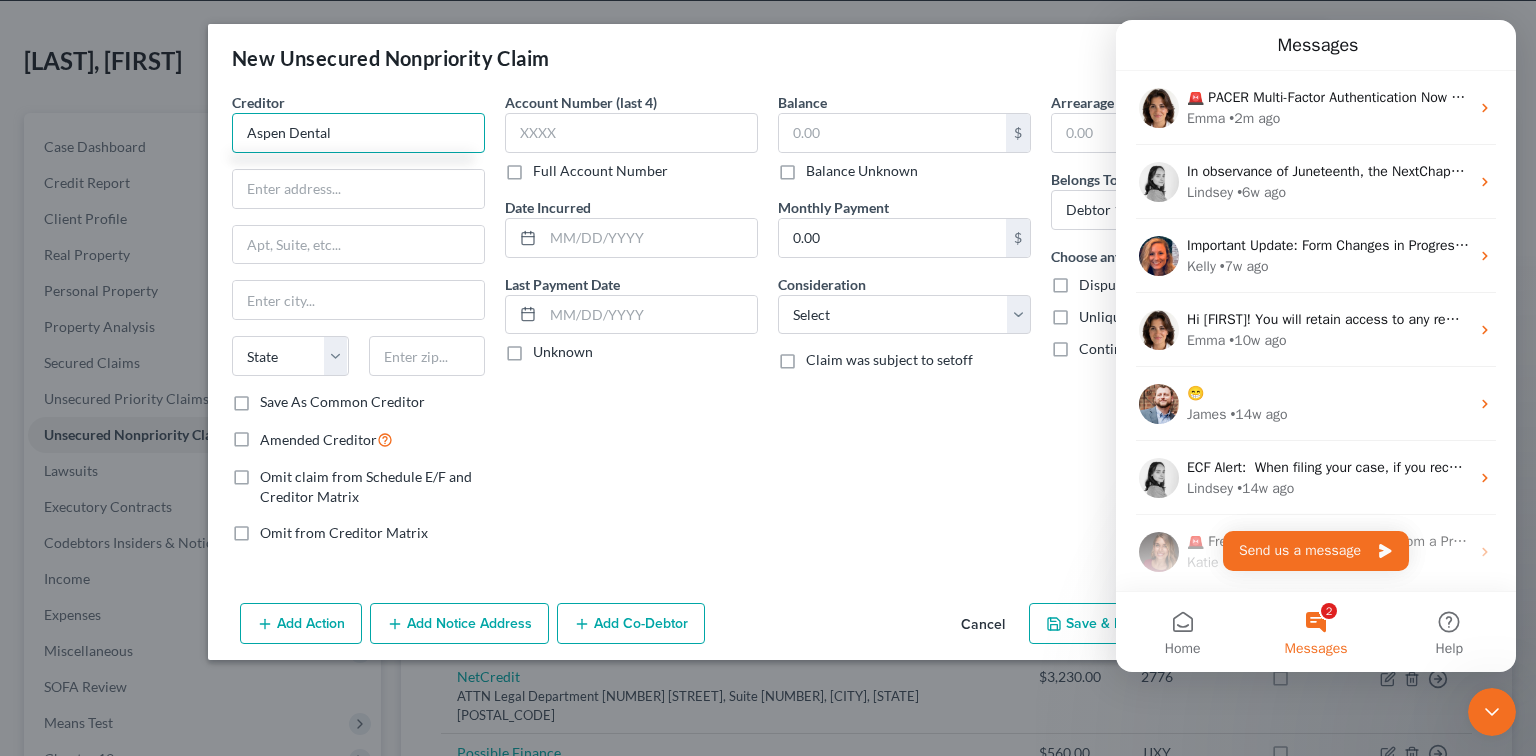 type on "Aspen Dental" 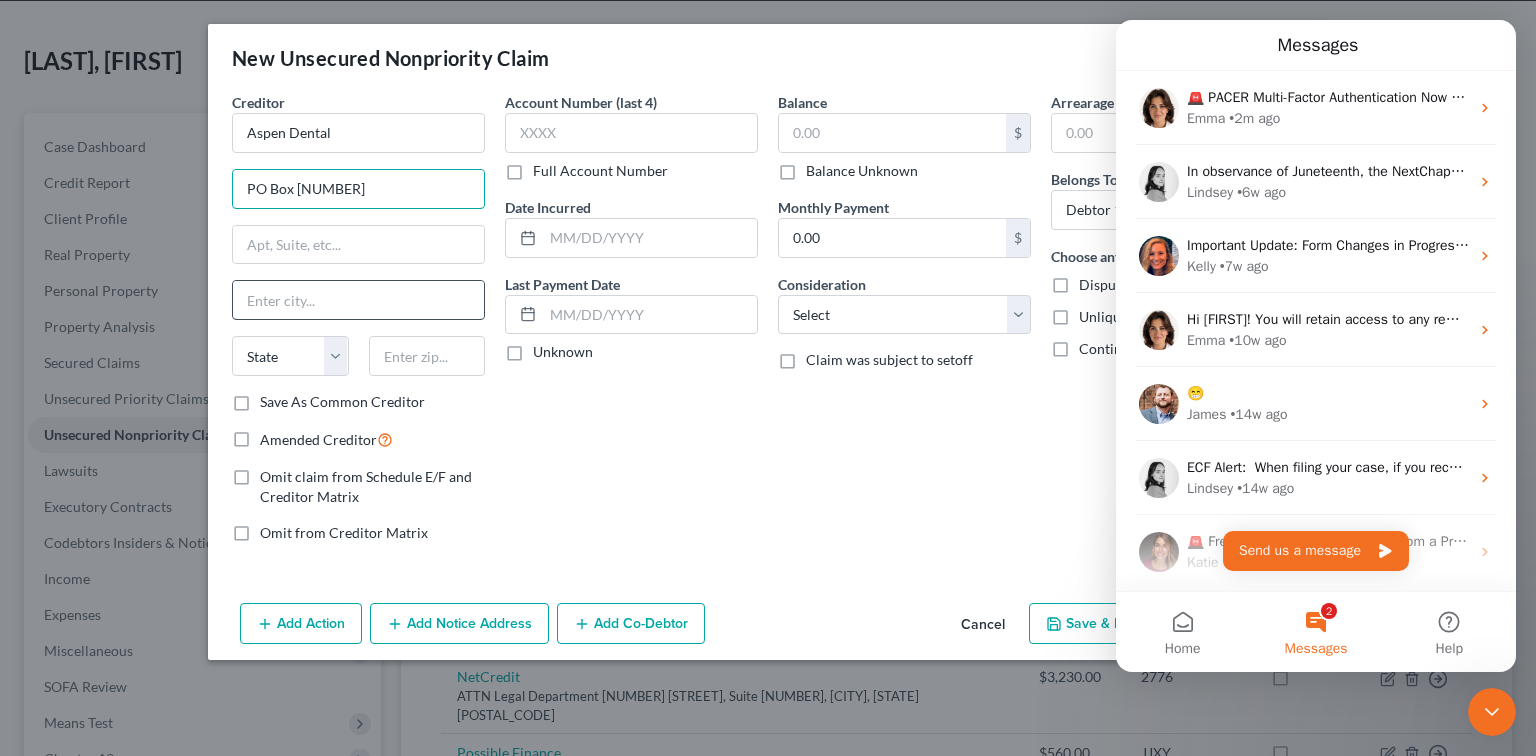 type on "PO Box 3126" 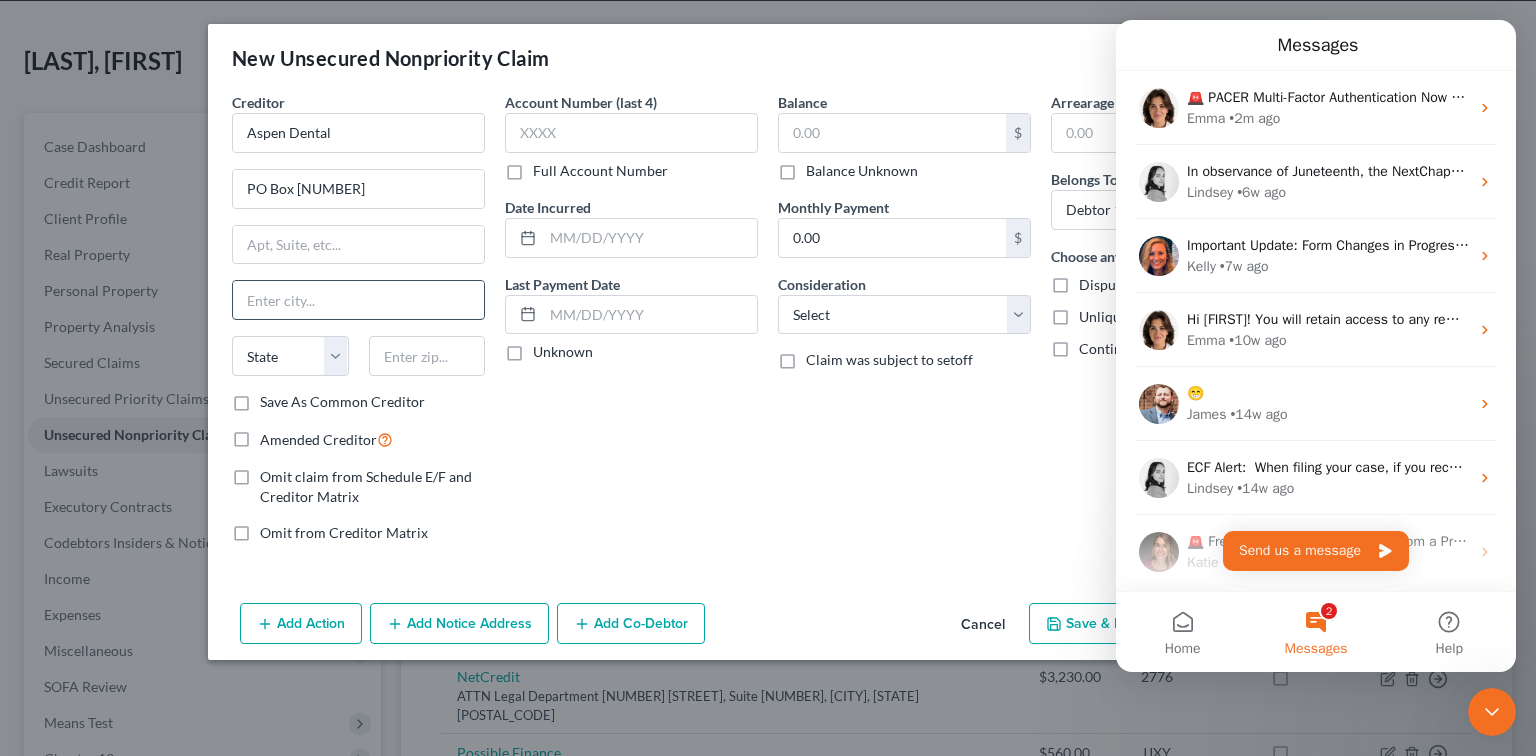 click at bounding box center [358, 300] 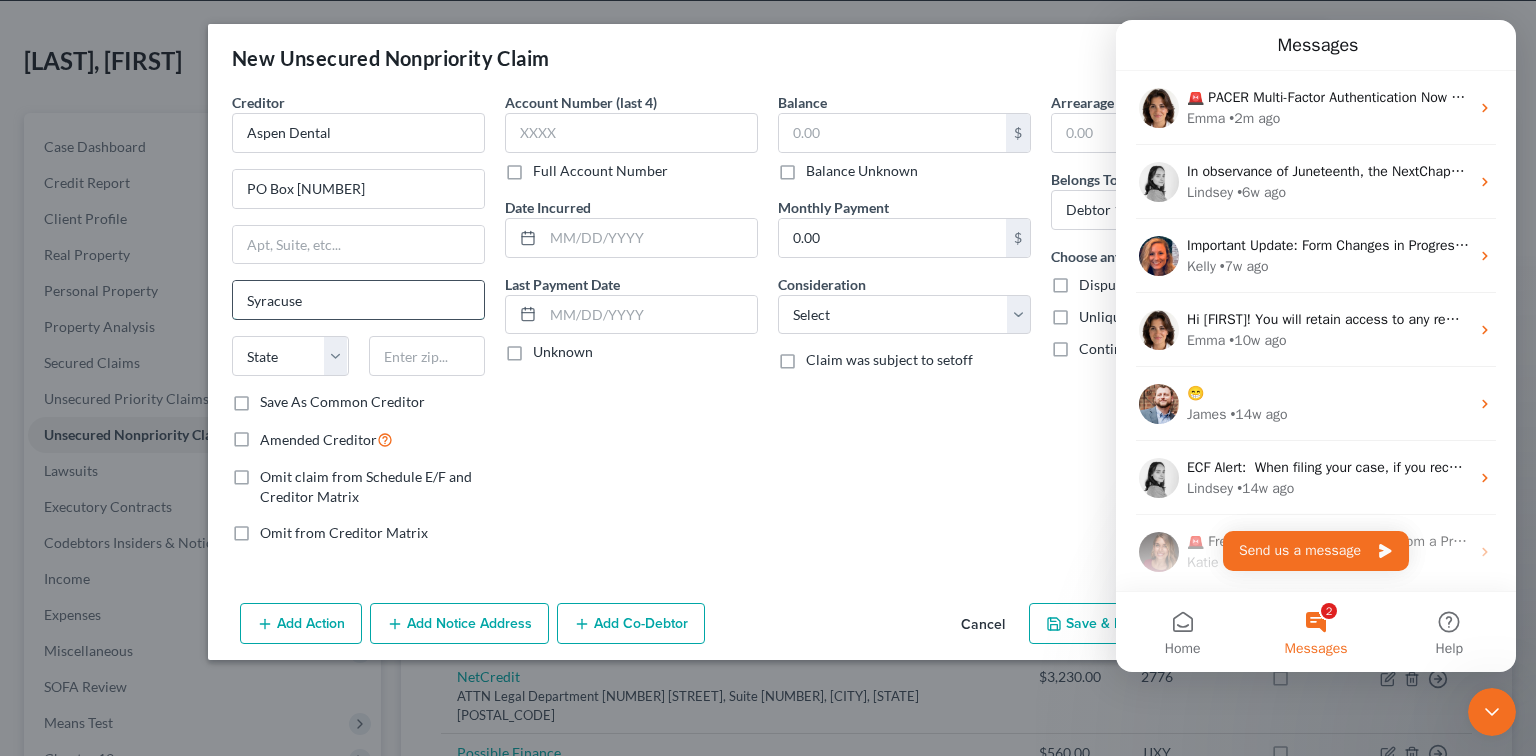 type on "Syracyse" 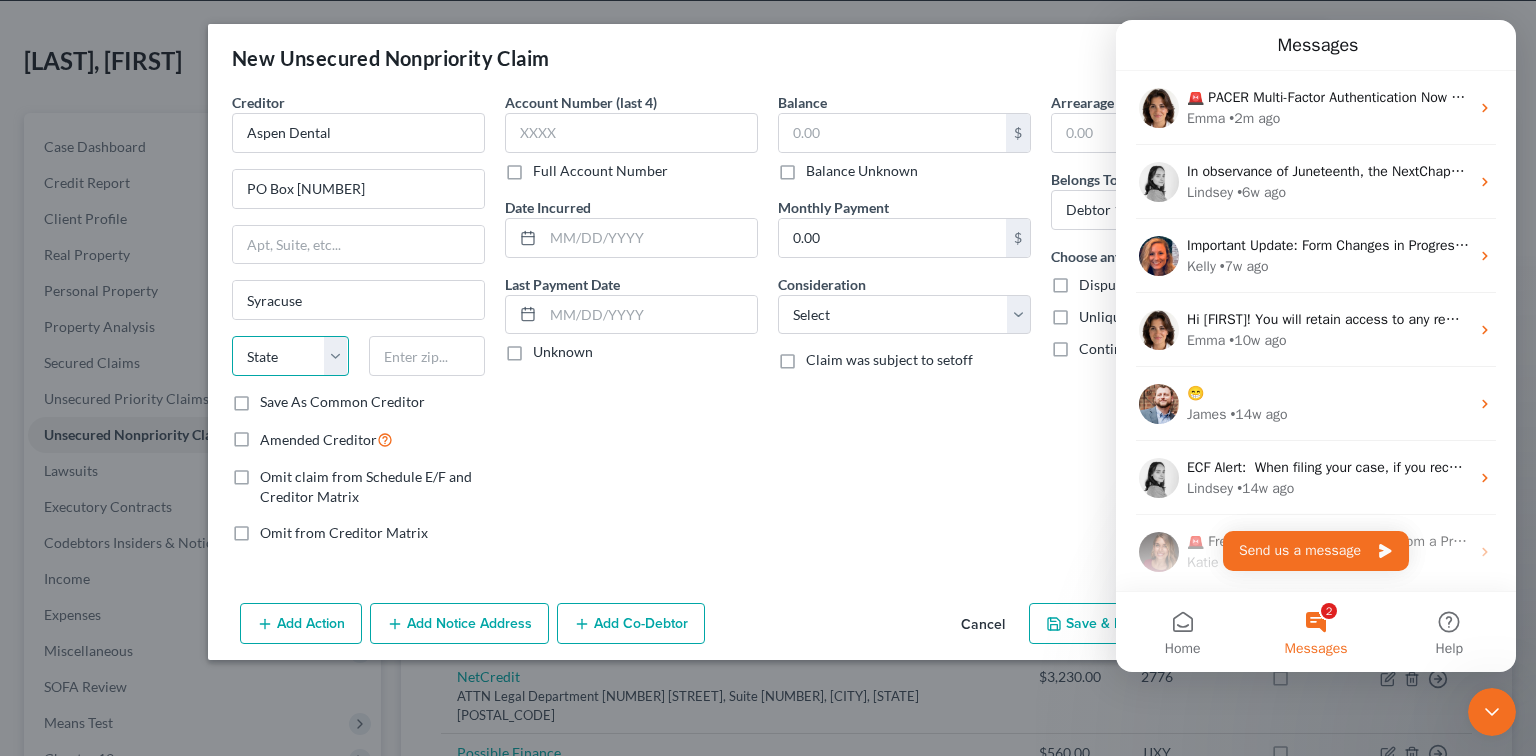 click on "State AL AK AR AZ CA CO CT DE DC FL GA GU HI ID IL IN IA KS KY LA ME MD MA MI MN MS MO MT NC ND NE NV NH NJ NM NY OH OK OR PA PR RI SC SD TN TX UT VI VA VT WA WV WI WY" at bounding box center (290, 356) 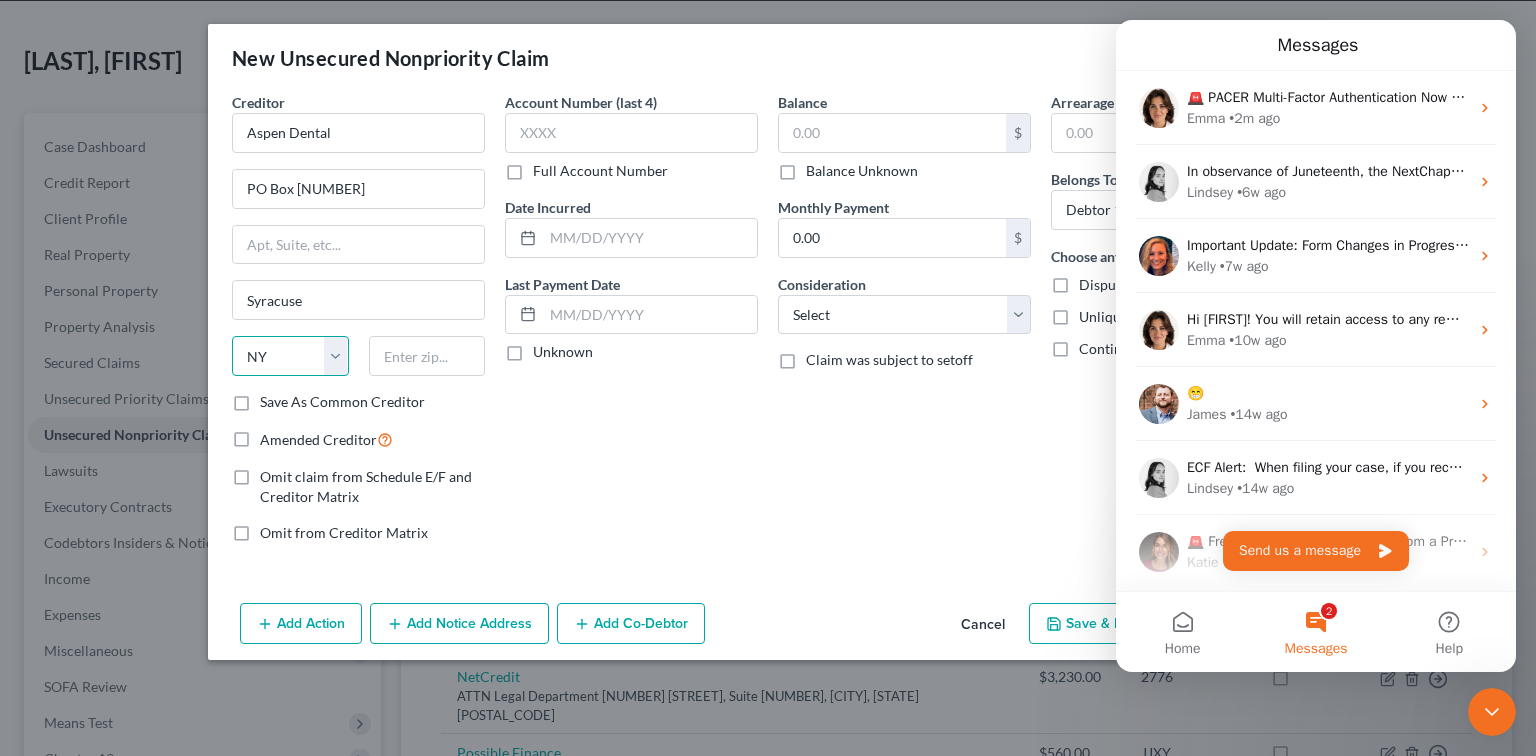 click on "State AL AK AR AZ CA CO CT DE DC FL GA GU HI ID IL IN IA KS KY LA ME MD MA MI MN MS MO MT NC ND NE NV NH NJ NM NY OH OK OR PA PR RI SC SD TN TX UT VI VA VT WA WV WI WY" at bounding box center (290, 356) 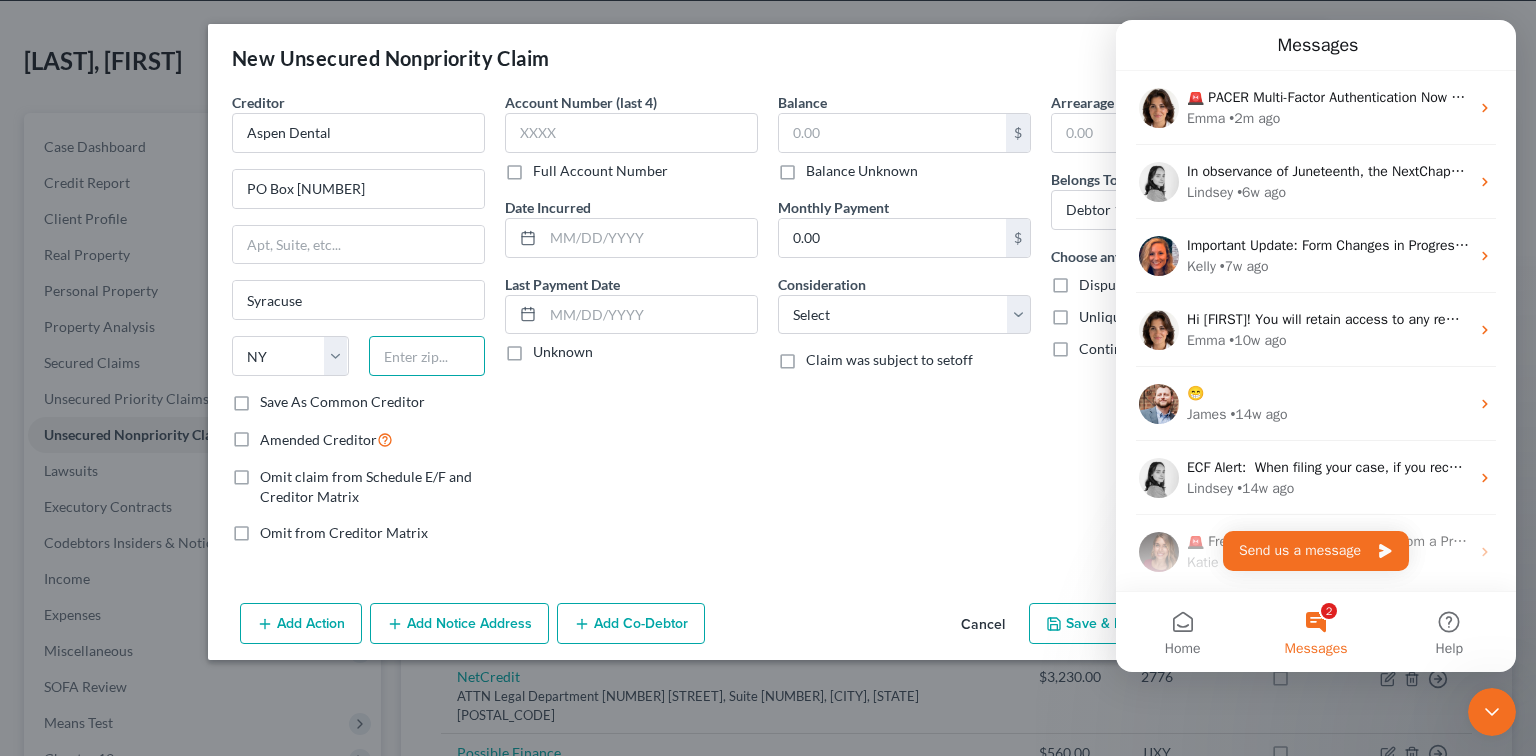 click at bounding box center (427, 356) 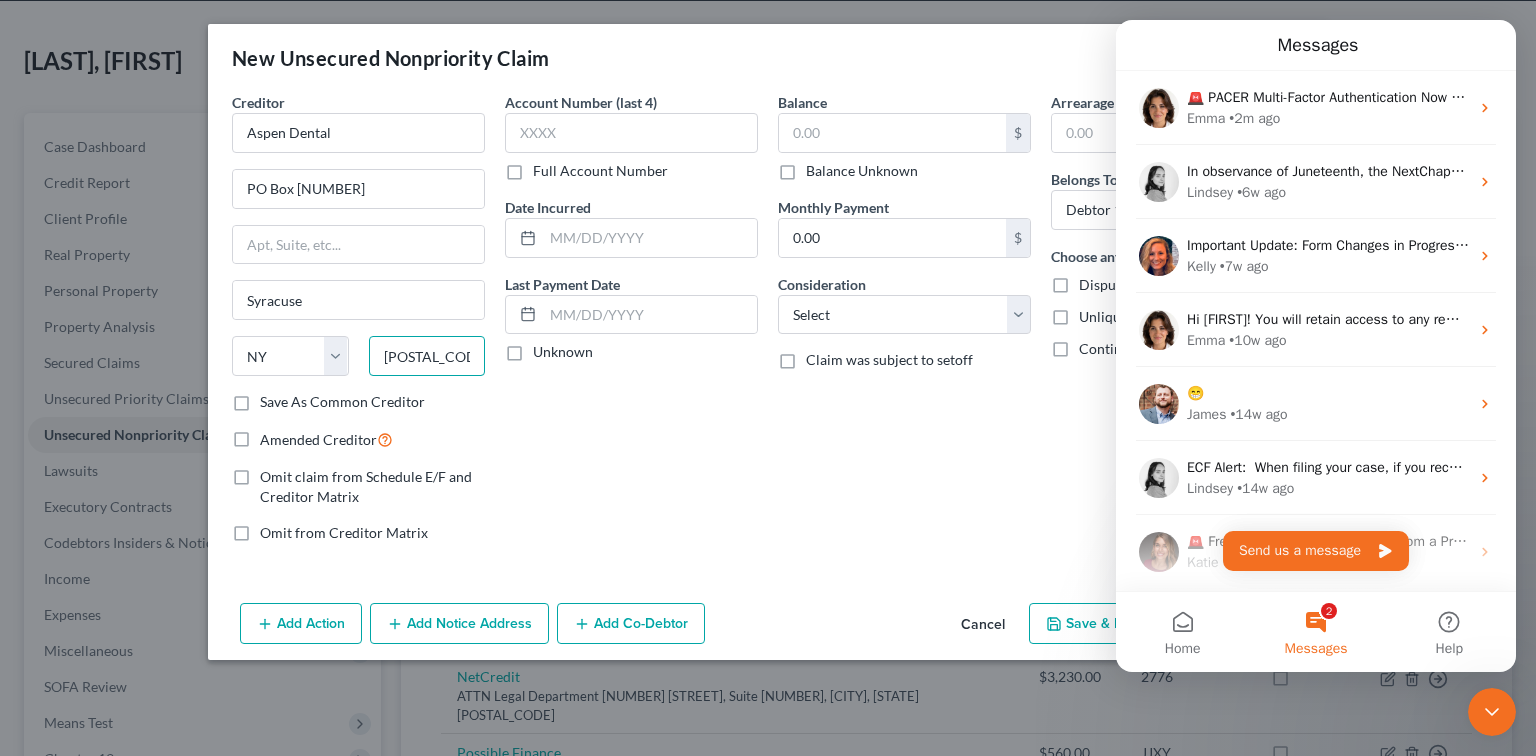 type on "13220-3126" 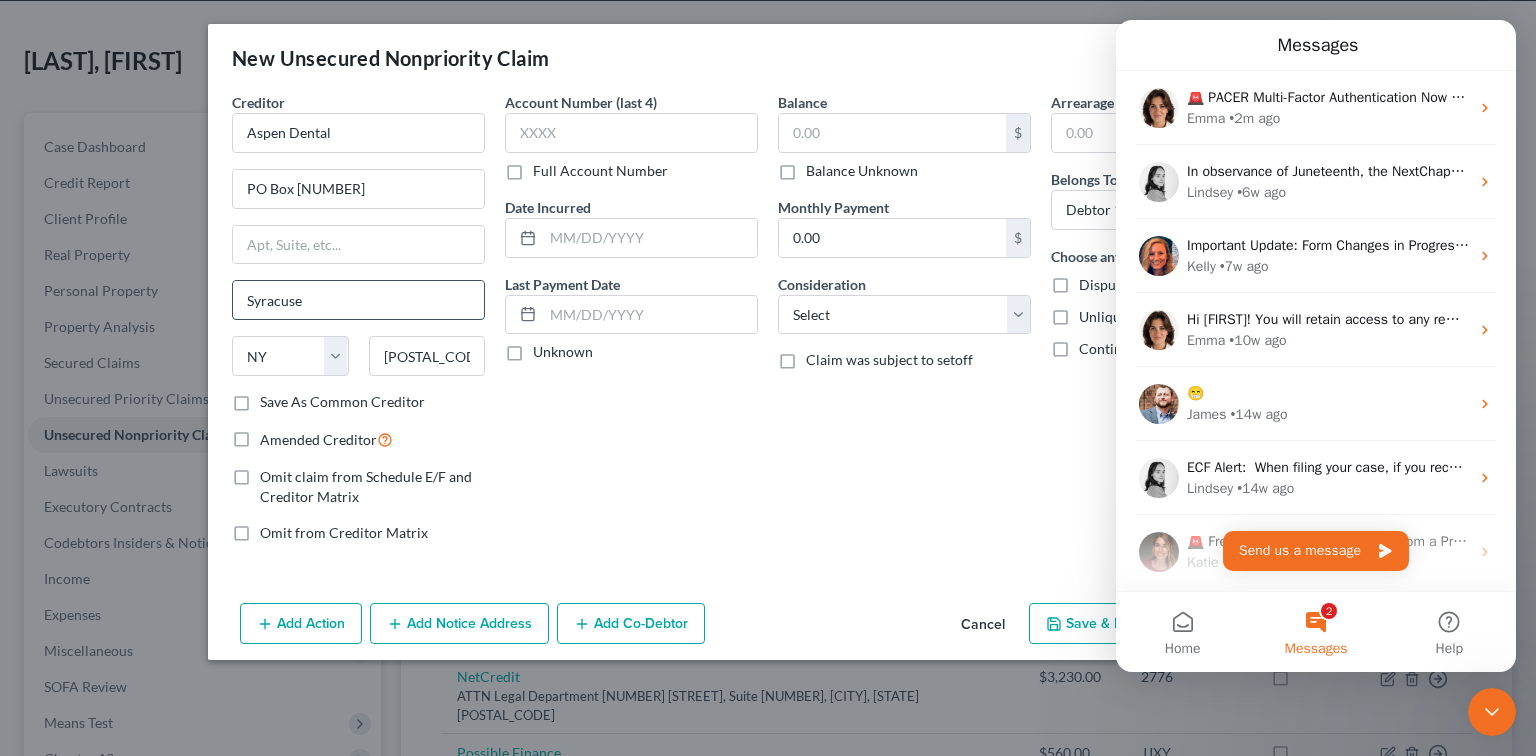 click on "Syracyse" at bounding box center (358, 300) 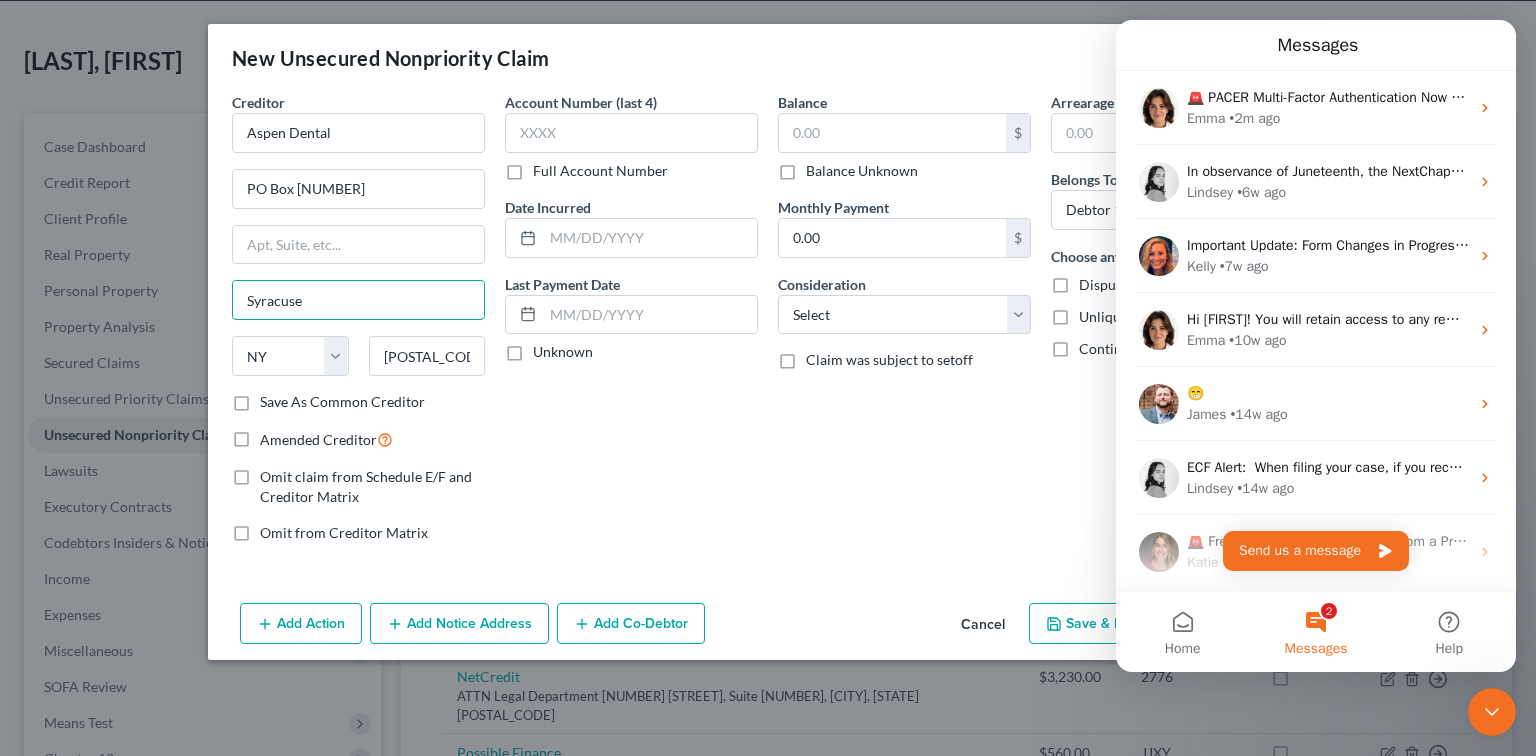 type on "Syracuse" 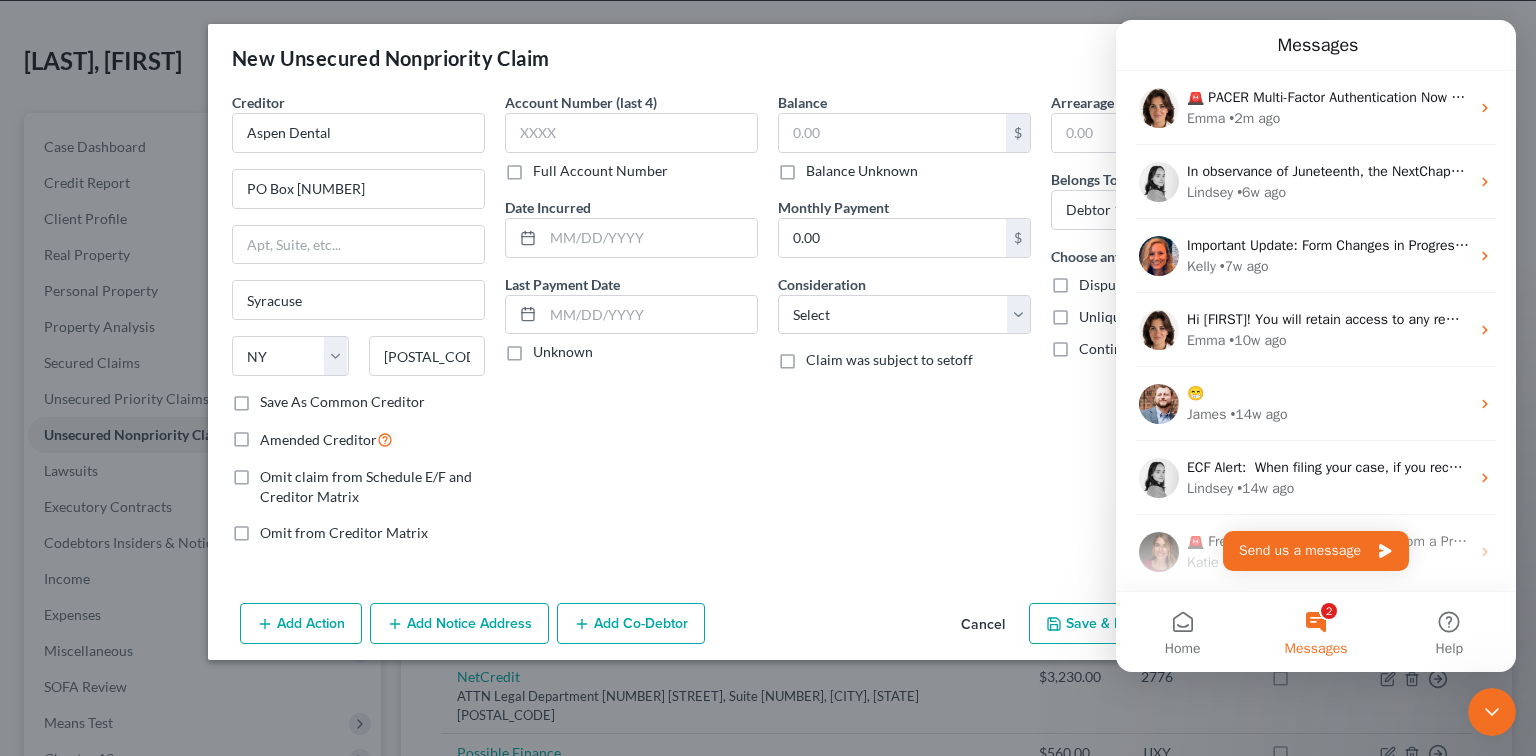 click on "Amended Creditor" at bounding box center (326, 439) 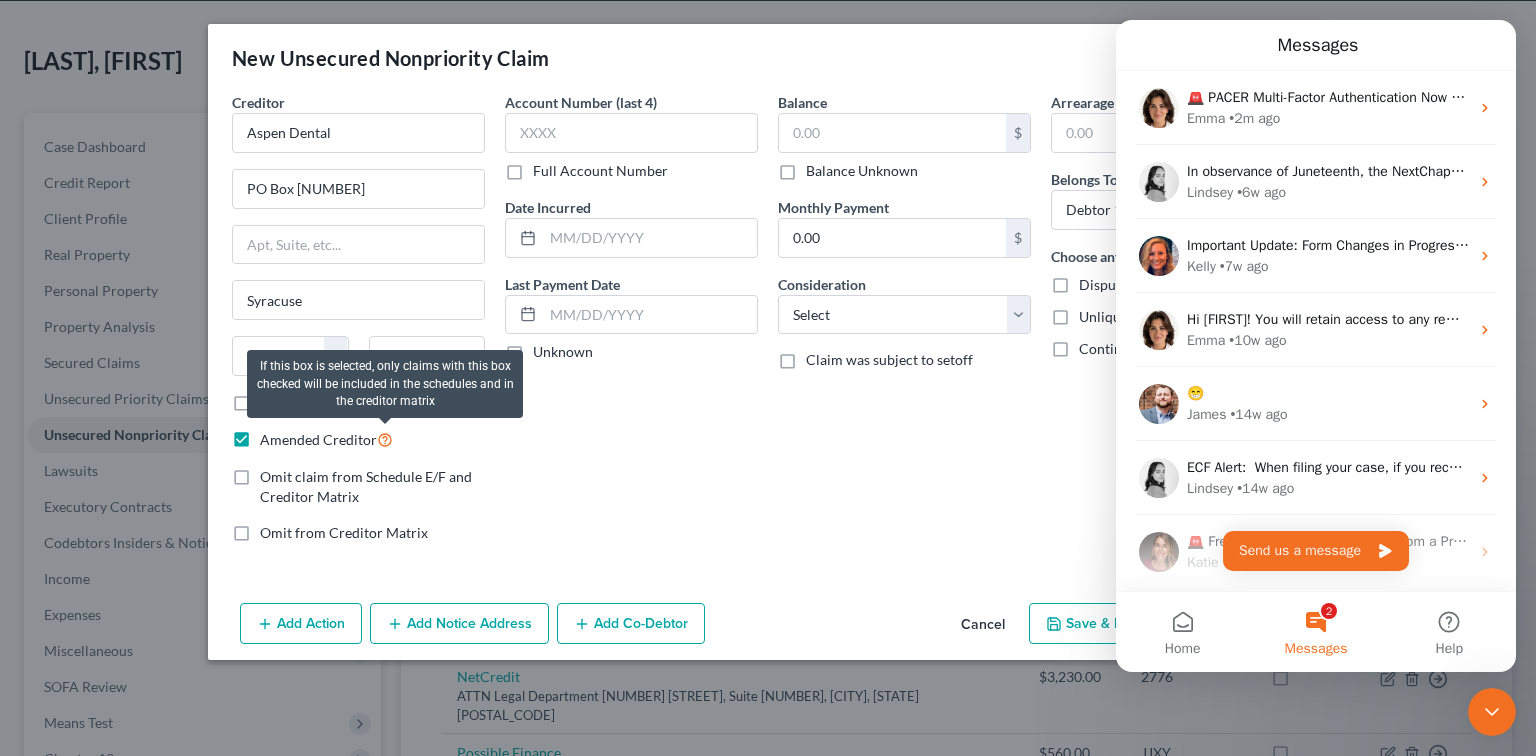 click at bounding box center [385, 438] 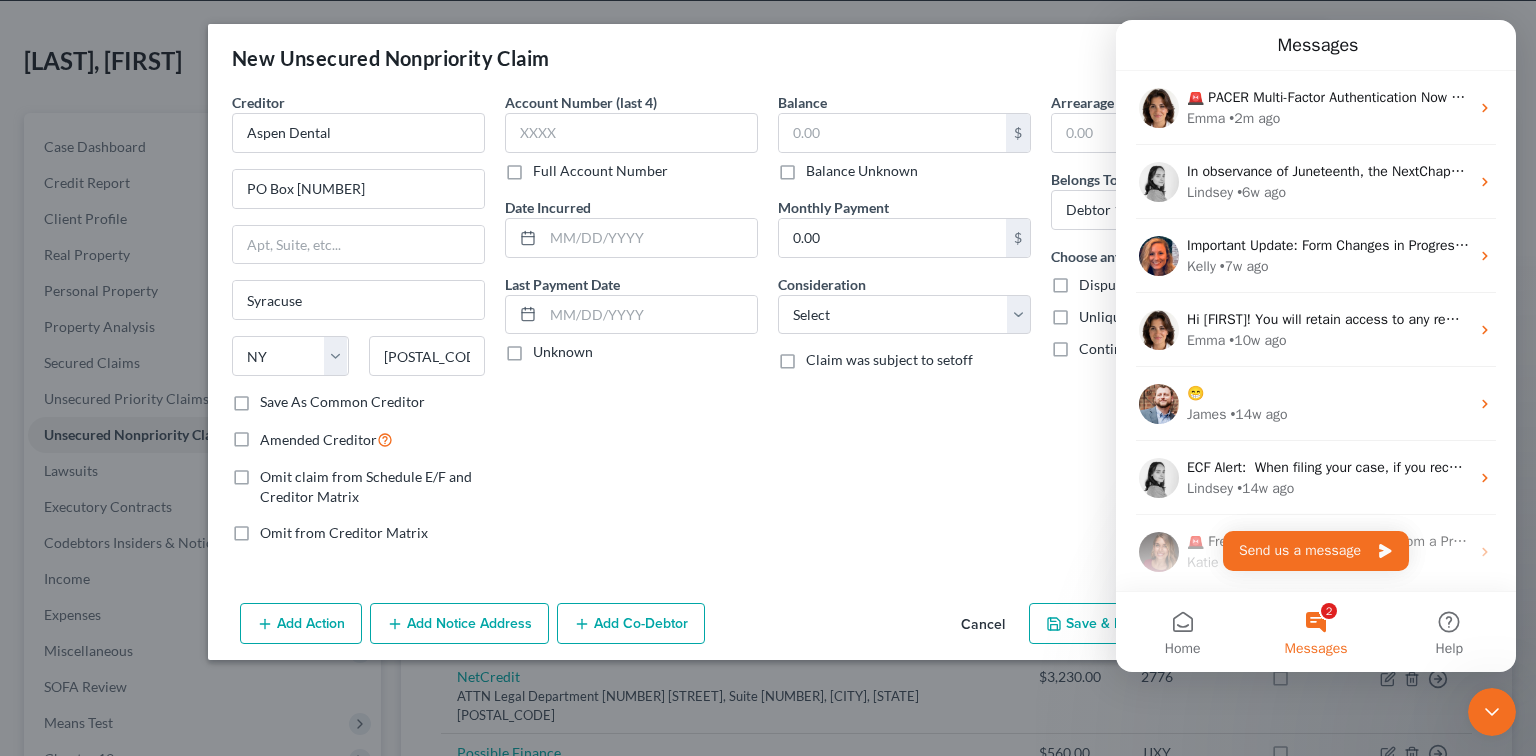 click on "Amended Creditor" at bounding box center [326, 439] 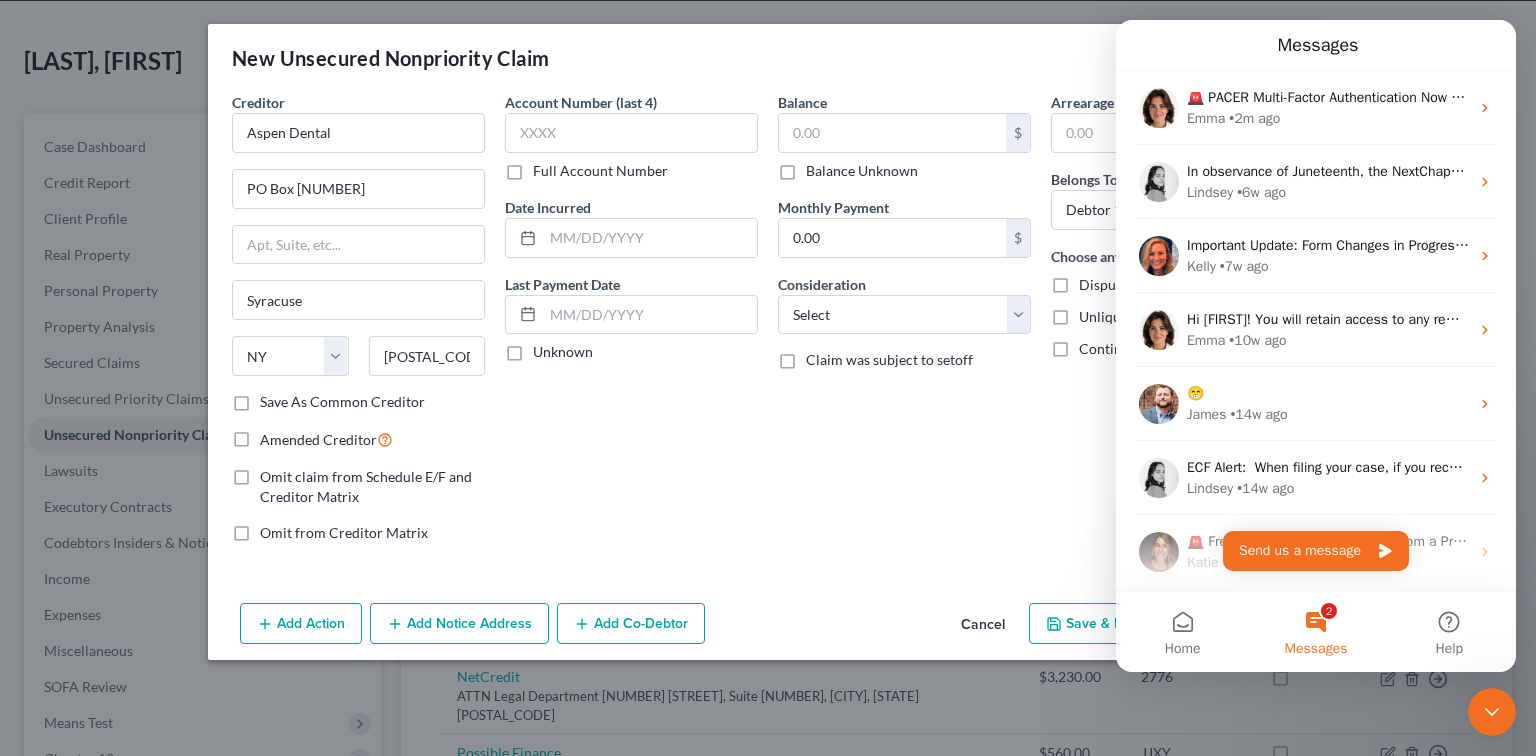 click on "Amended Creditor" at bounding box center (274, 434) 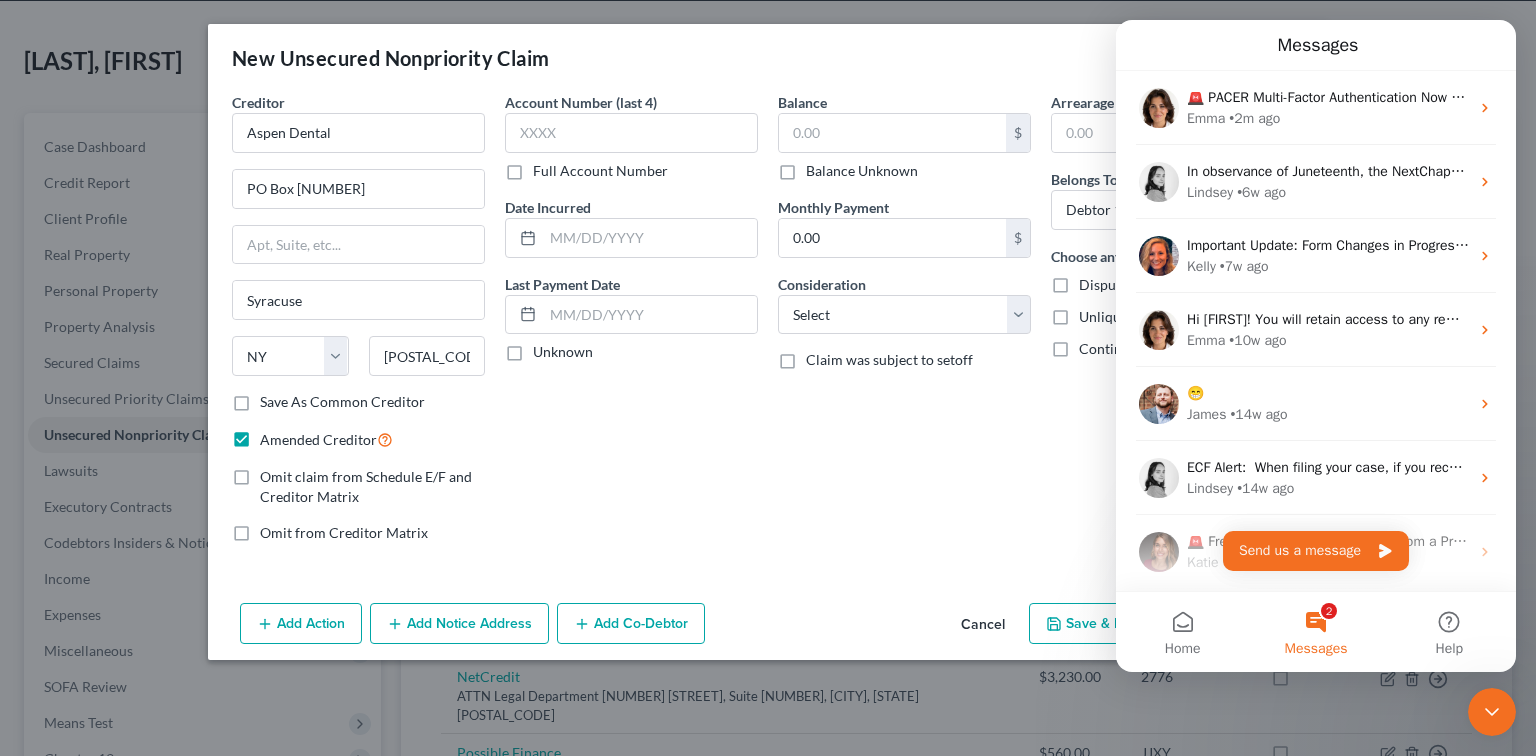 click on "Amended Creditor" at bounding box center (326, 439) 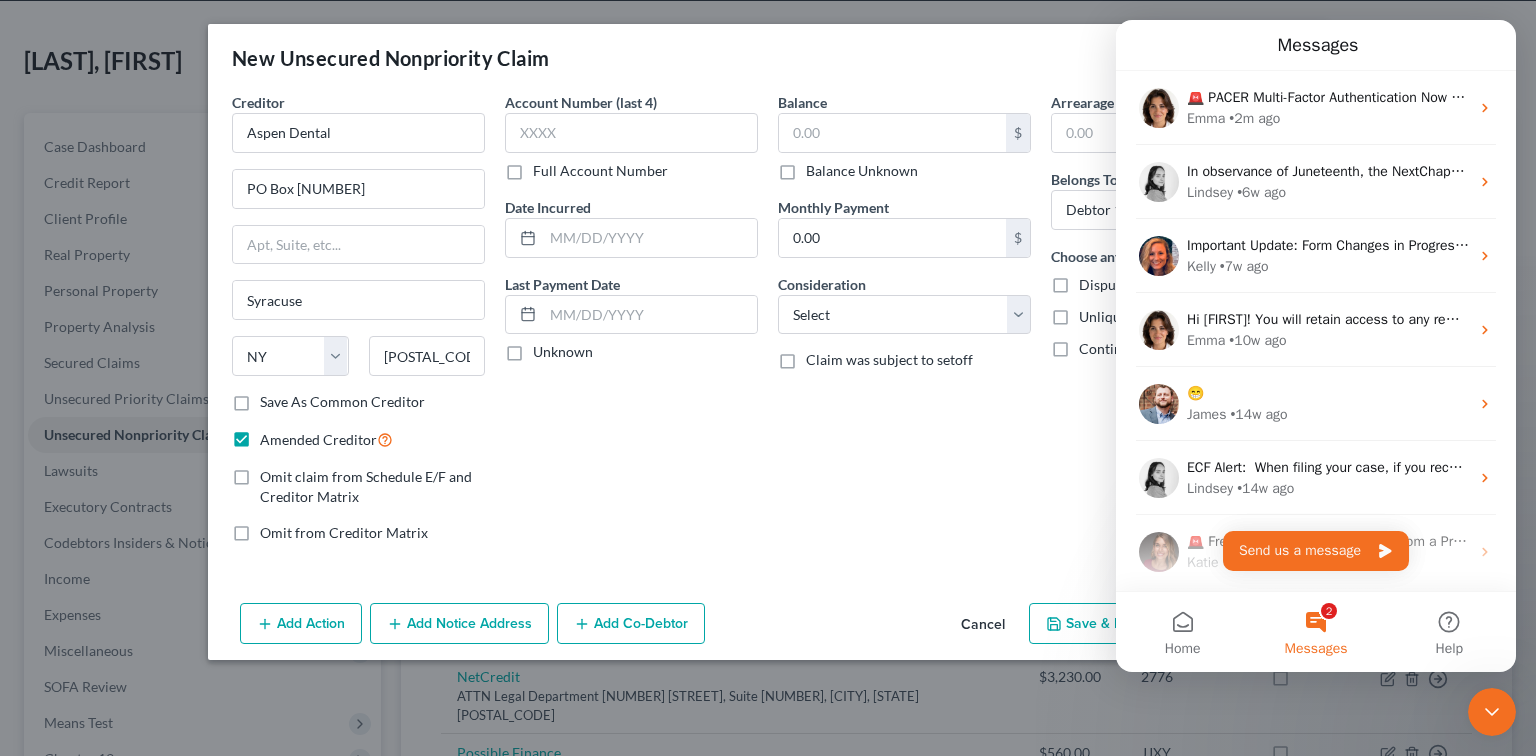 click on "Amended Creditor" at bounding box center (274, 434) 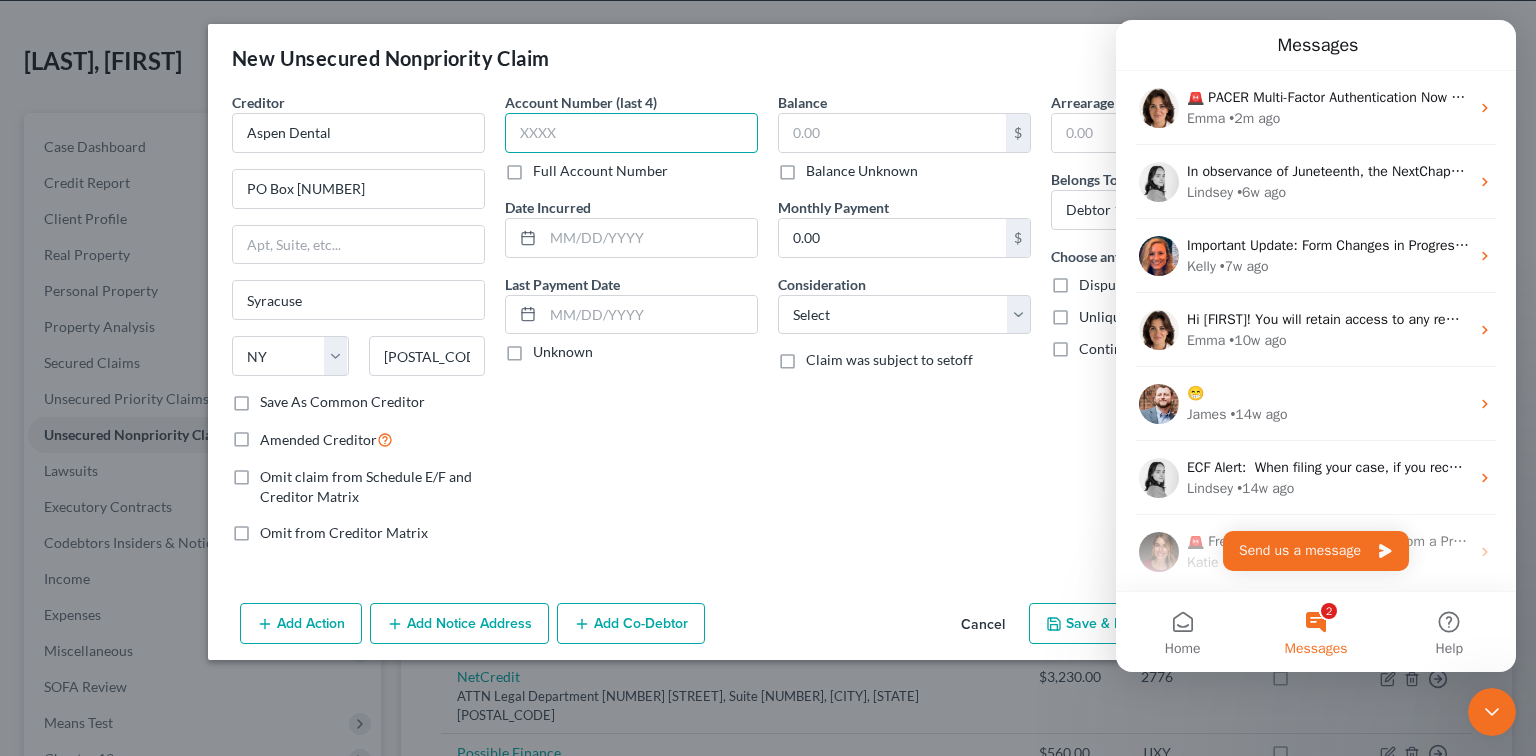 click at bounding box center [631, 133] 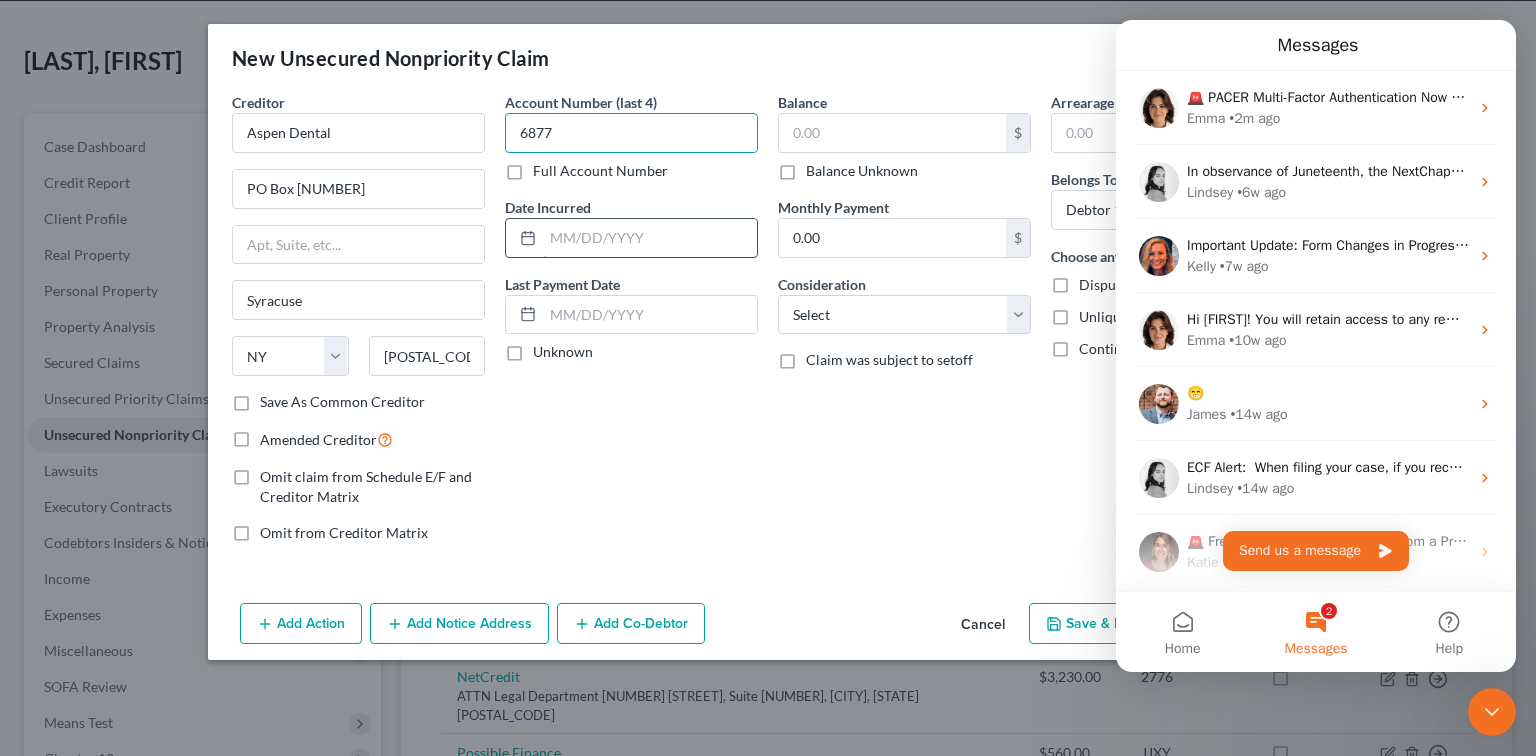 type on "6877" 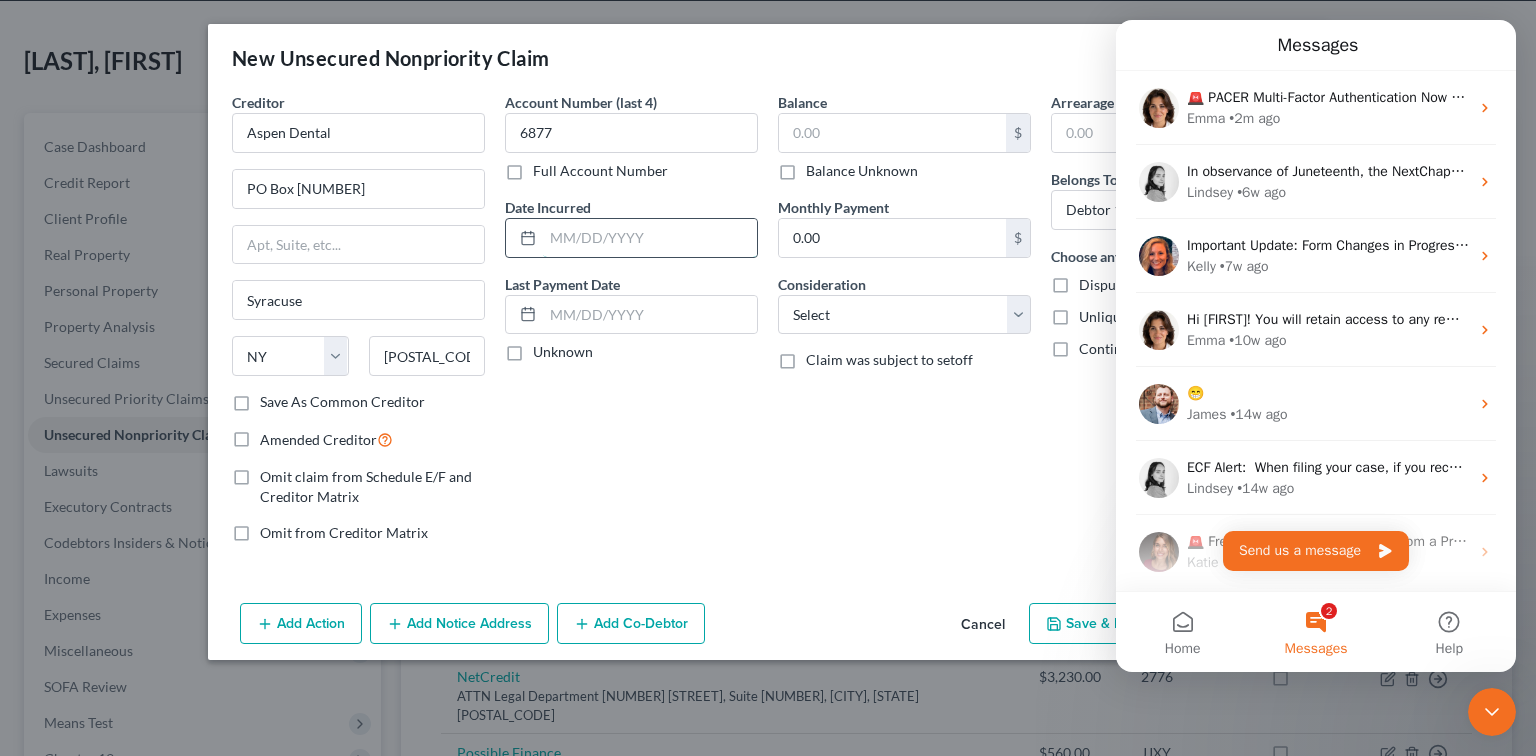 click at bounding box center [650, 238] 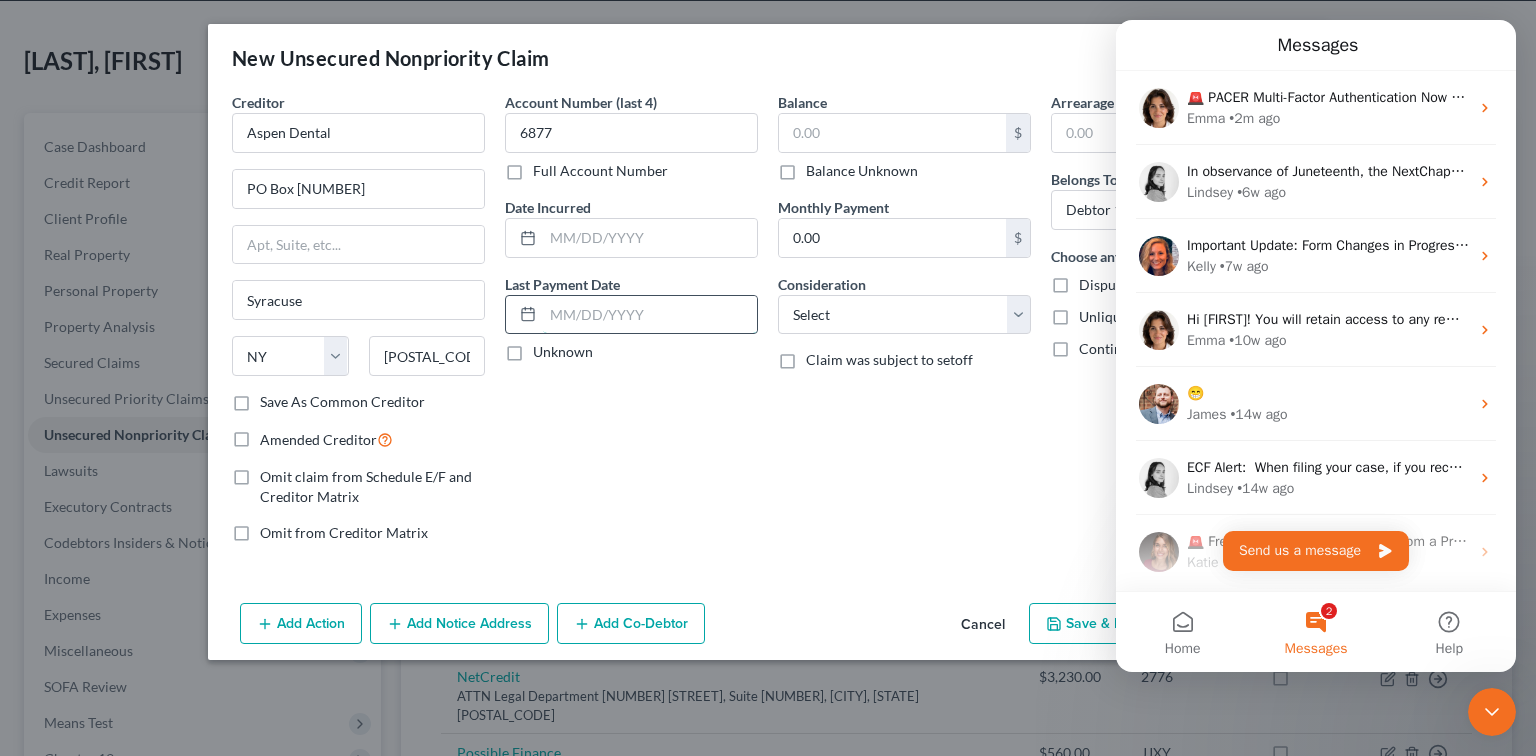 click at bounding box center [650, 315] 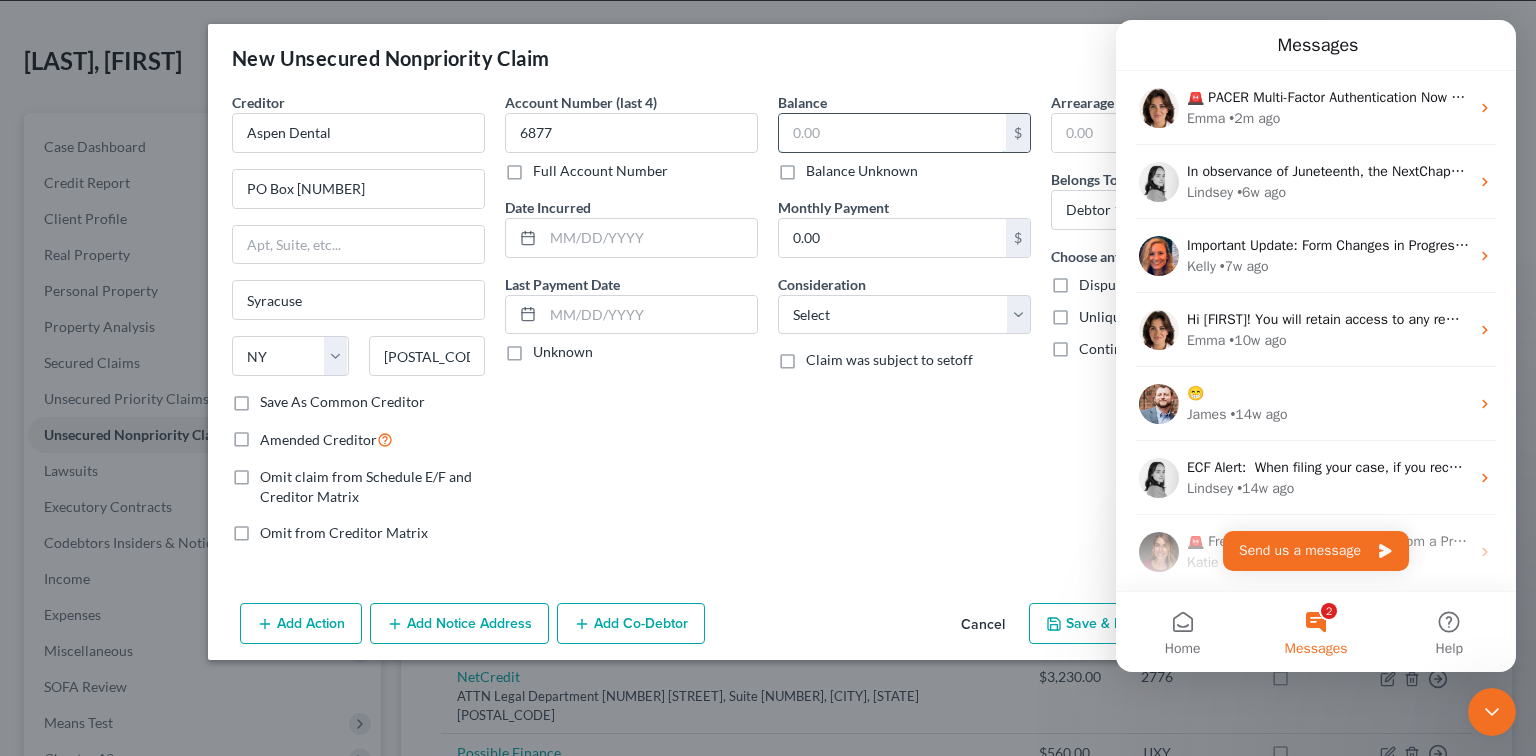 click at bounding box center (892, 133) 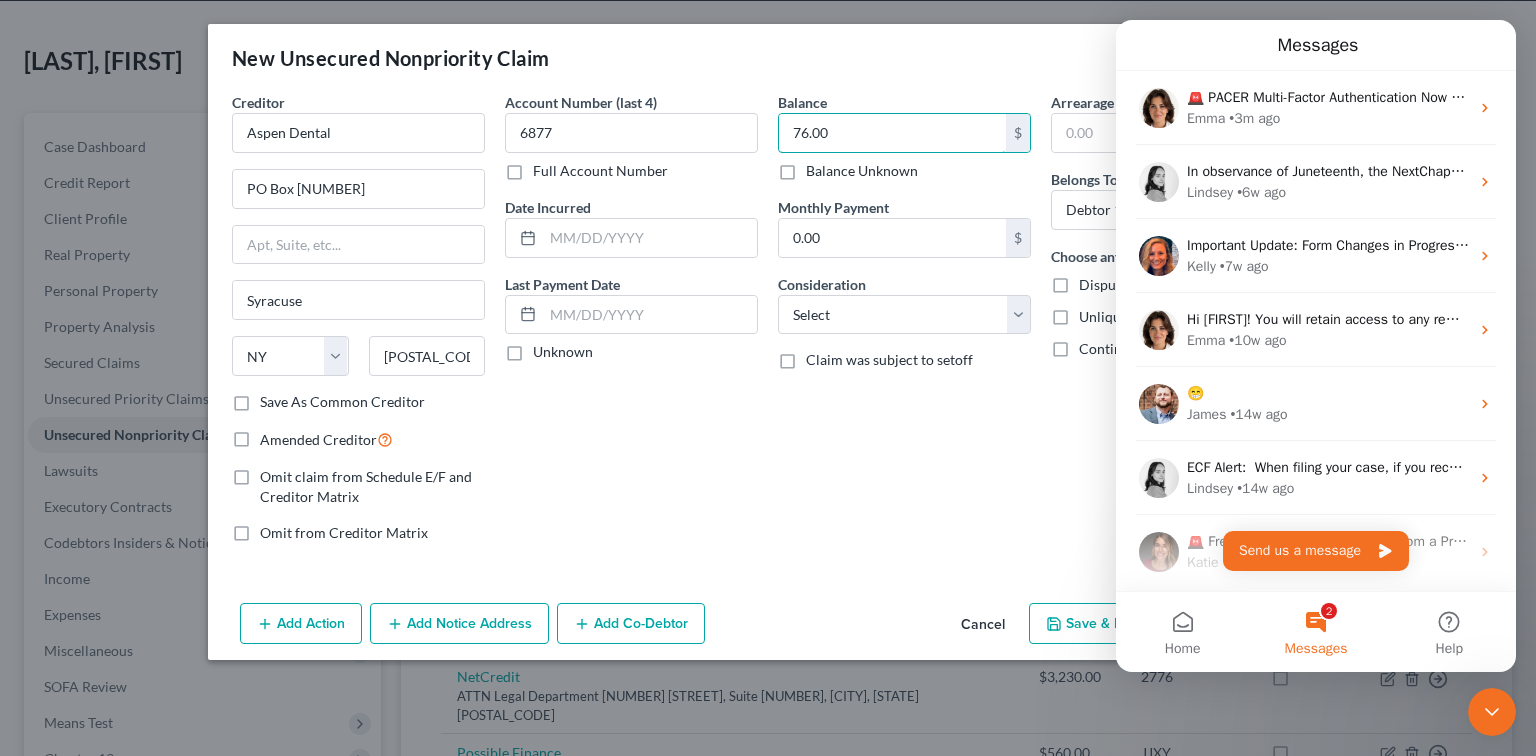 type on "76.00" 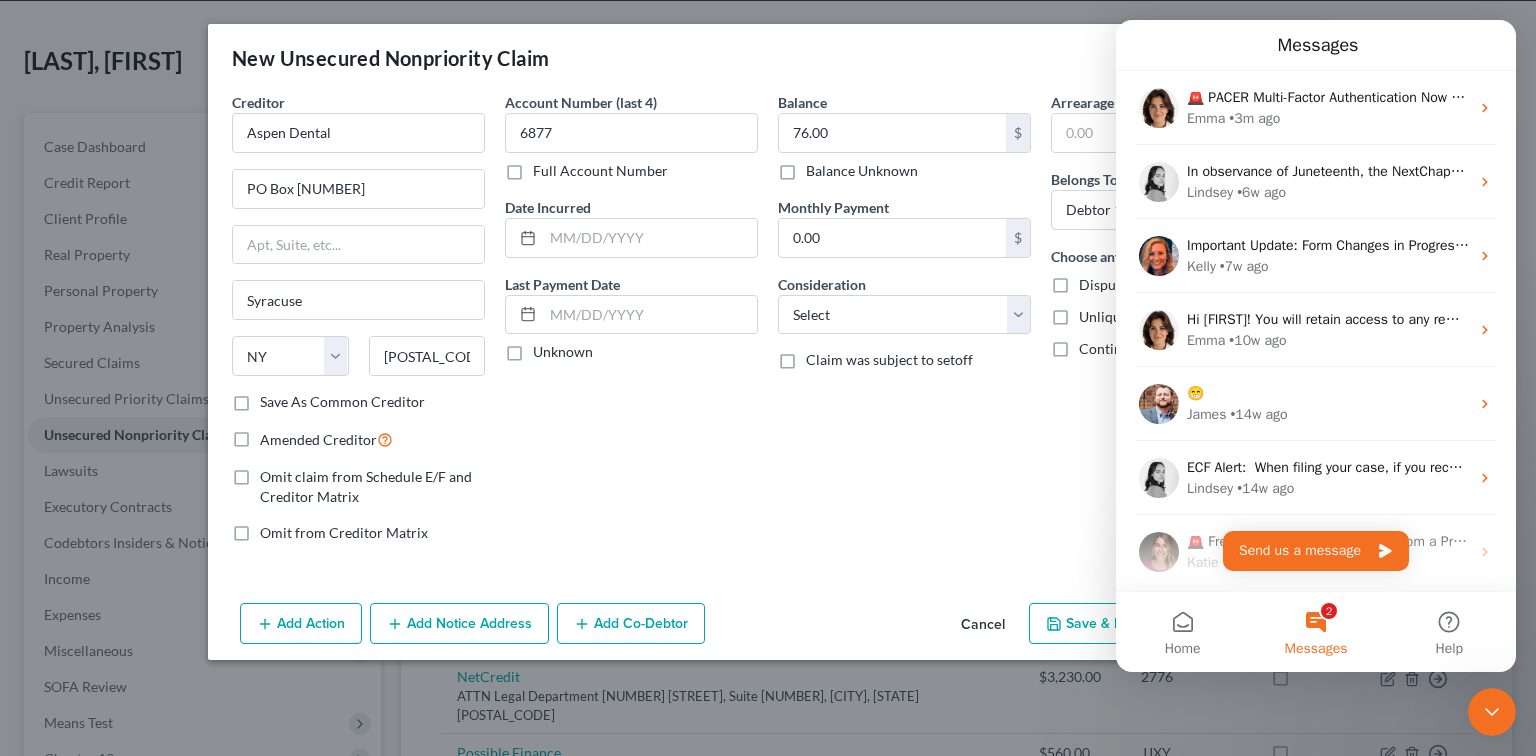 click on "Unknown" at bounding box center (563, 352) 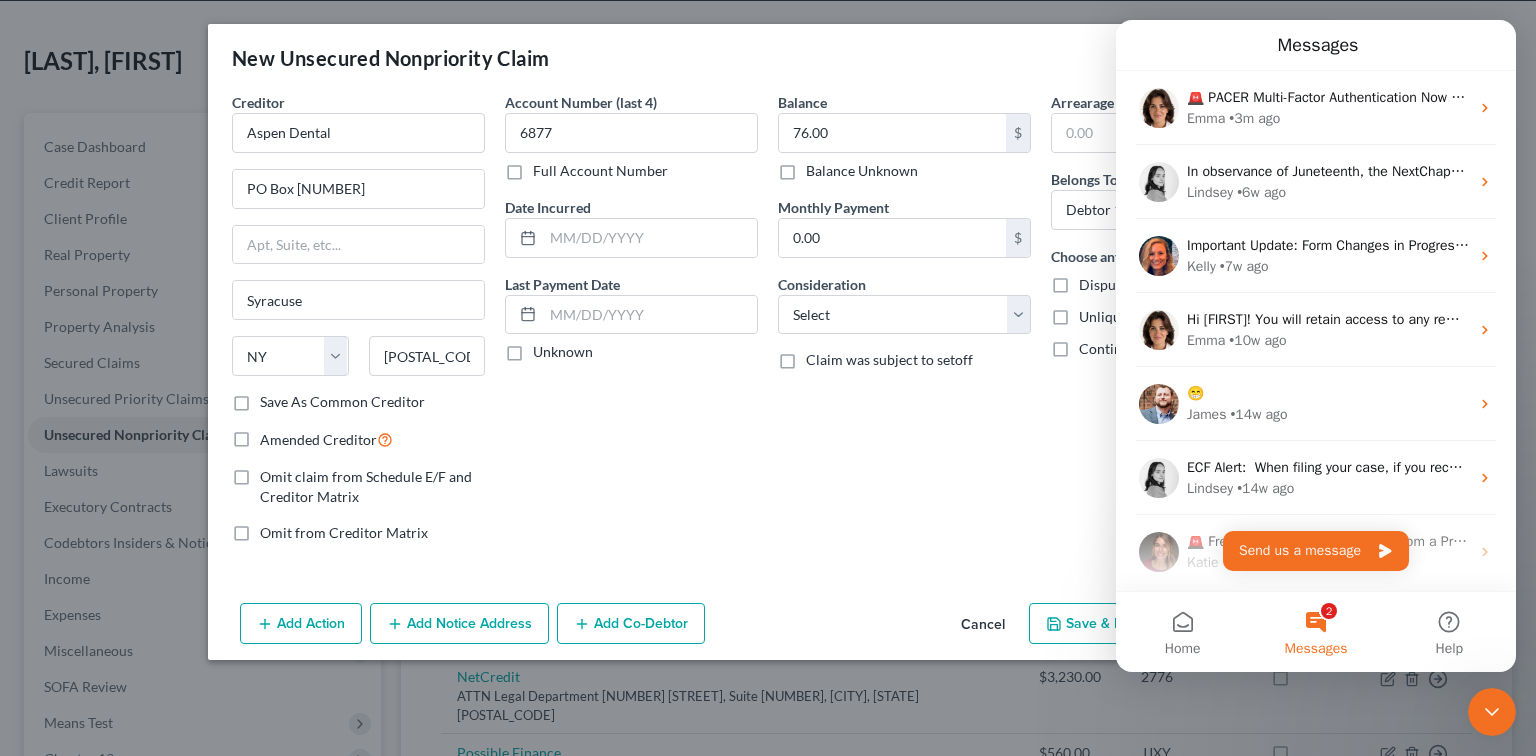 click on "Unknown" at bounding box center (547, 348) 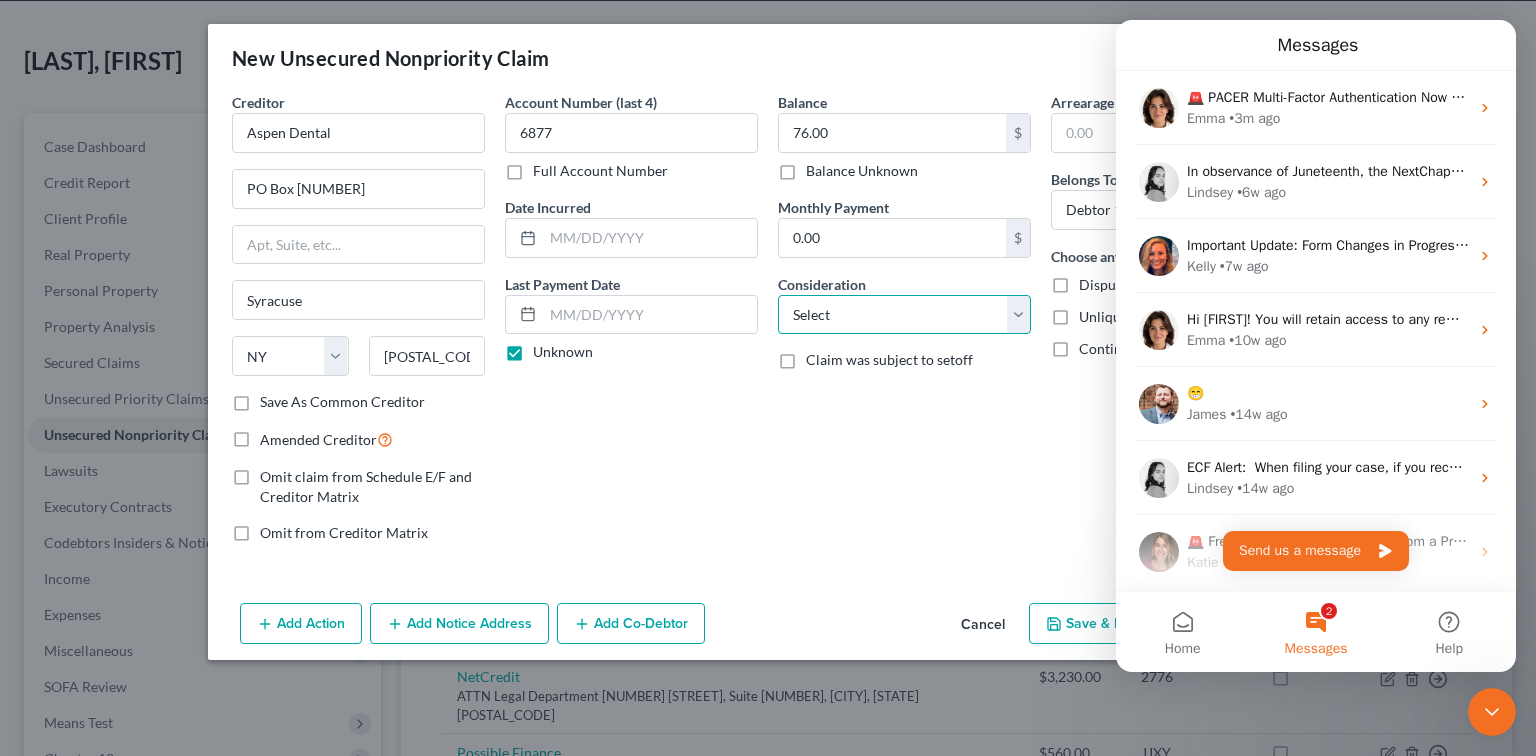 click on "Select Cable / Satellite Services Collection Agency Credit Card Debt Debt Counseling / Attorneys Deficiency Balance Domestic Support Obligations Home / Car Repairs Income Taxes Judgment Liens Medical Services Monies Loaned / Advanced Mortgage Obligation From Divorce Or Separation Obligation To Pensions Other Overdrawn Bank Account Promised To Help Pay Creditors Student Loans Suppliers And Vendors Telephone / Internet Services Utility Services" at bounding box center (904, 315) 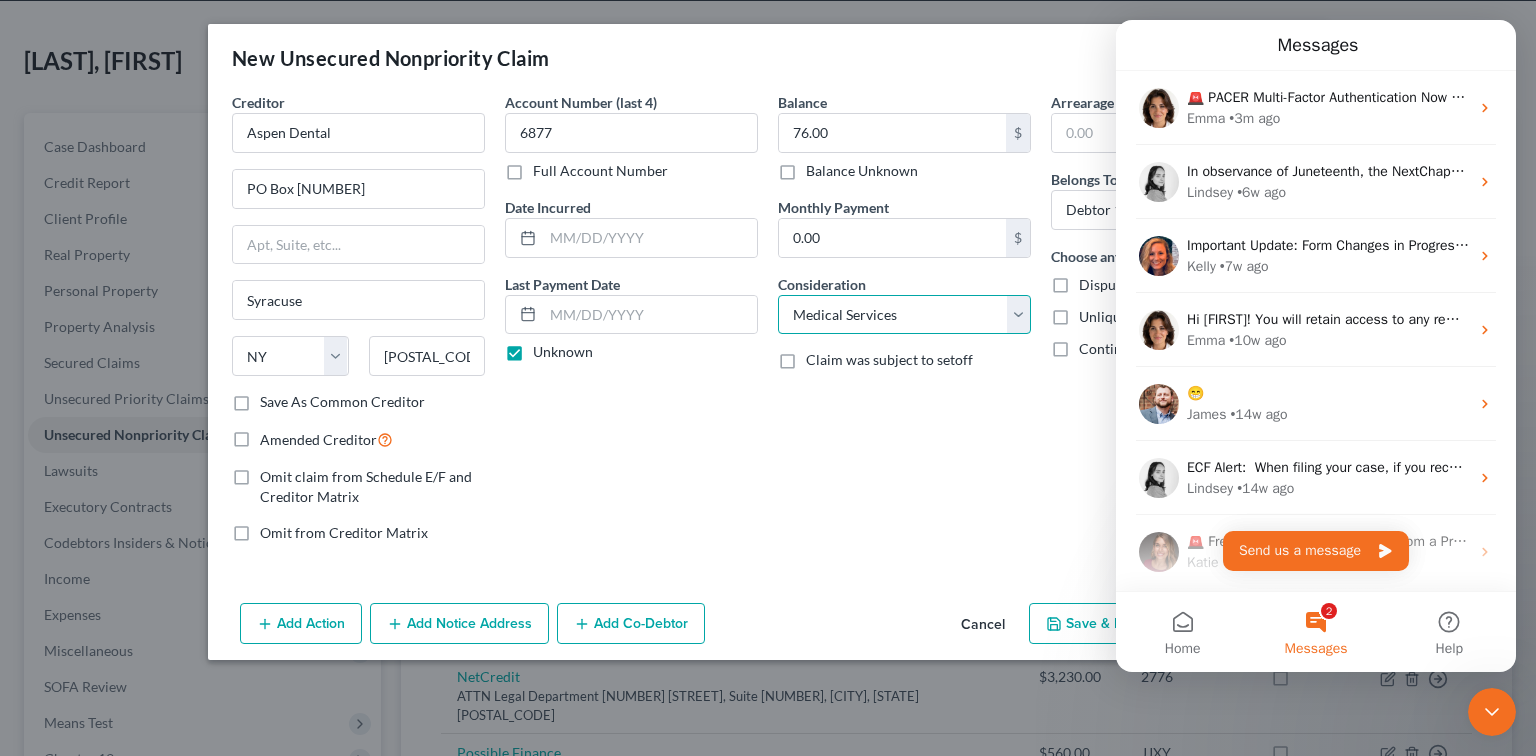 click on "Select Cable / Satellite Services Collection Agency Credit Card Debt Debt Counseling / Attorneys Deficiency Balance Domestic Support Obligations Home / Car Repairs Income Taxes Judgment Liens Medical Services Monies Loaned / Advanced Mortgage Obligation From Divorce Or Separation Obligation To Pensions Other Overdrawn Bank Account Promised To Help Pay Creditors Student Loans Suppliers And Vendors Telephone / Internet Services Utility Services" at bounding box center [904, 315] 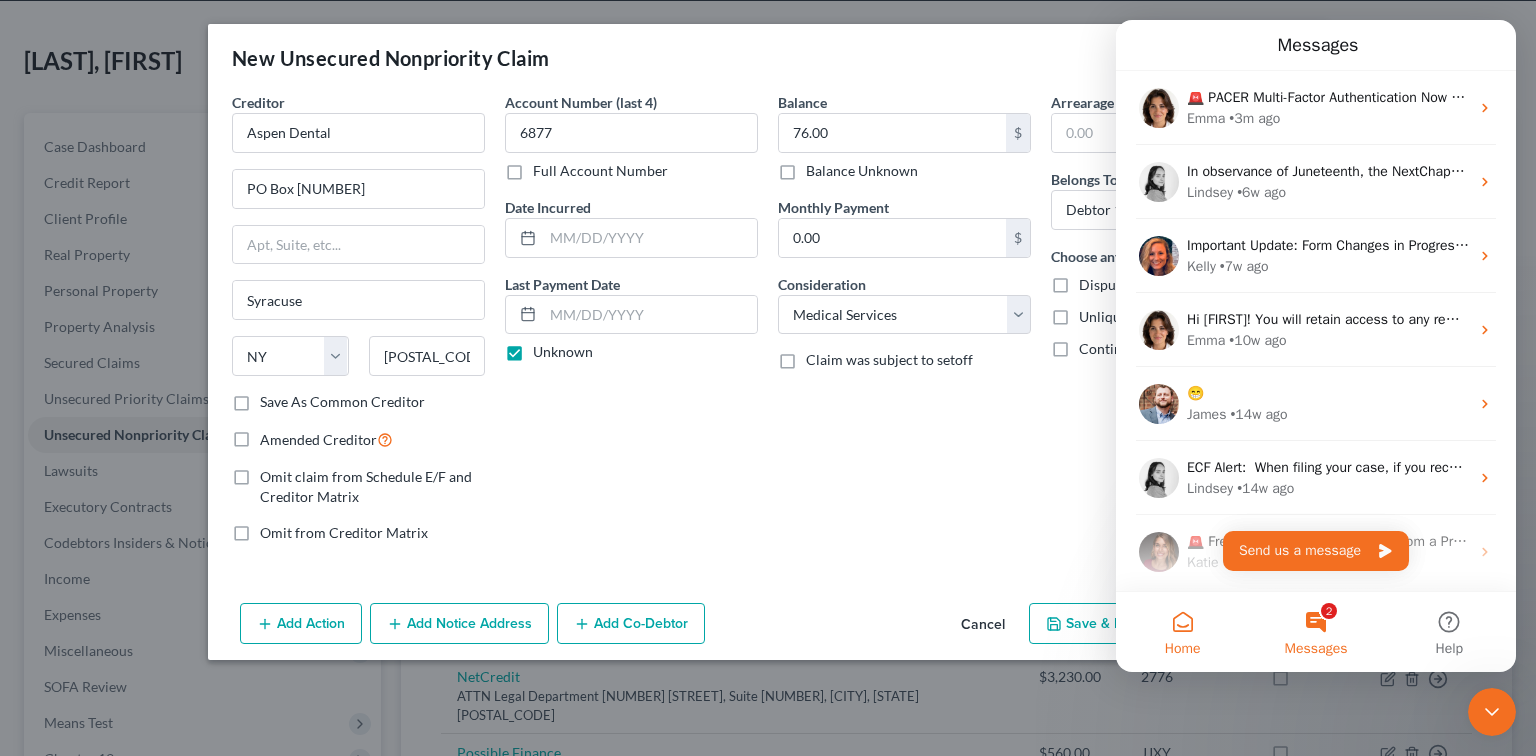 click on "Home" at bounding box center [1182, 632] 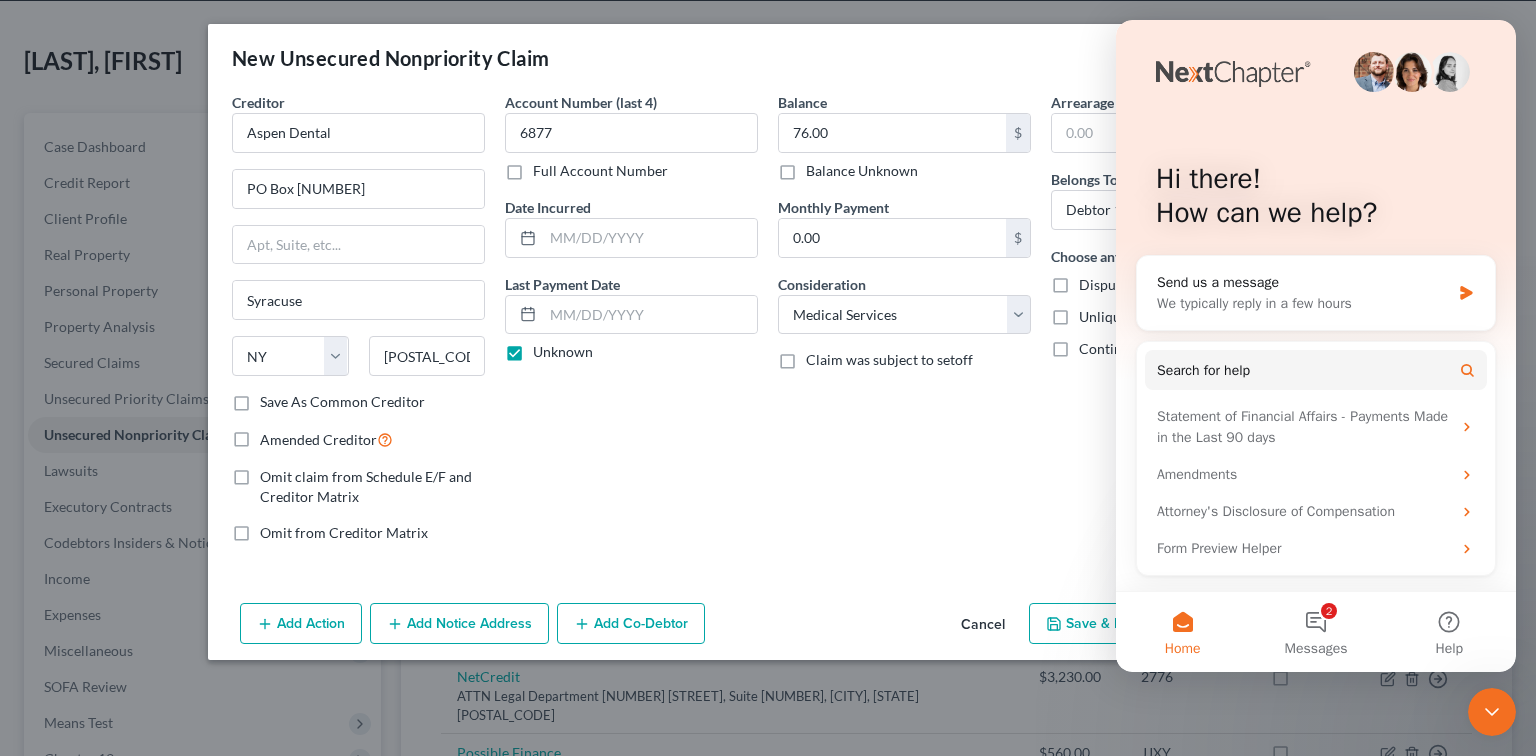 click 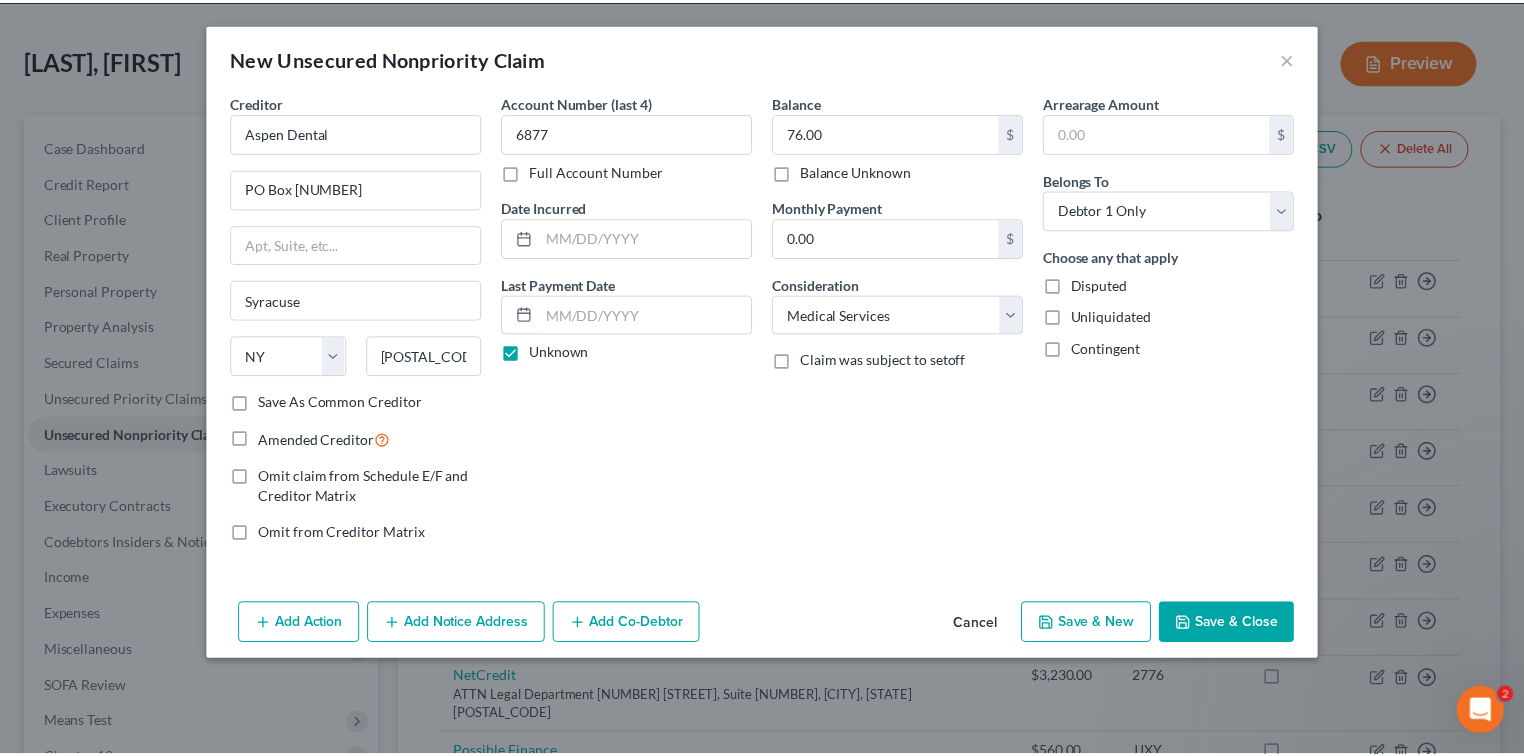 scroll, scrollTop: 0, scrollLeft: 0, axis: both 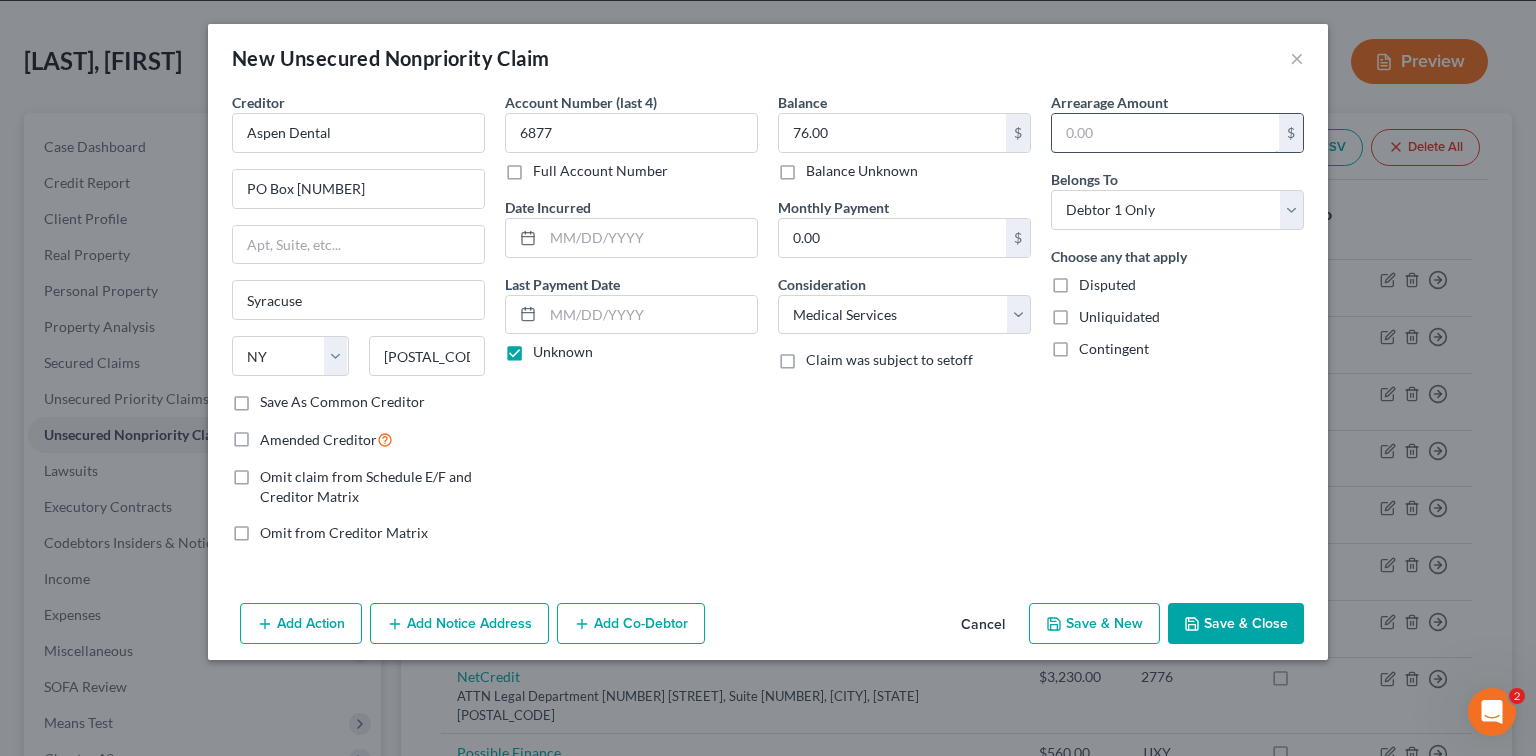 click at bounding box center (1165, 133) 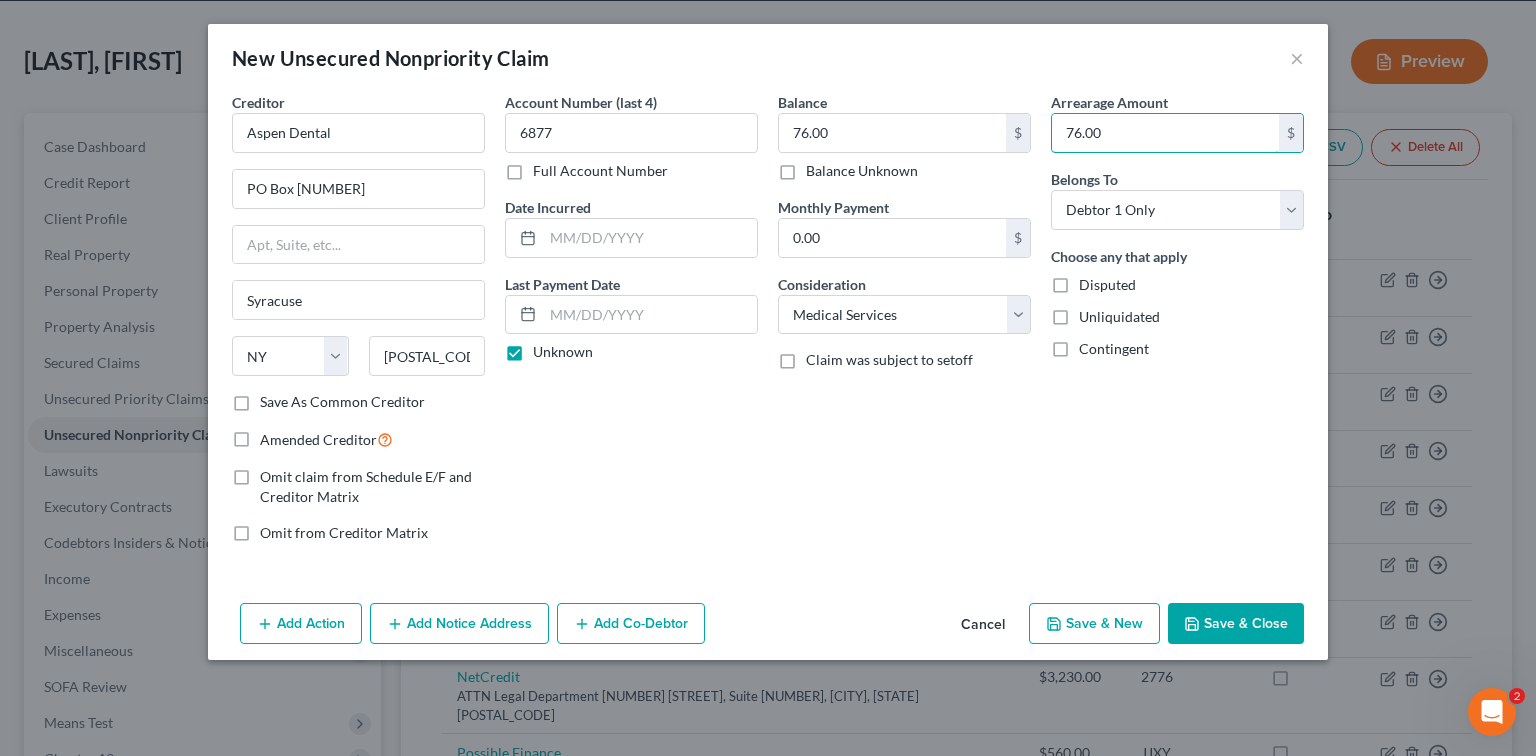 type on "76.00" 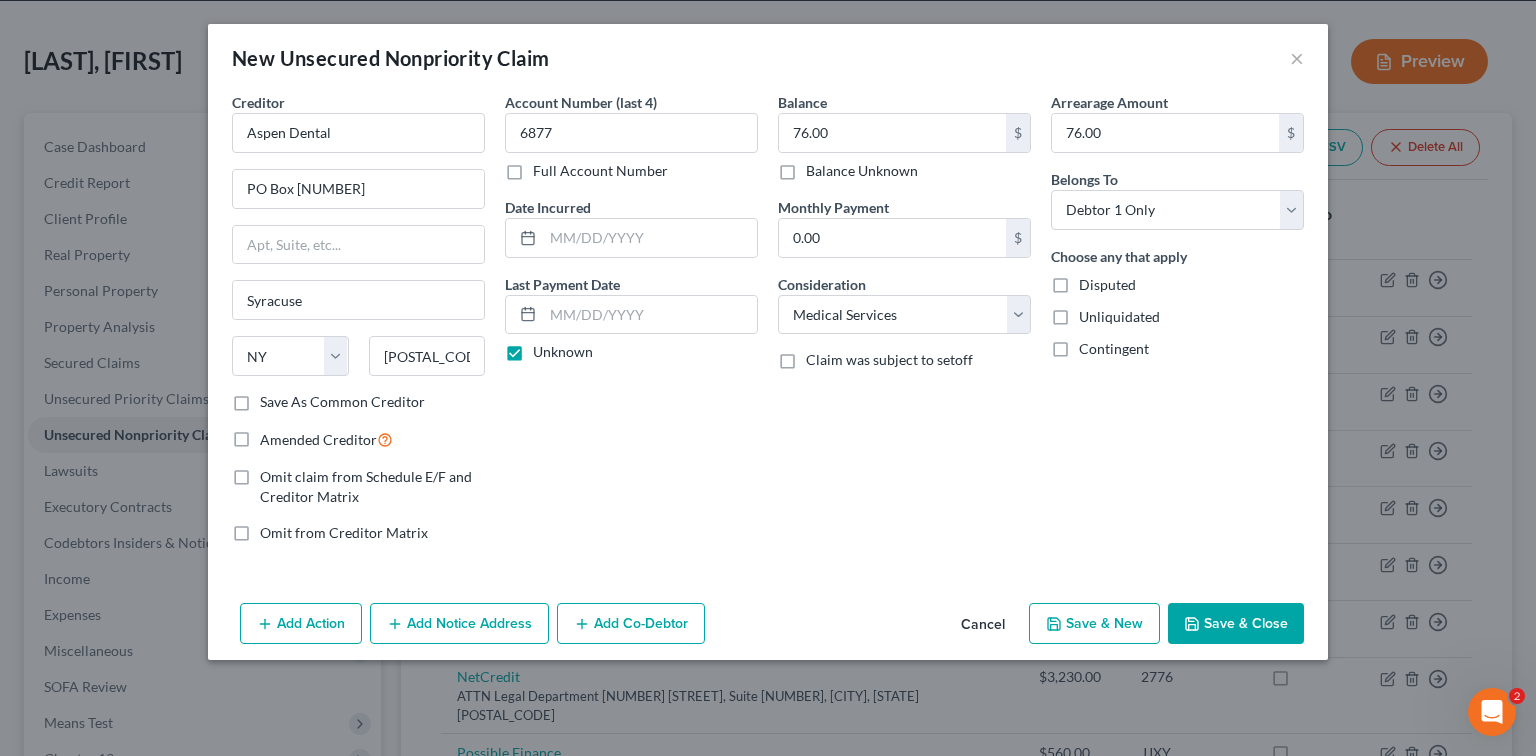 click on "Save & Close" at bounding box center (1236, 624) 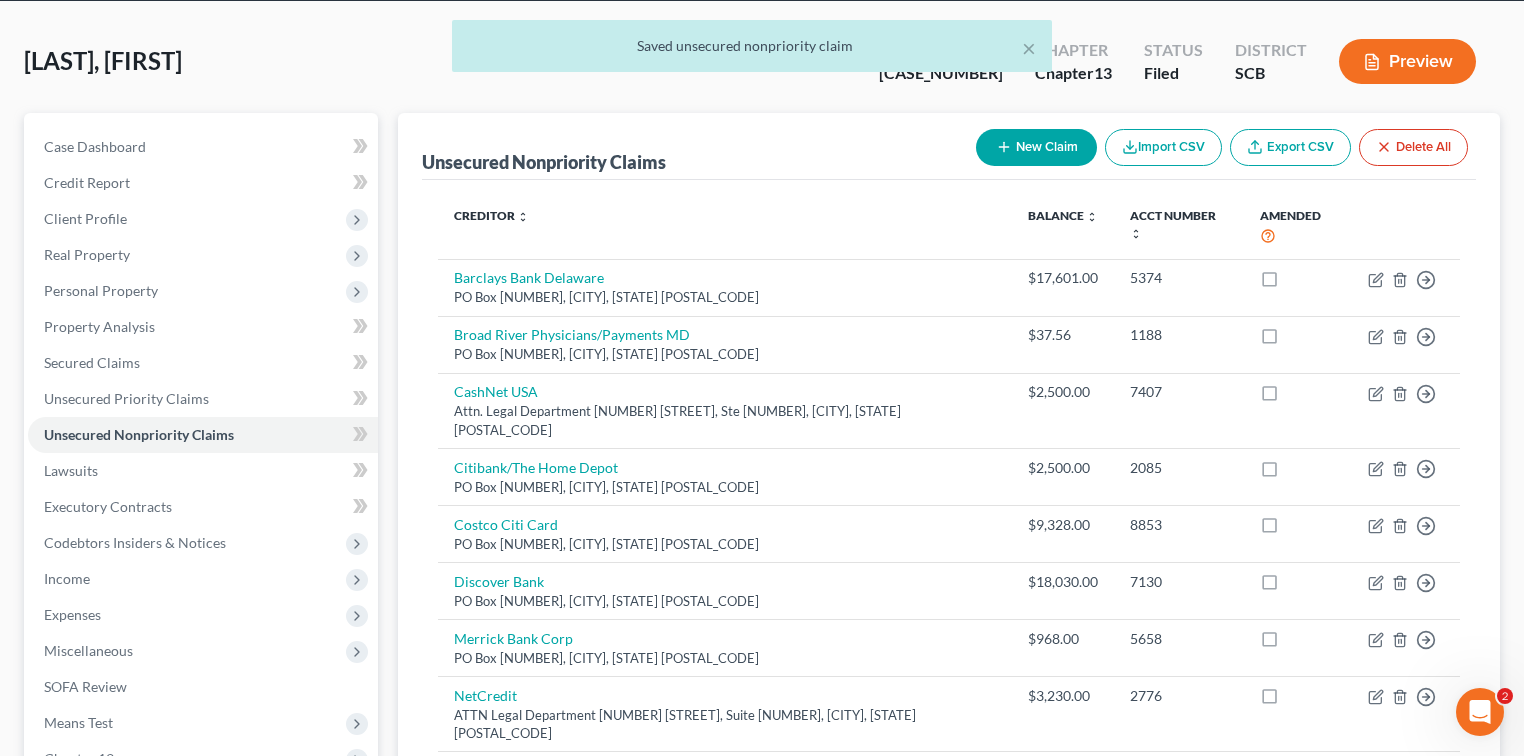 click on "New Claim" at bounding box center [1036, 147] 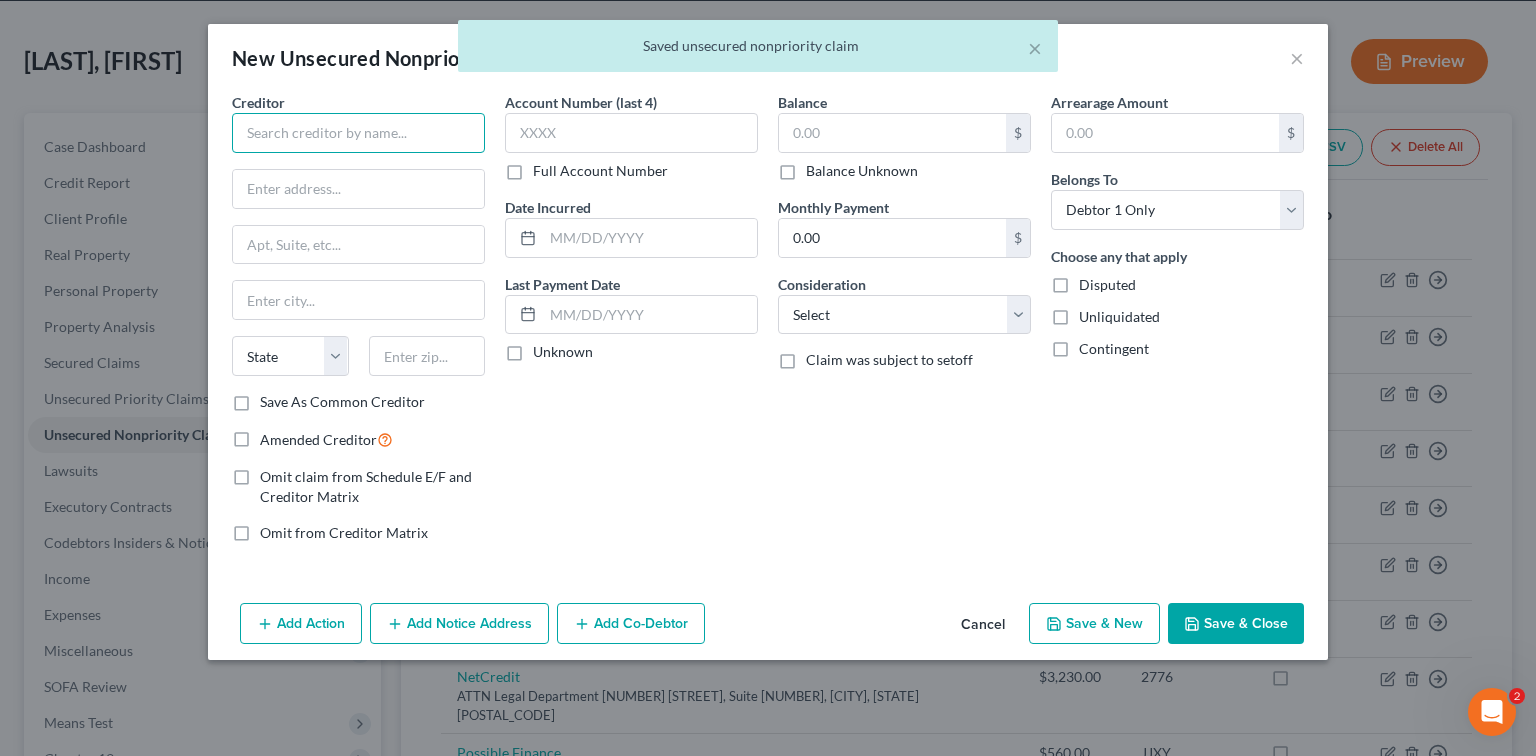 click at bounding box center [358, 133] 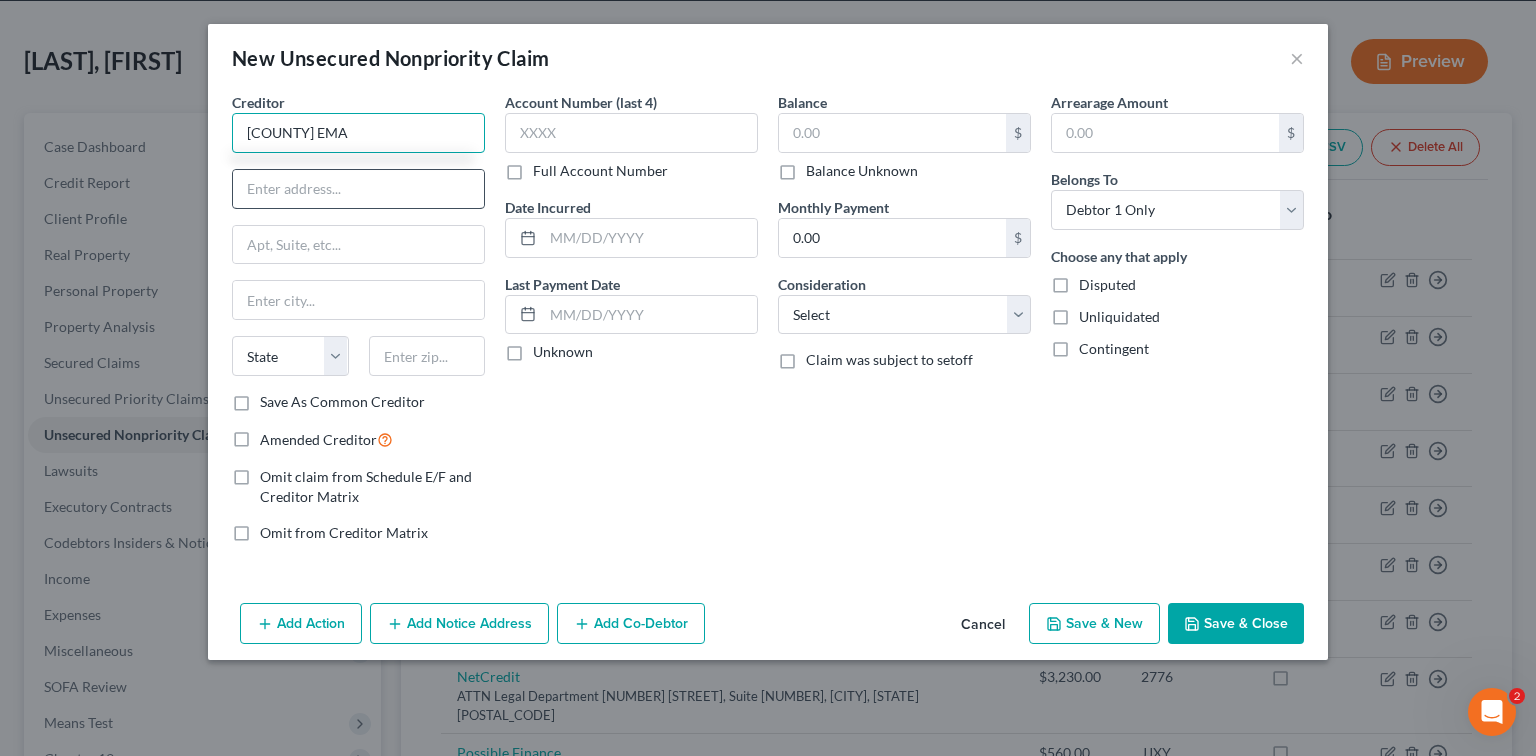 type on "Charleston County EMA" 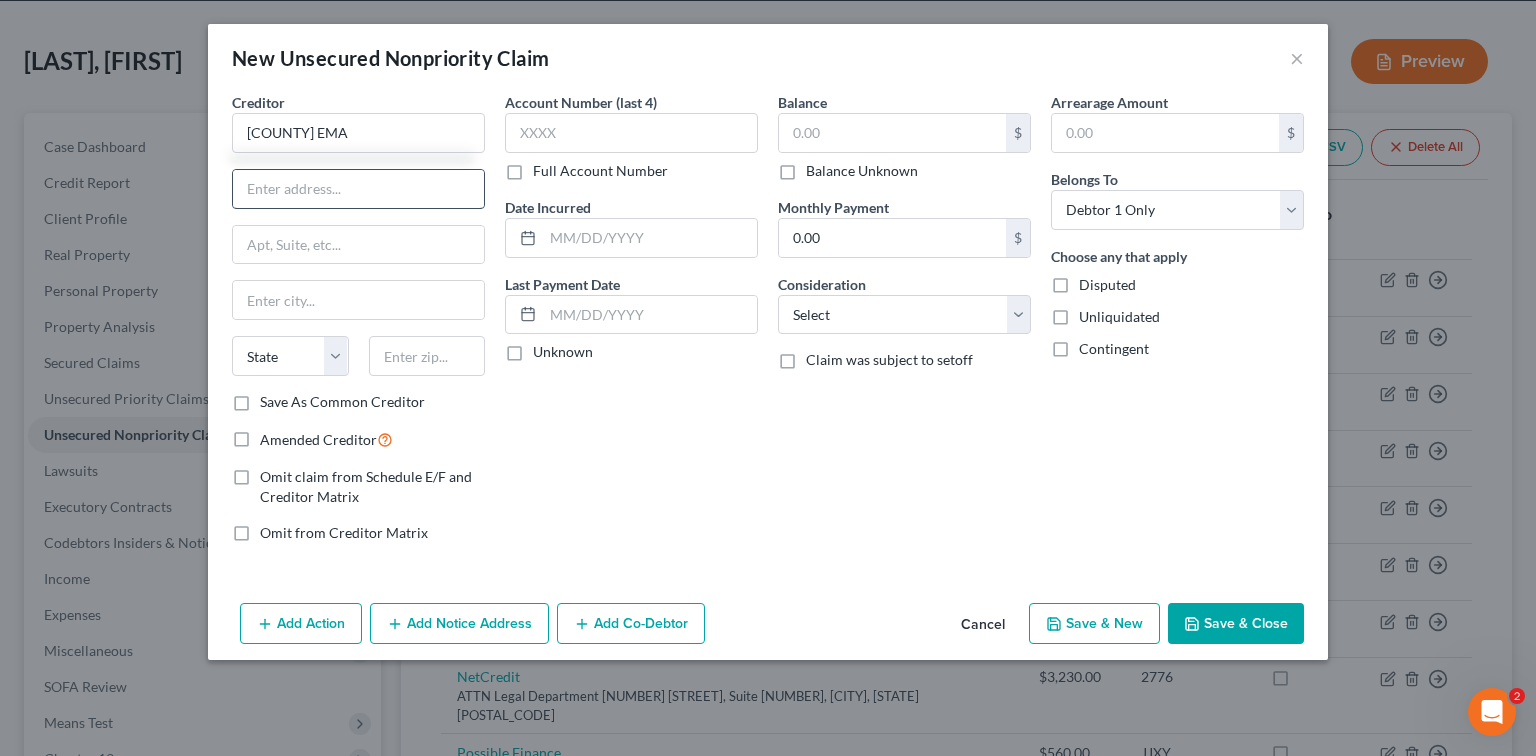 click at bounding box center (358, 189) 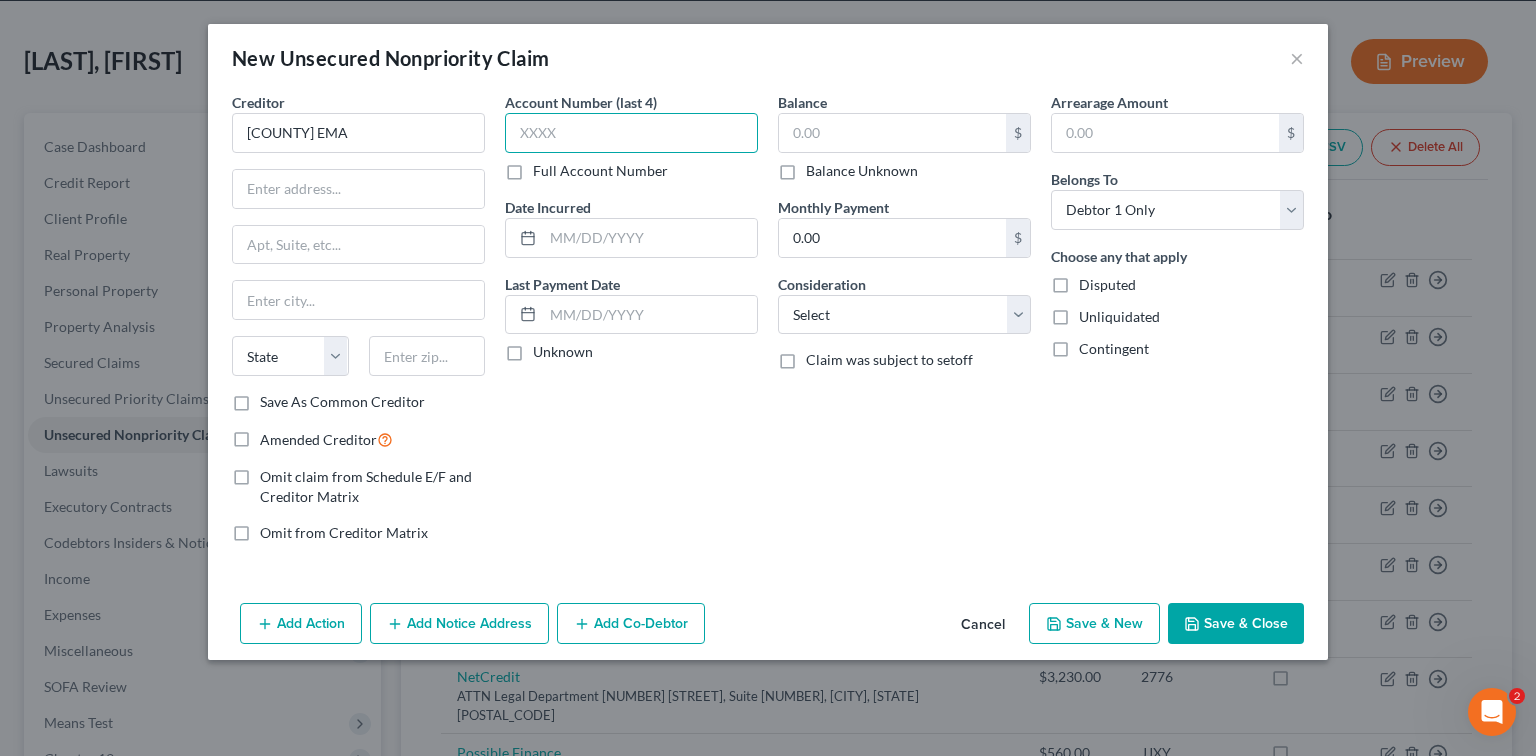 click at bounding box center [631, 133] 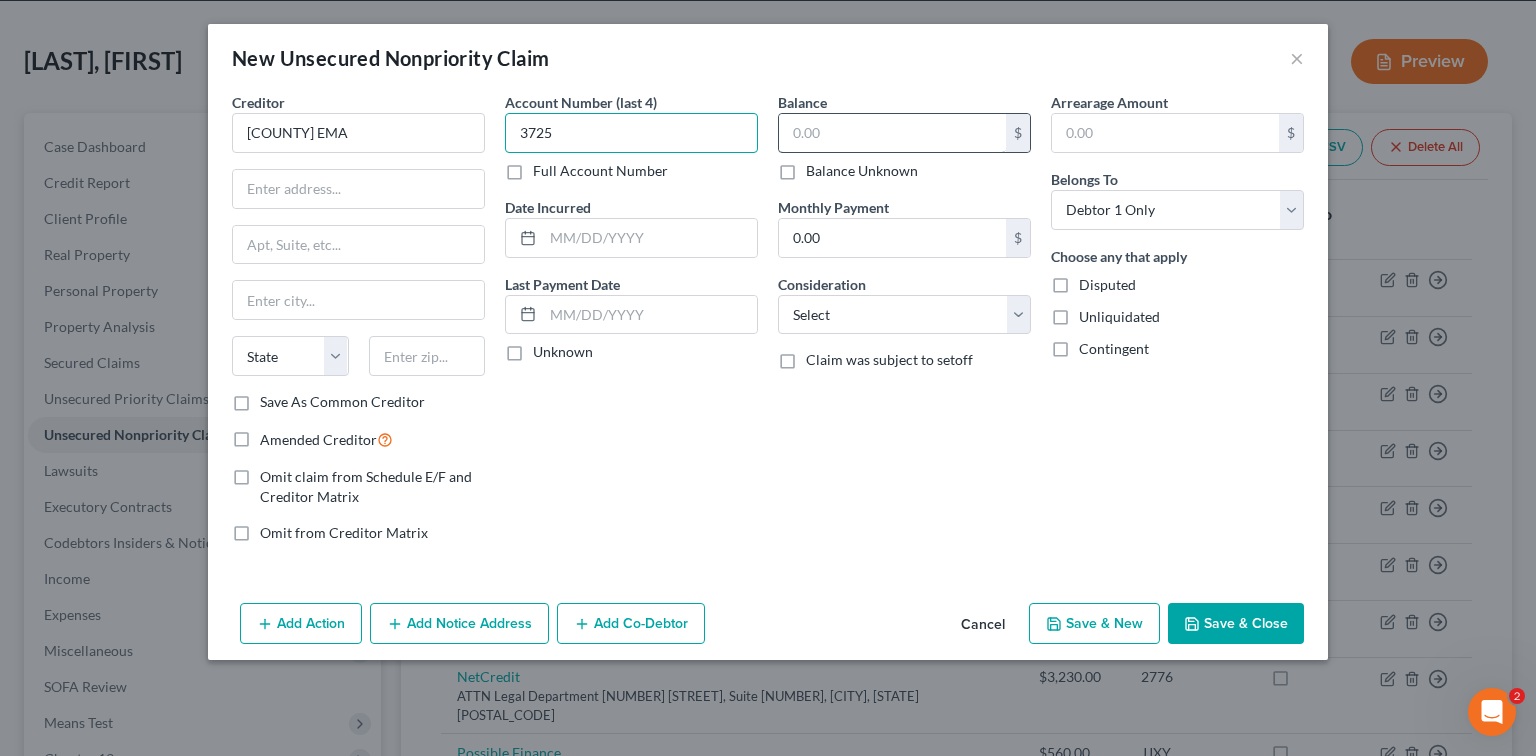 type on "3725" 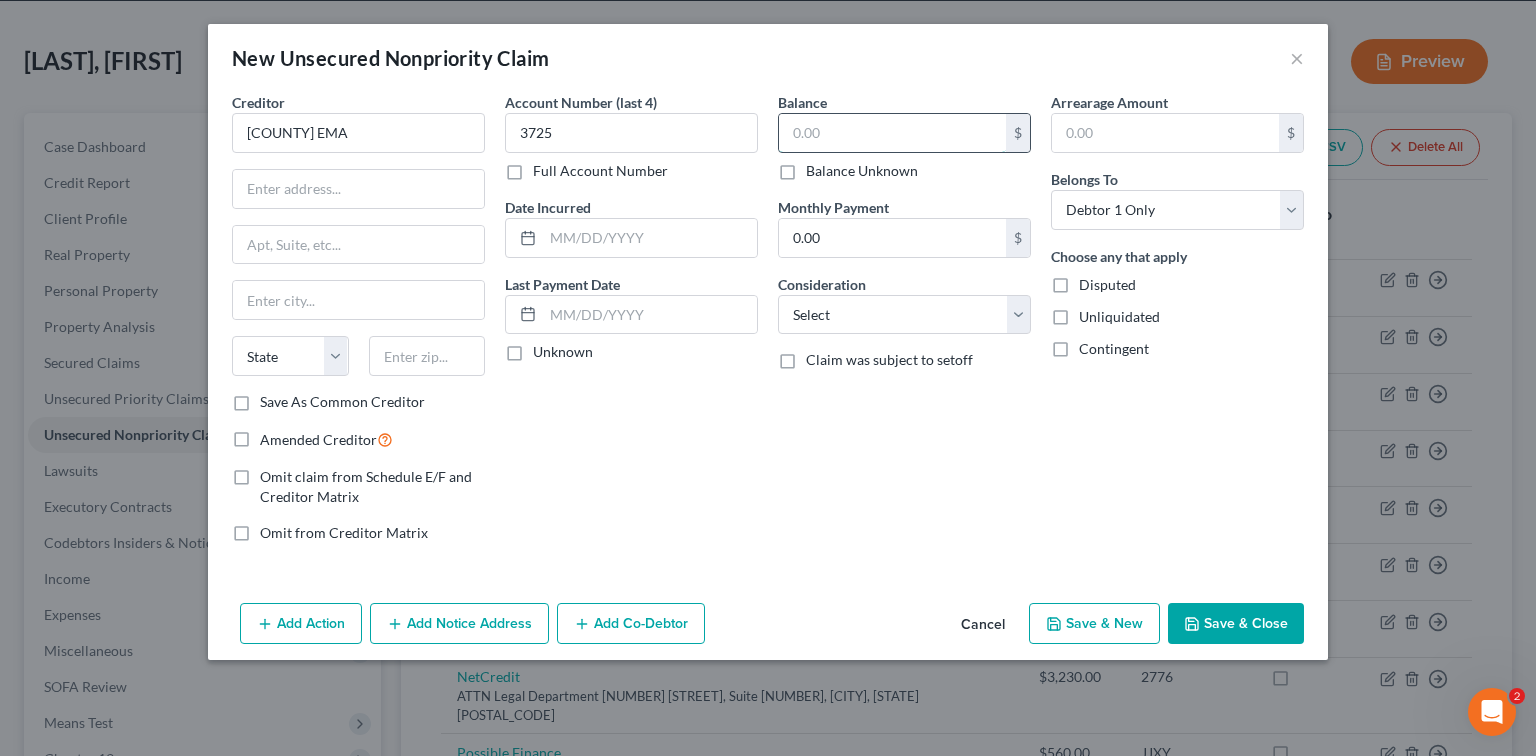 click at bounding box center (892, 133) 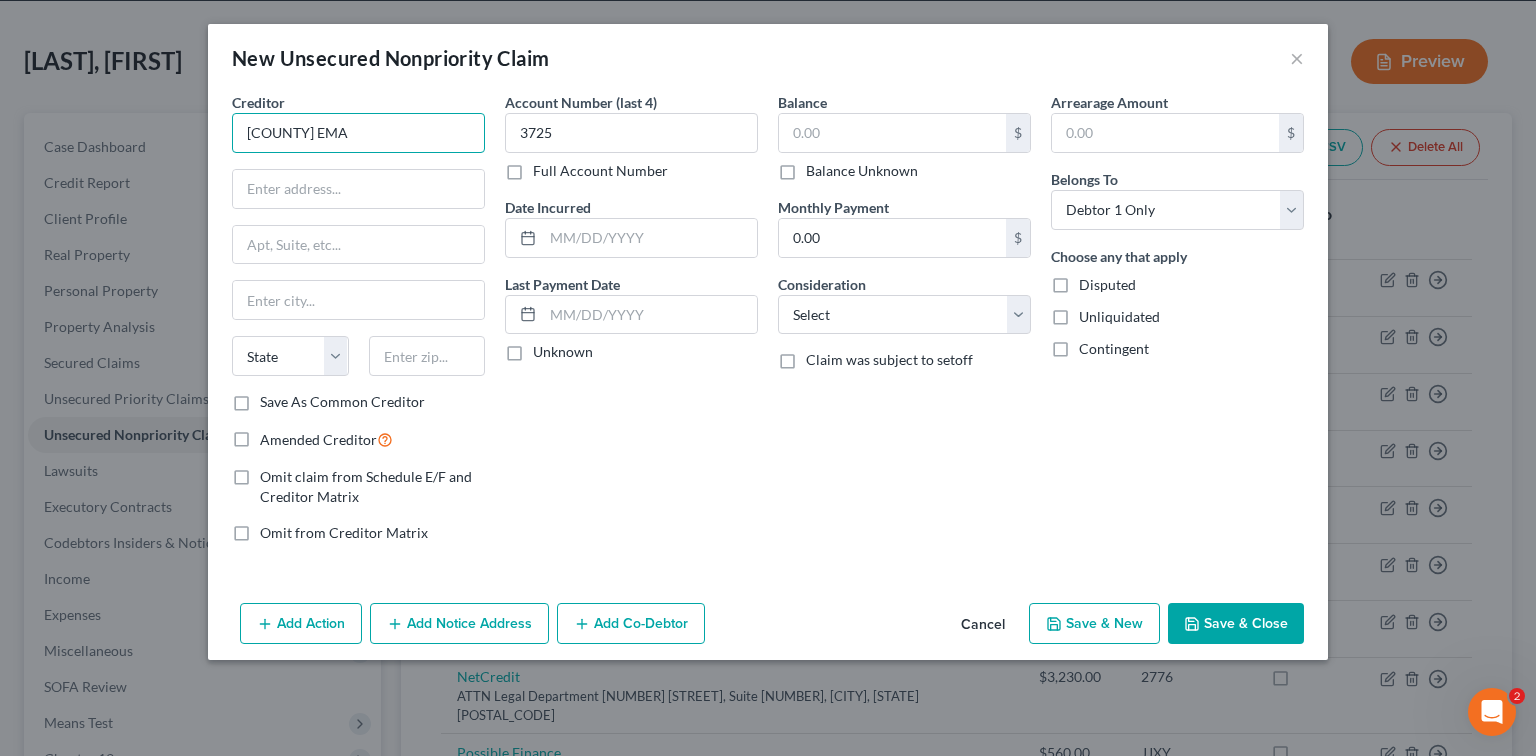 click on "Charleston County EMA" at bounding box center (358, 133) 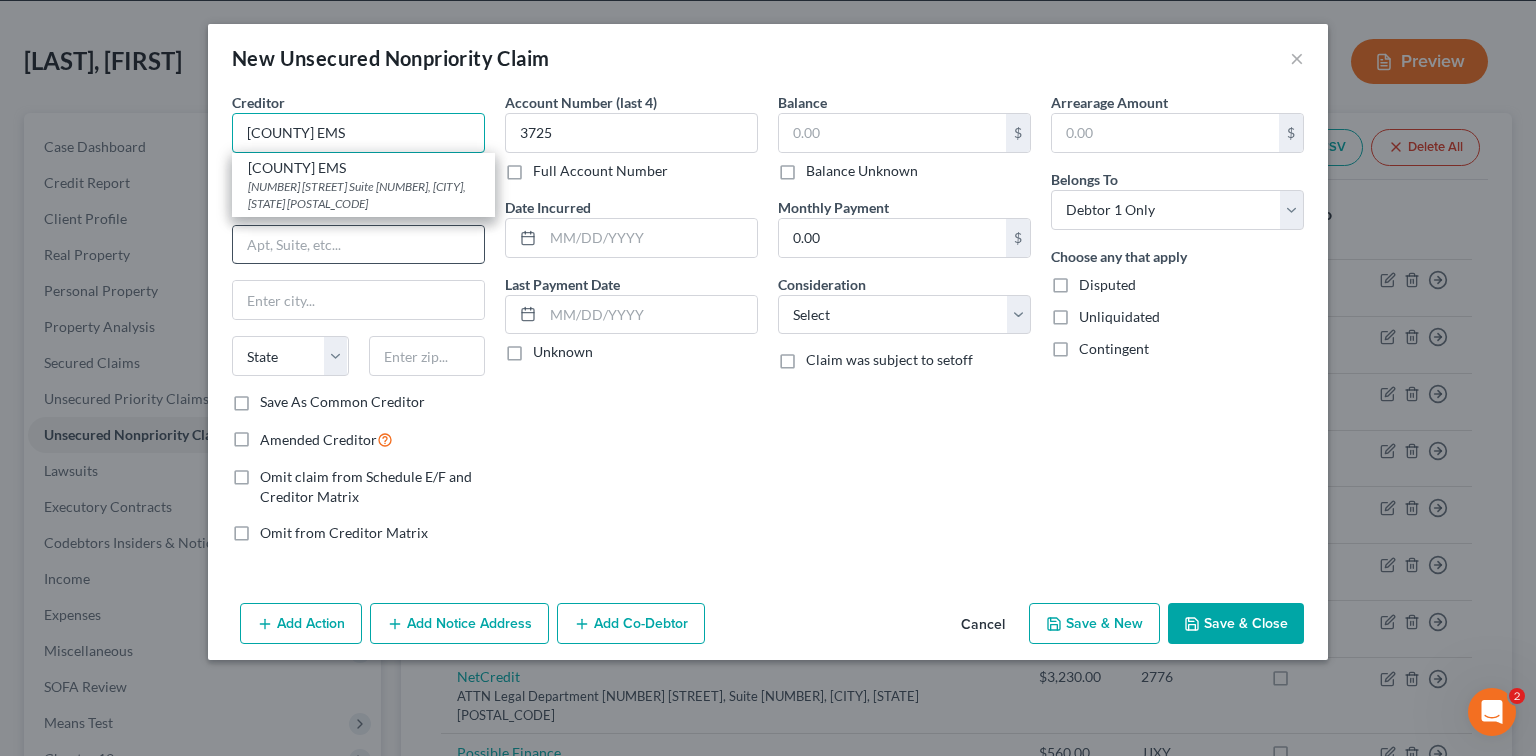 type on "Charleston County EMS" 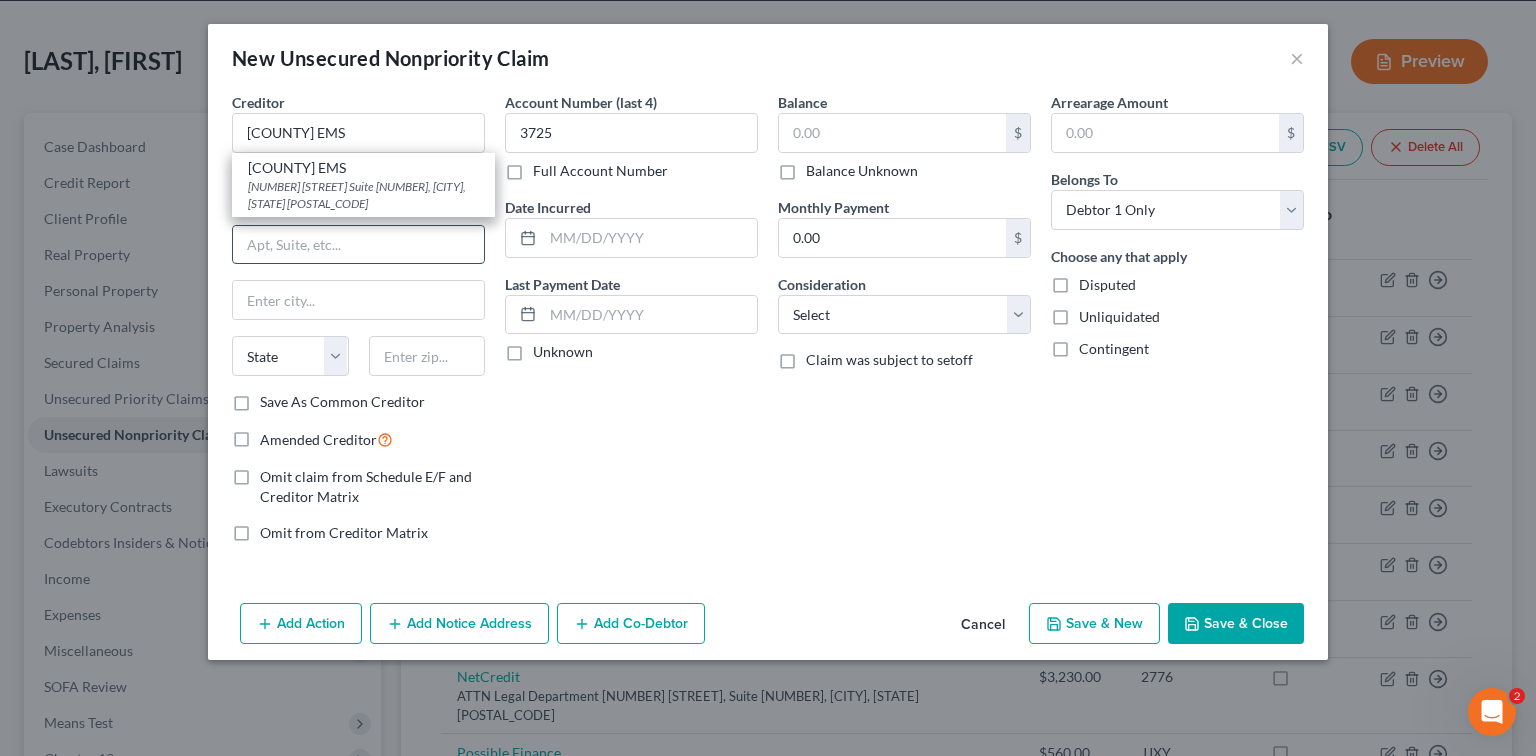 drag, startPoint x: 289, startPoint y: 248, endPoint x: 297, endPoint y: 224, distance: 25.298222 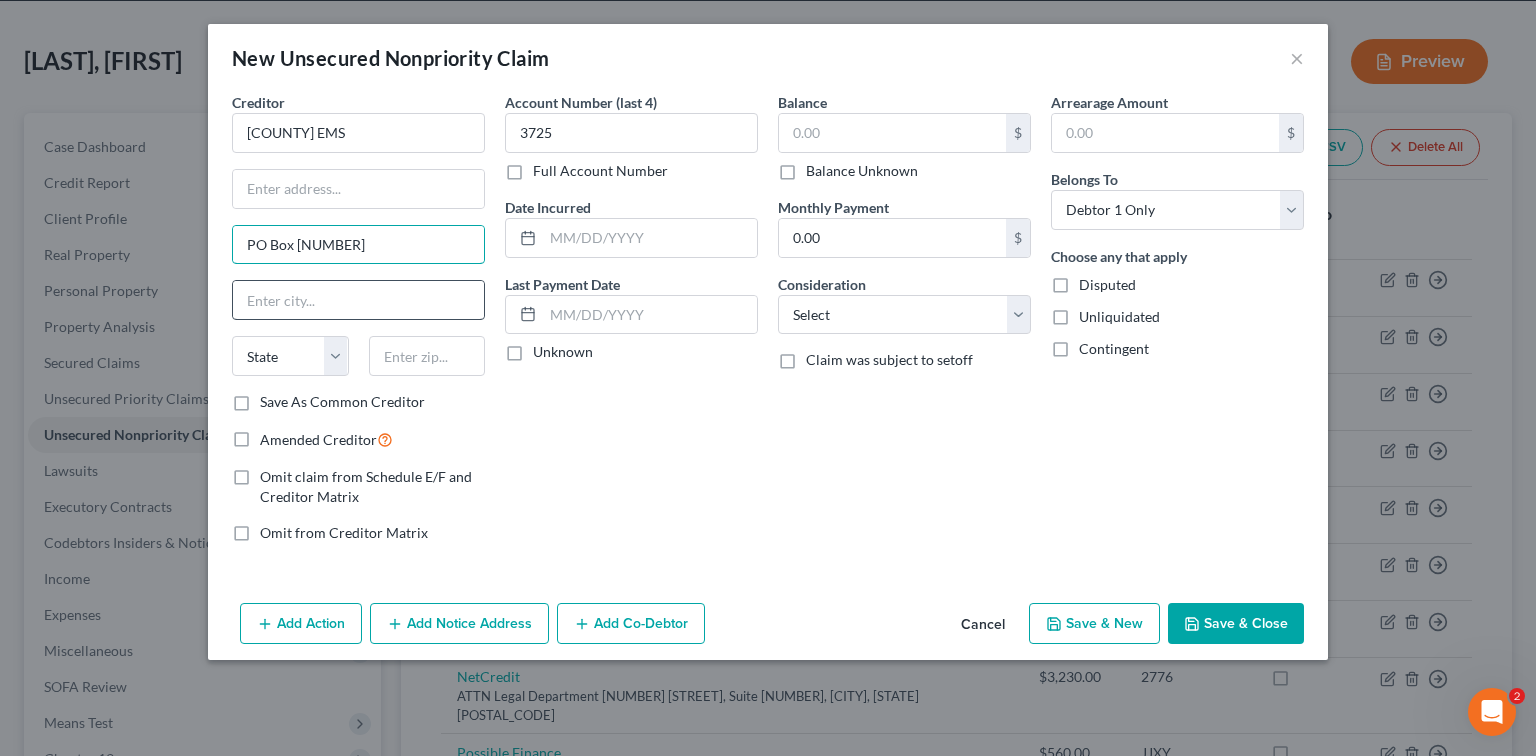 type on "PO Box 1280" 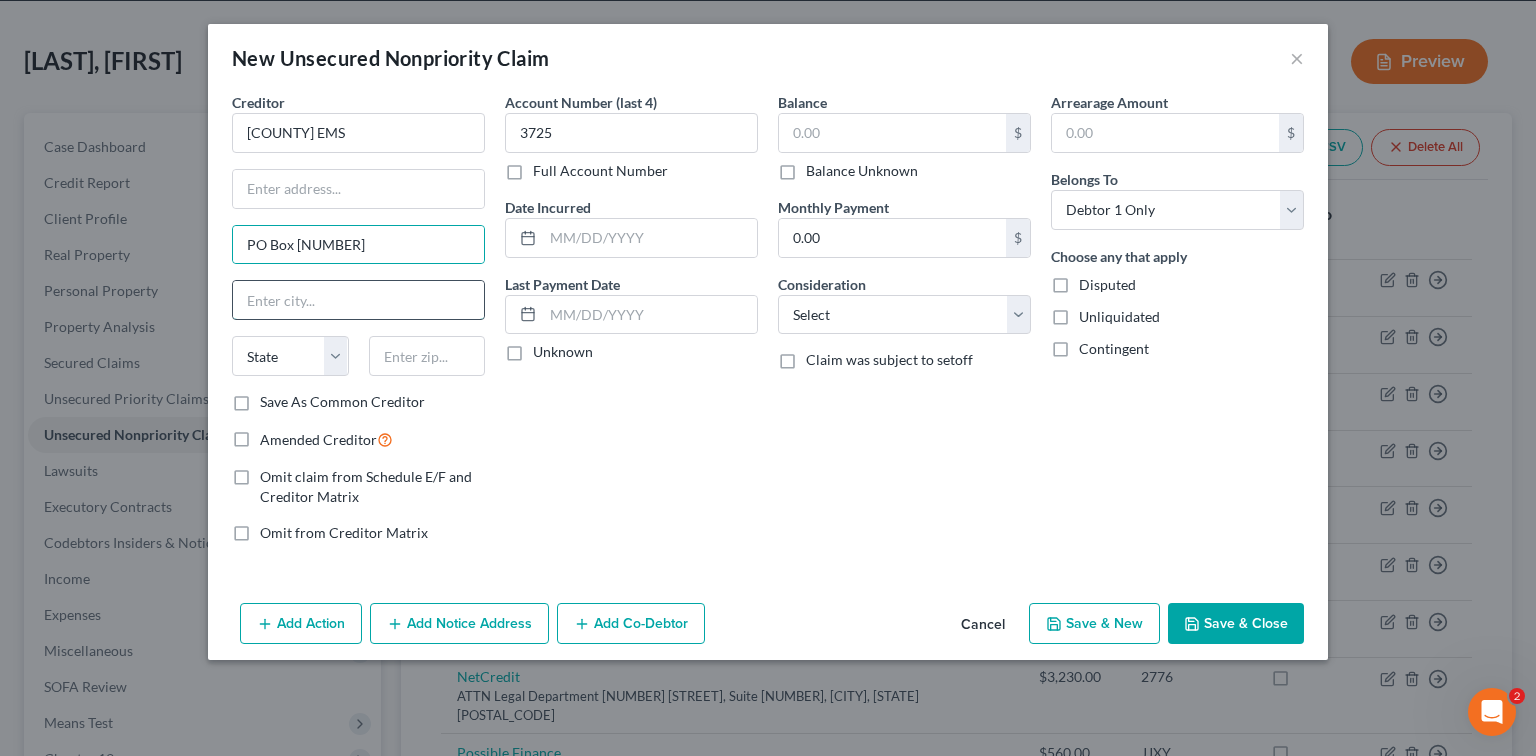 click at bounding box center (358, 300) 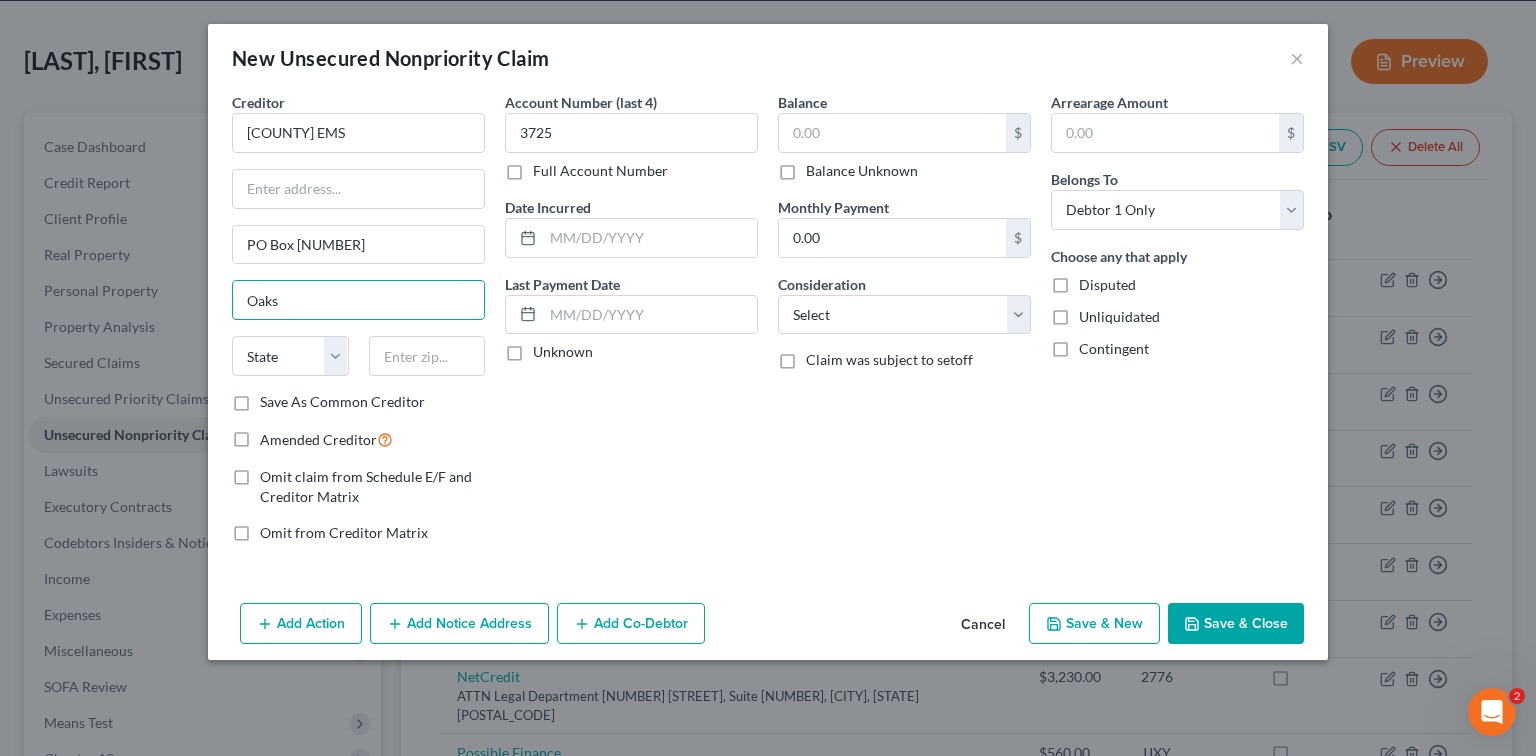 type on "Oaks" 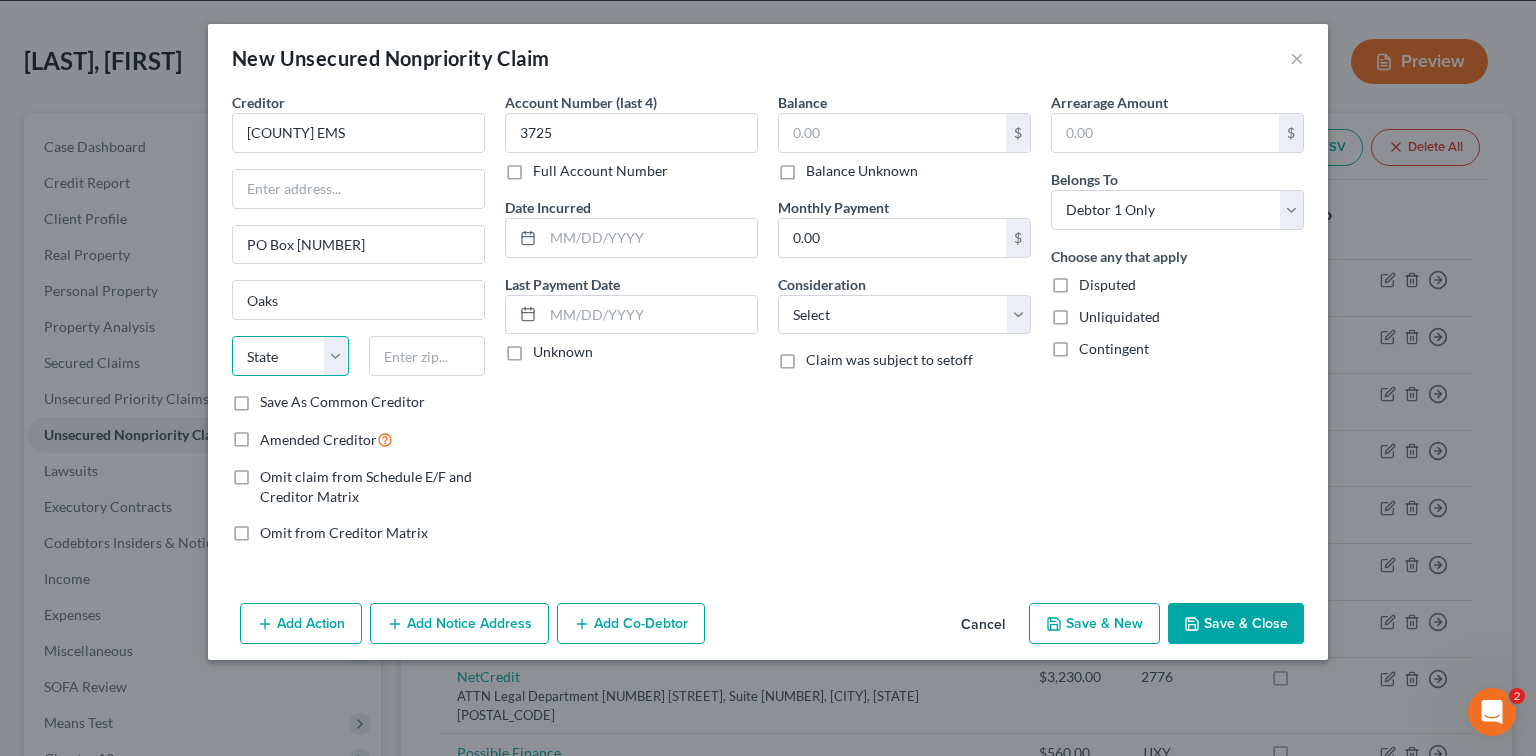 select on "39" 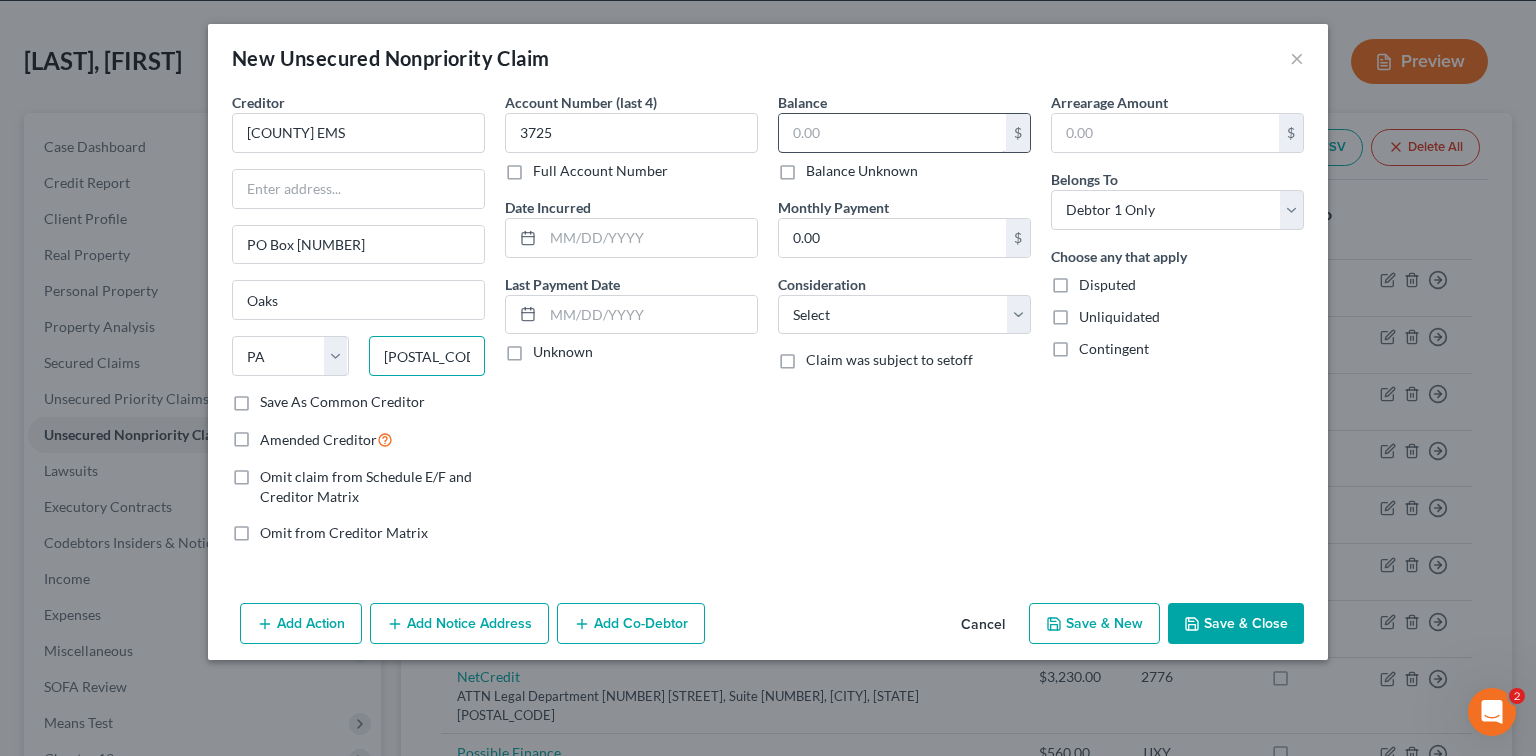 type on "19456-1280" 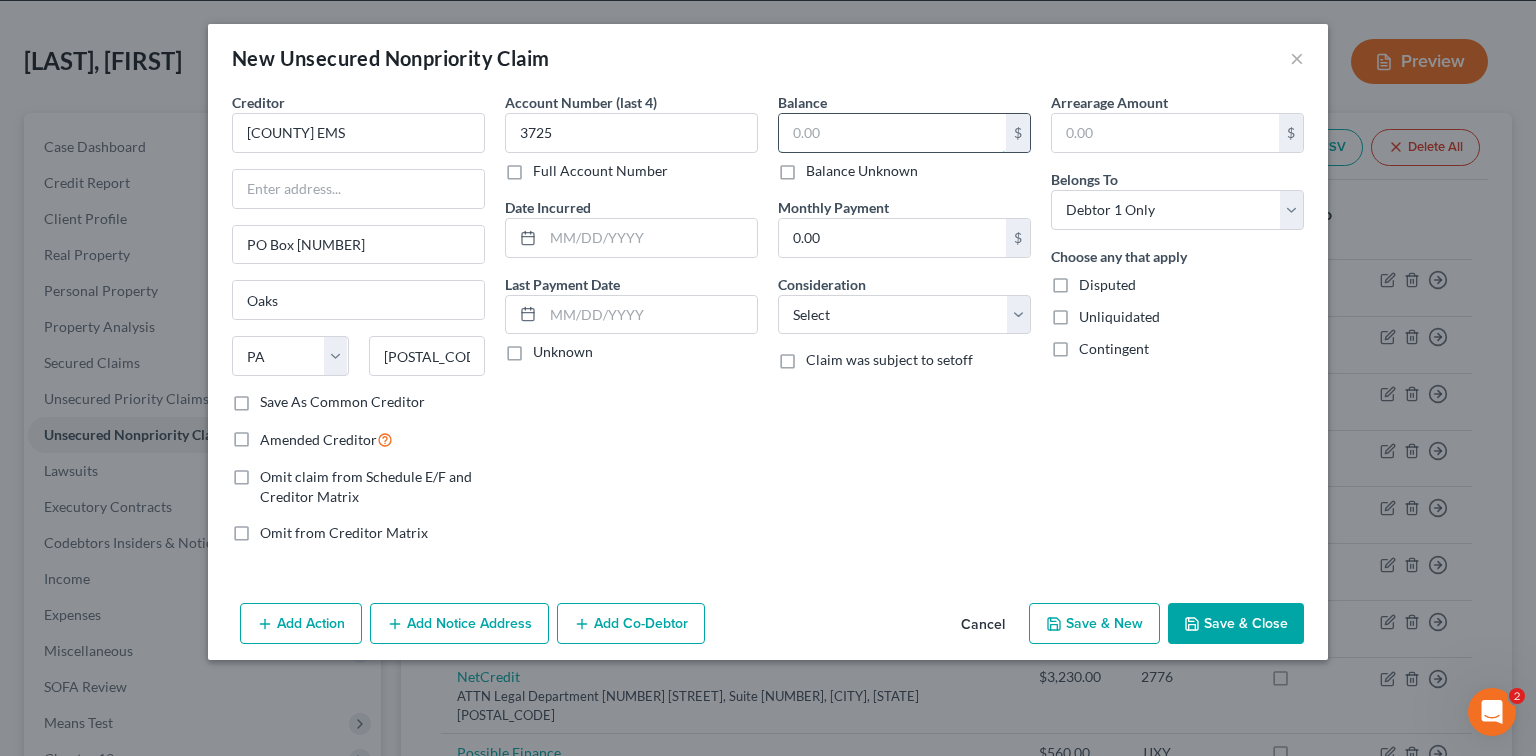 click at bounding box center [892, 133] 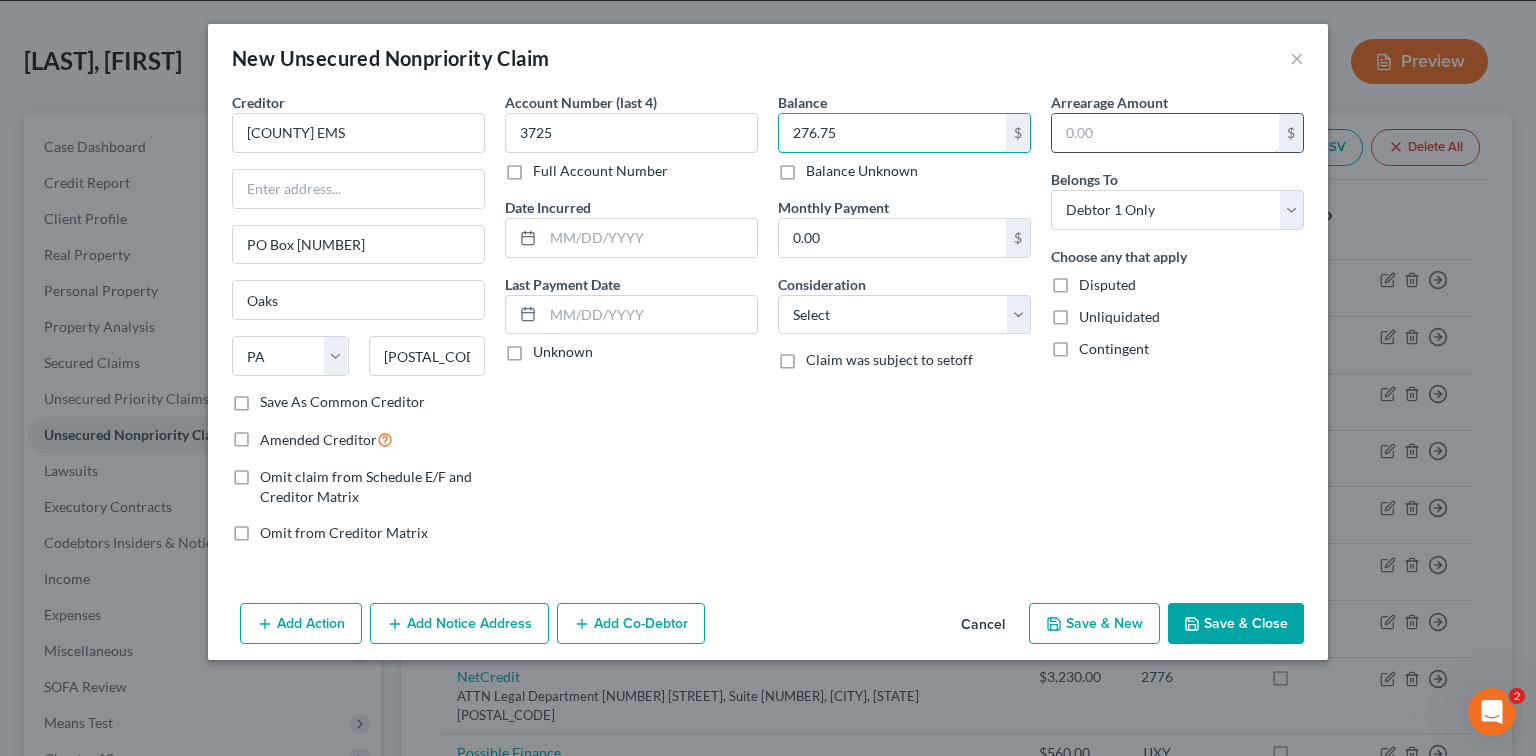 type on "276.75" 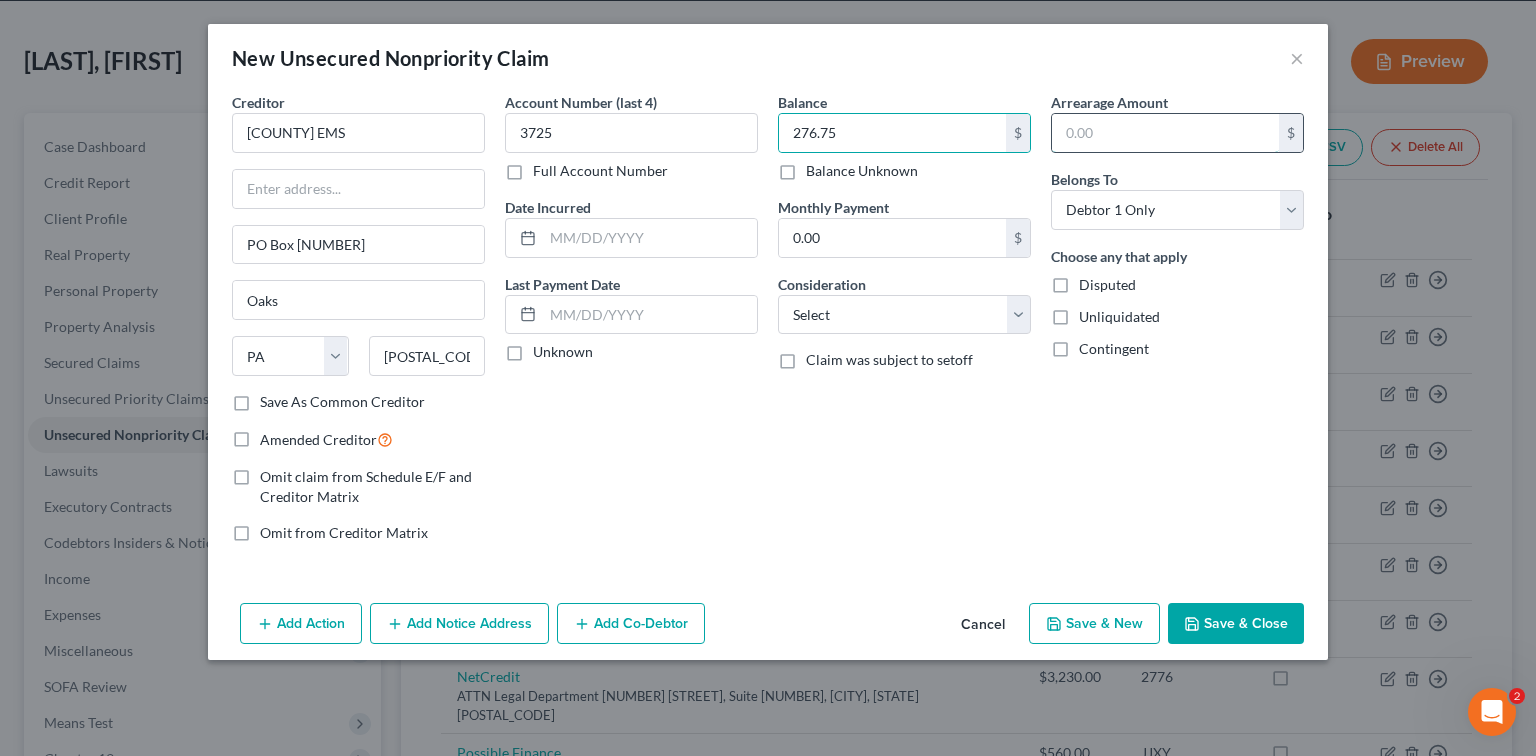 click at bounding box center [1165, 133] 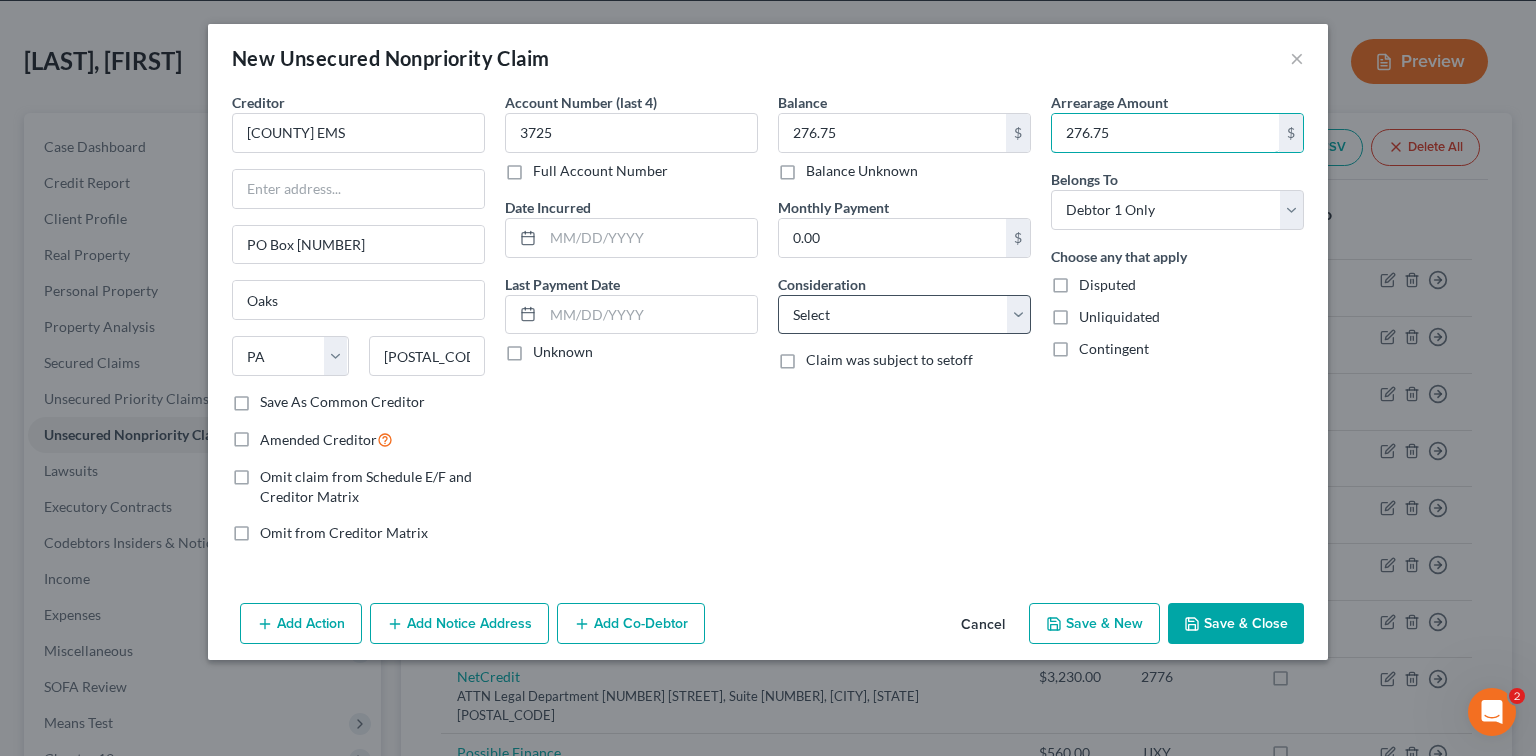 type on "276.75" 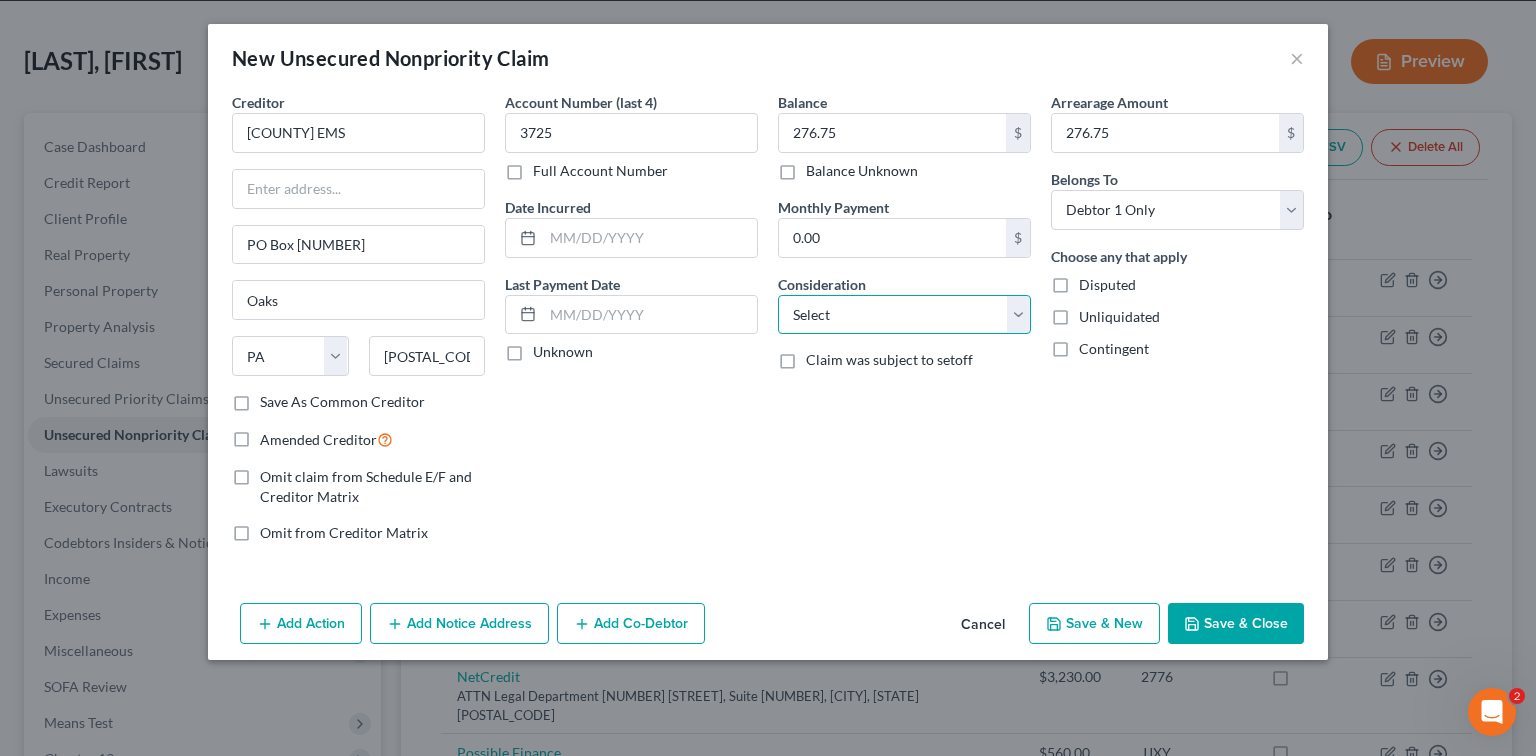 click on "Select Cable / Satellite Services Collection Agency Credit Card Debt Debt Counseling / Attorneys Deficiency Balance Domestic Support Obligations Home / Car Repairs Income Taxes Judgment Liens Medical Services Monies Loaned / Advanced Mortgage Obligation From Divorce Or Separation Obligation To Pensions Other Overdrawn Bank Account Promised To Help Pay Creditors Student Loans Suppliers And Vendors Telephone / Internet Services Utility Services" at bounding box center (904, 315) 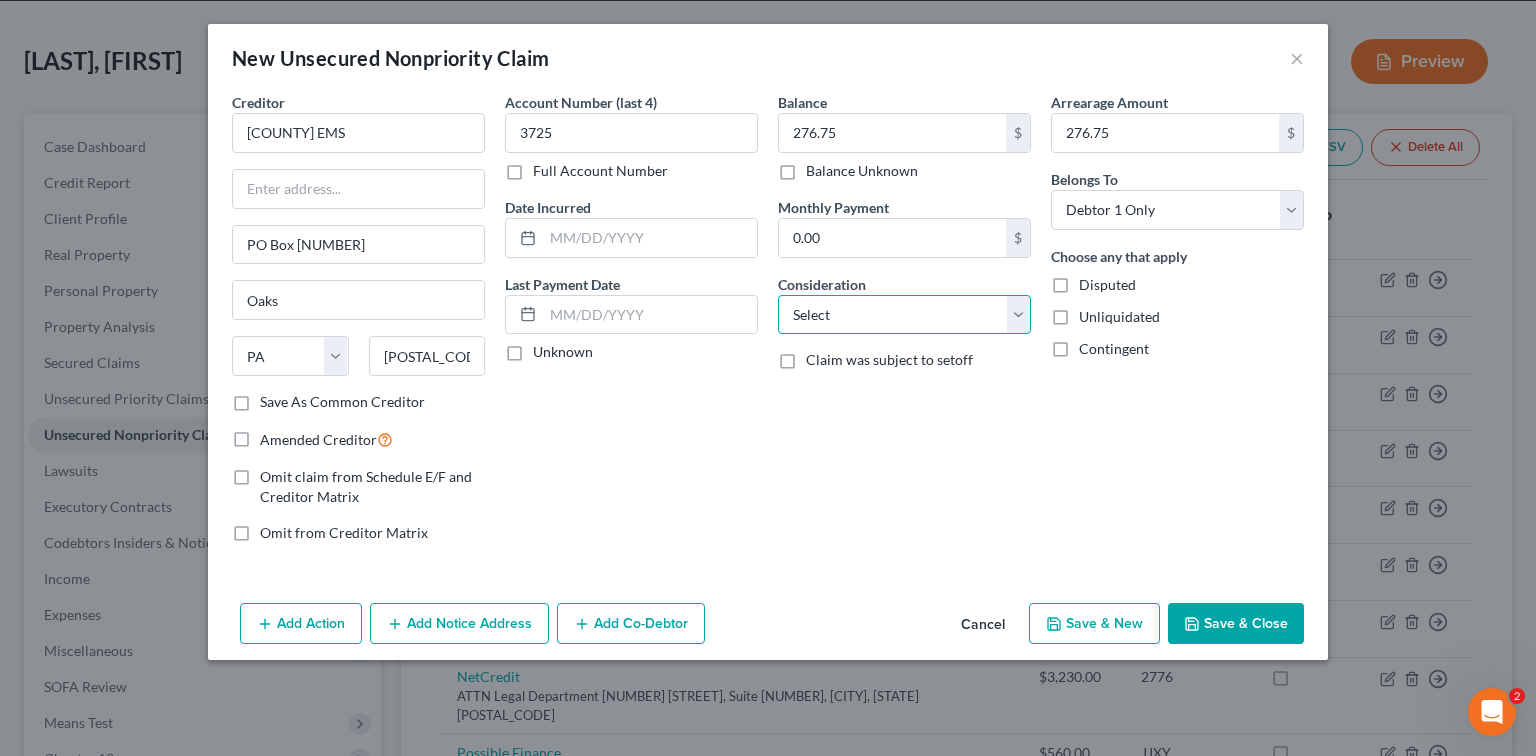 select on "9" 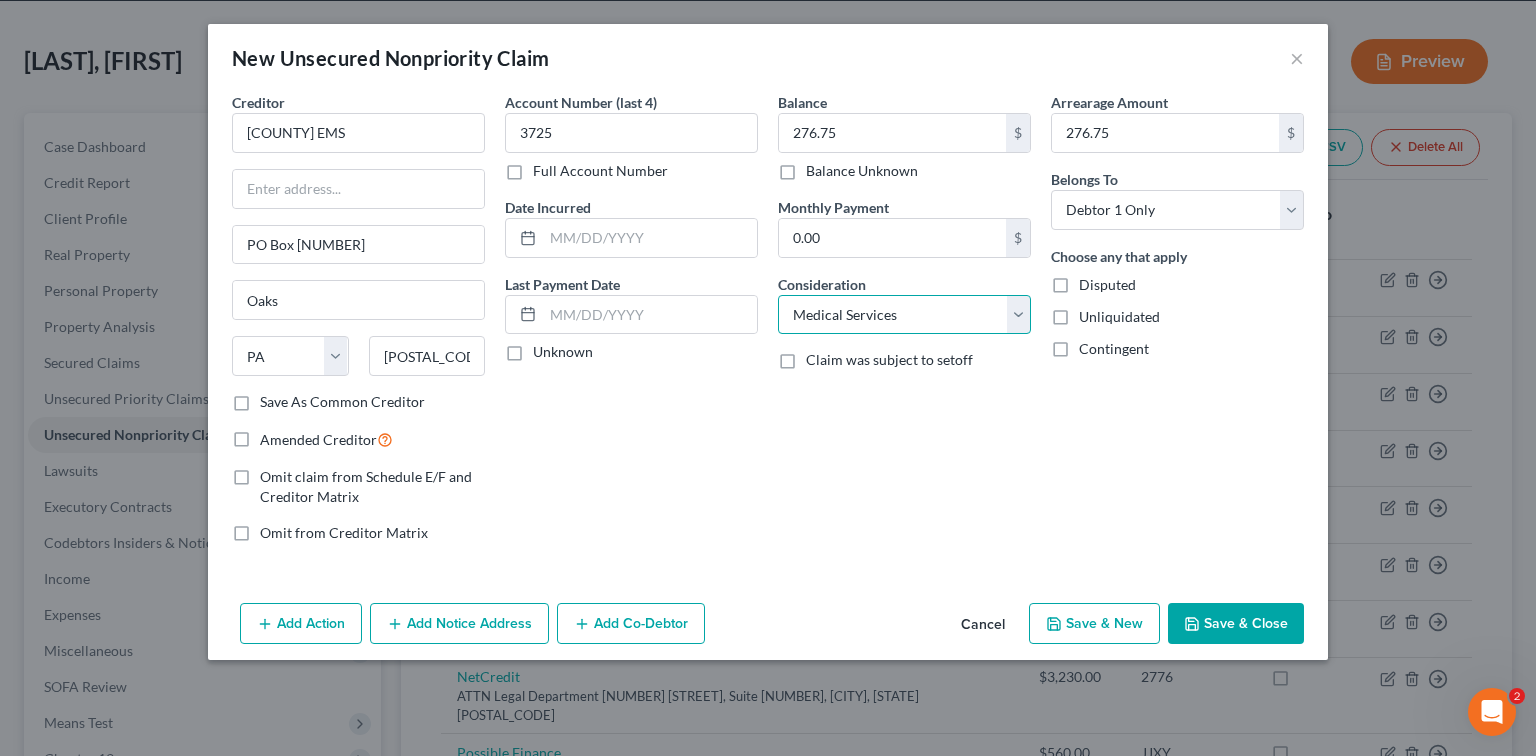 click on "Select Cable / Satellite Services Collection Agency Credit Card Debt Debt Counseling / Attorneys Deficiency Balance Domestic Support Obligations Home / Car Repairs Income Taxes Judgment Liens Medical Services Monies Loaned / Advanced Mortgage Obligation From Divorce Or Separation Obligation To Pensions Other Overdrawn Bank Account Promised To Help Pay Creditors Student Loans Suppliers And Vendors Telephone / Internet Services Utility Services" at bounding box center (904, 315) 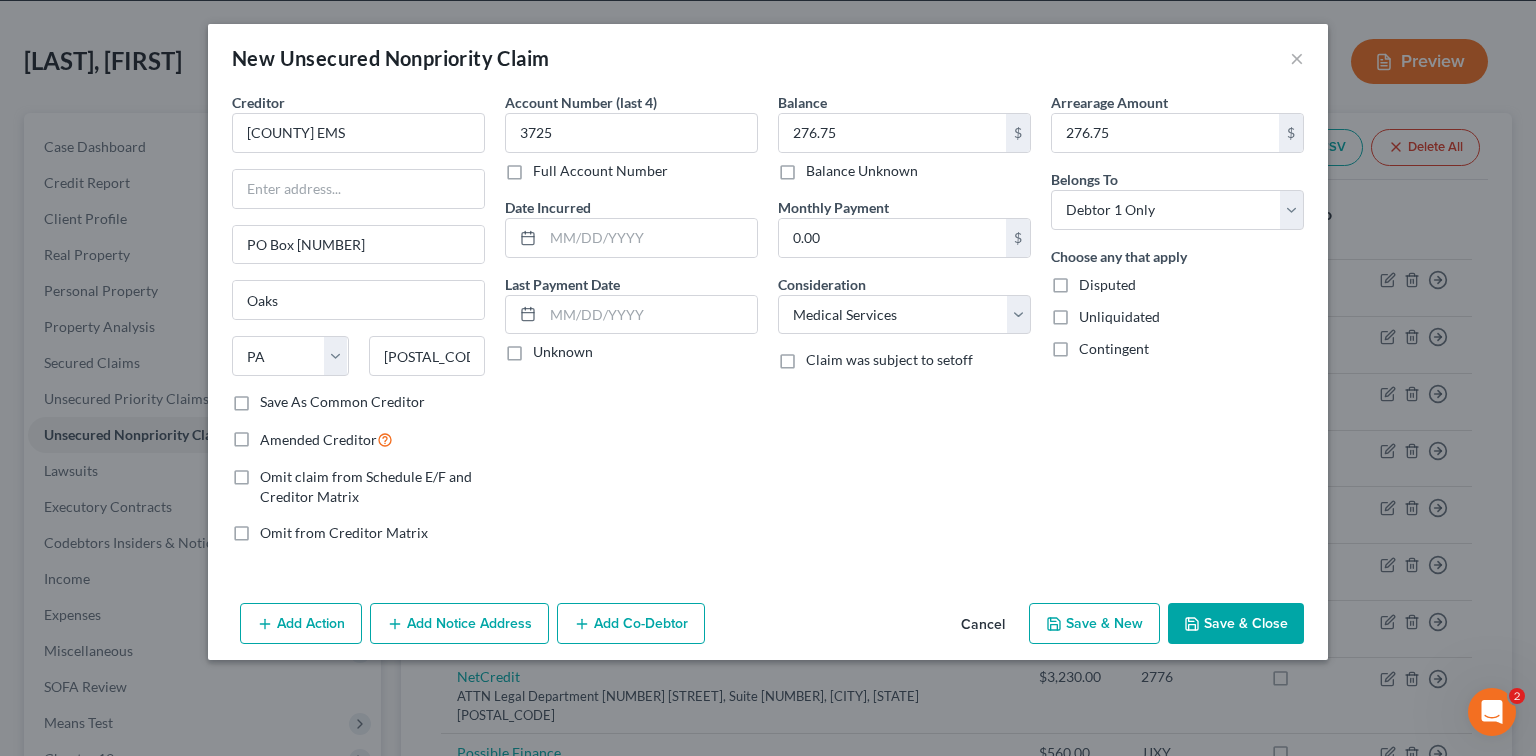 click on "Save & Close" at bounding box center (1236, 624) 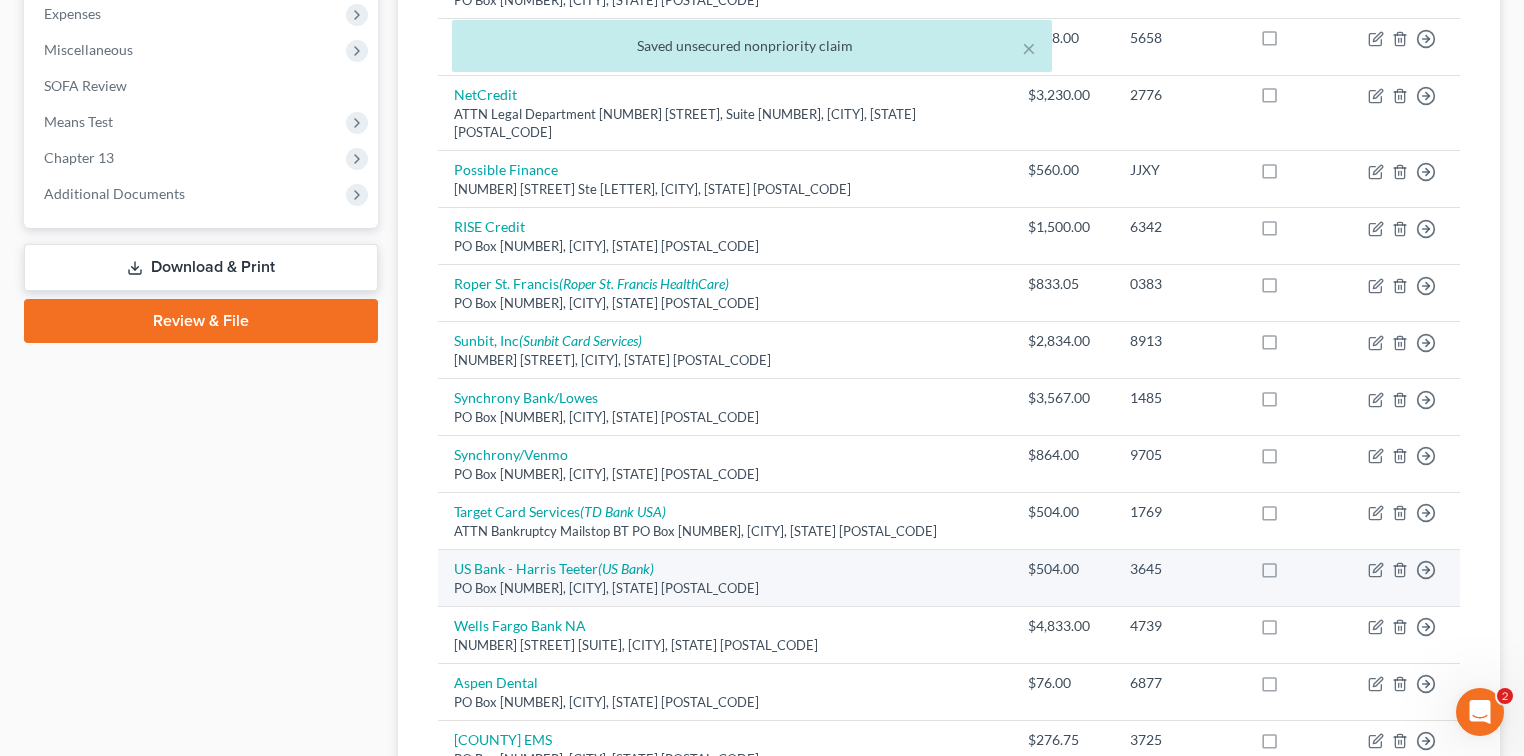 scroll, scrollTop: 745, scrollLeft: 0, axis: vertical 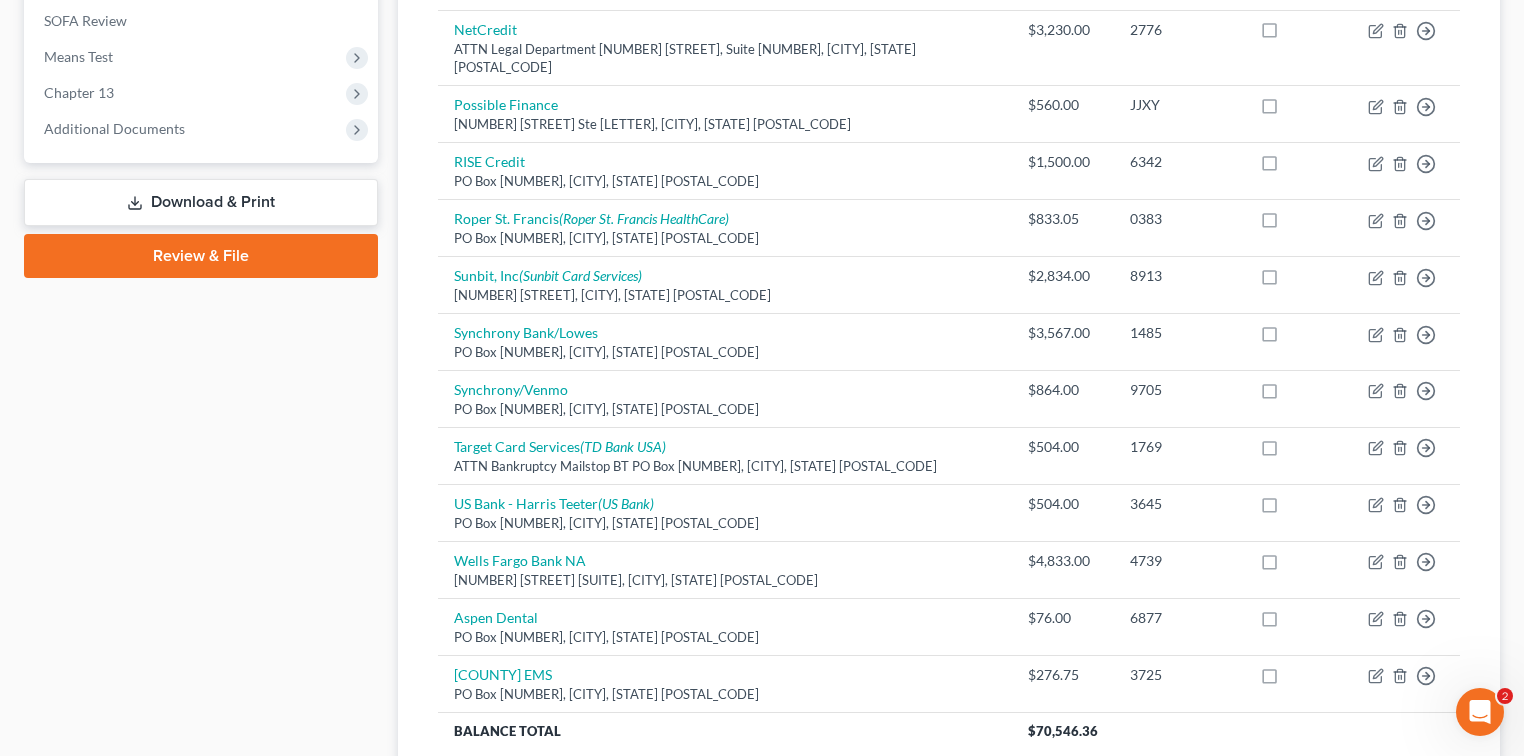 click on "Download & Print" at bounding box center [201, 202] 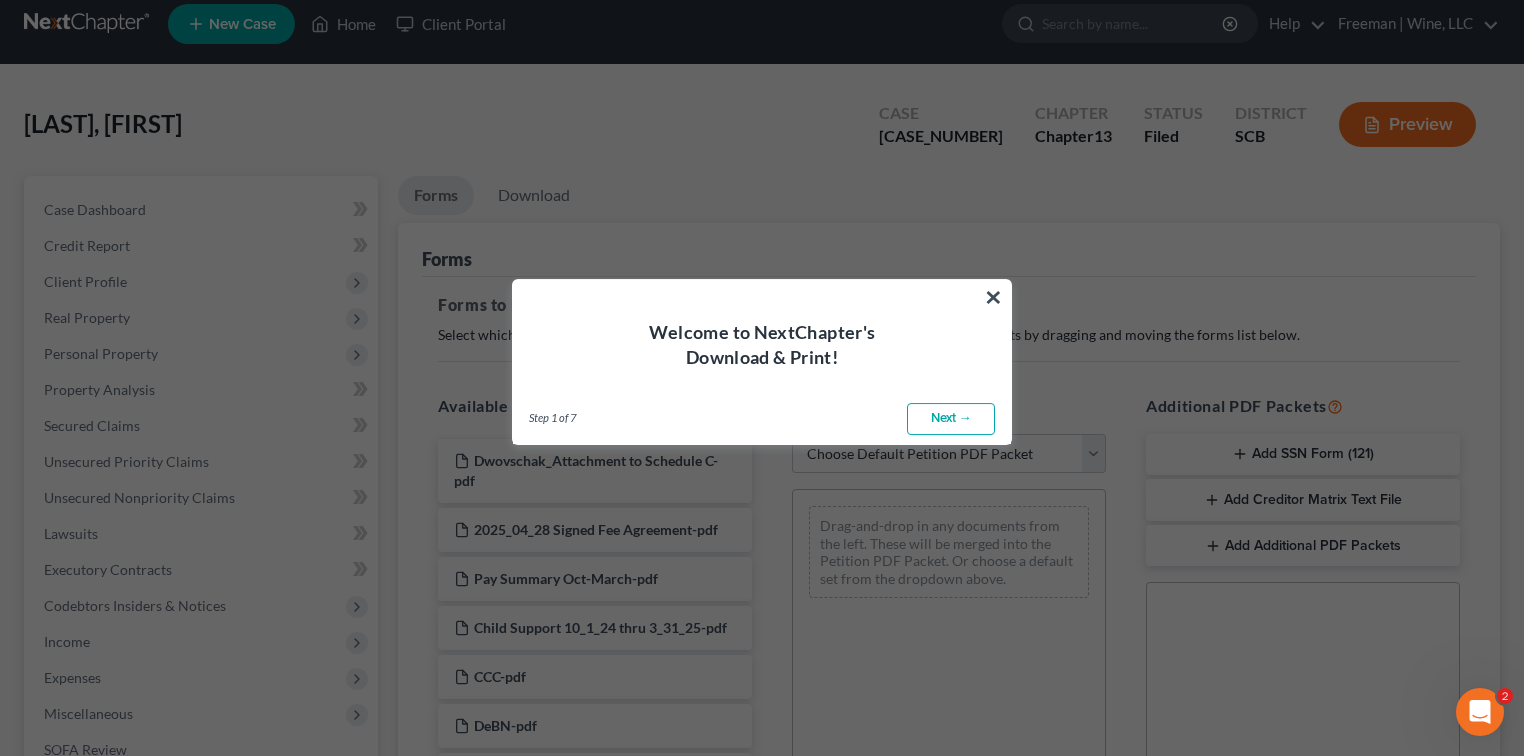 scroll, scrollTop: 0, scrollLeft: 0, axis: both 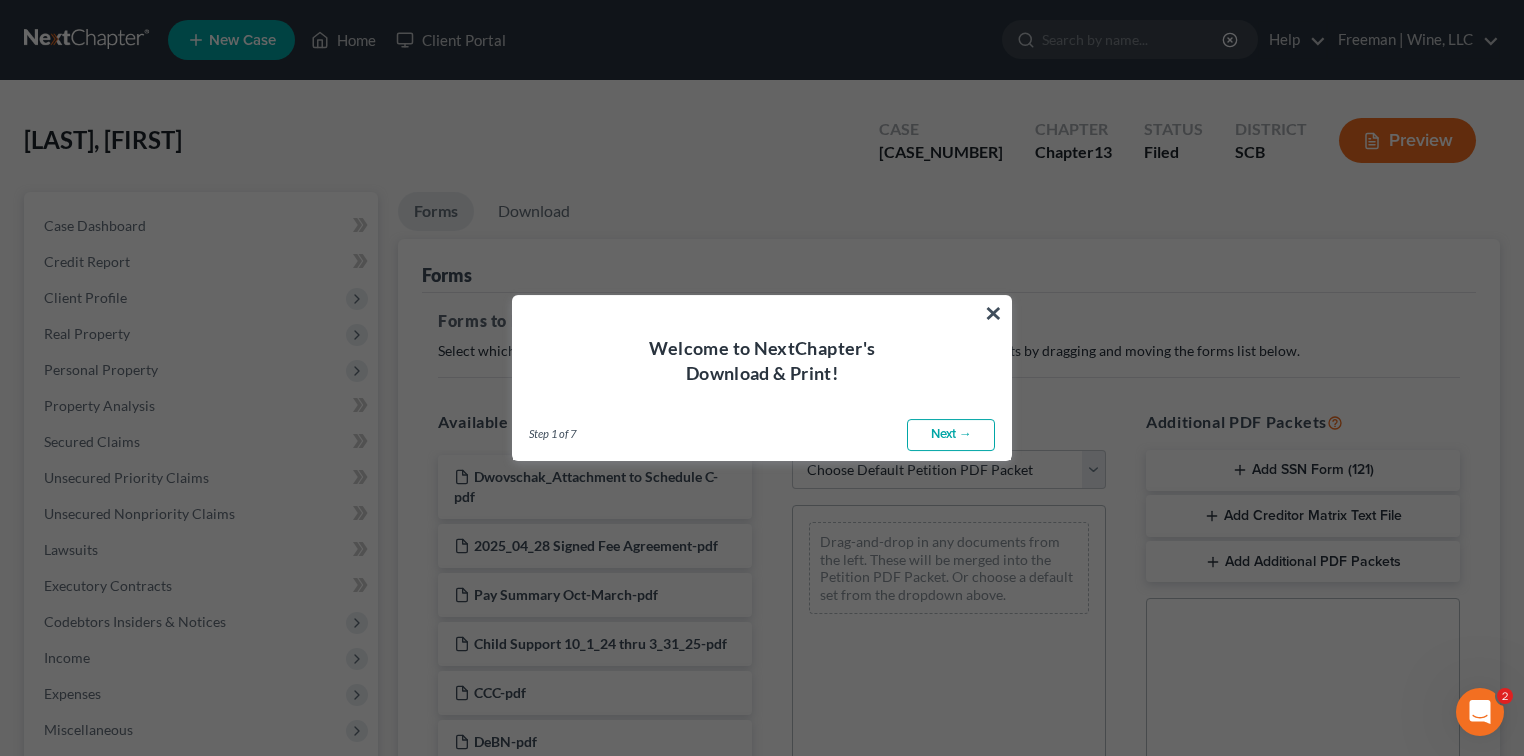 click on "Next →" at bounding box center [951, 435] 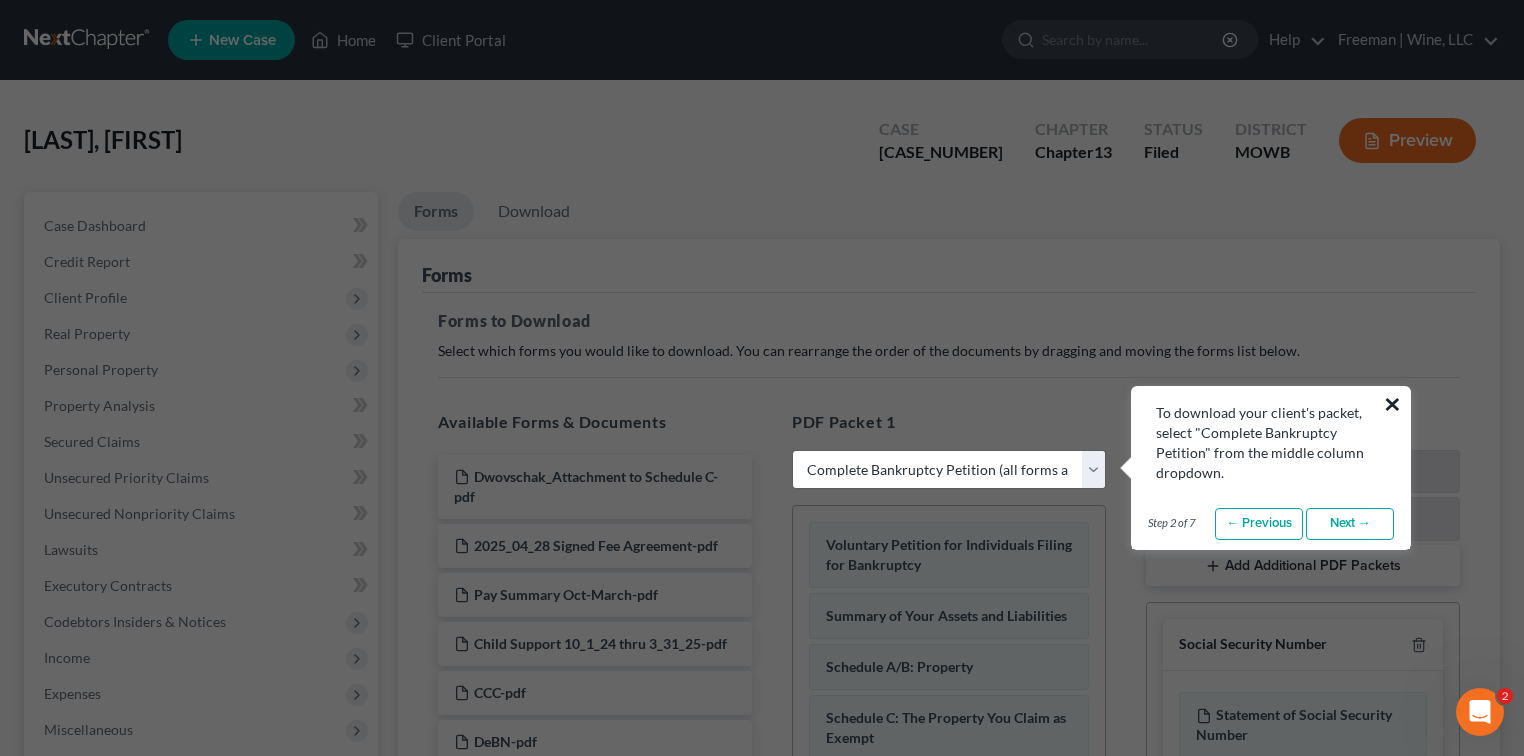 click on "×" at bounding box center [1392, 404] 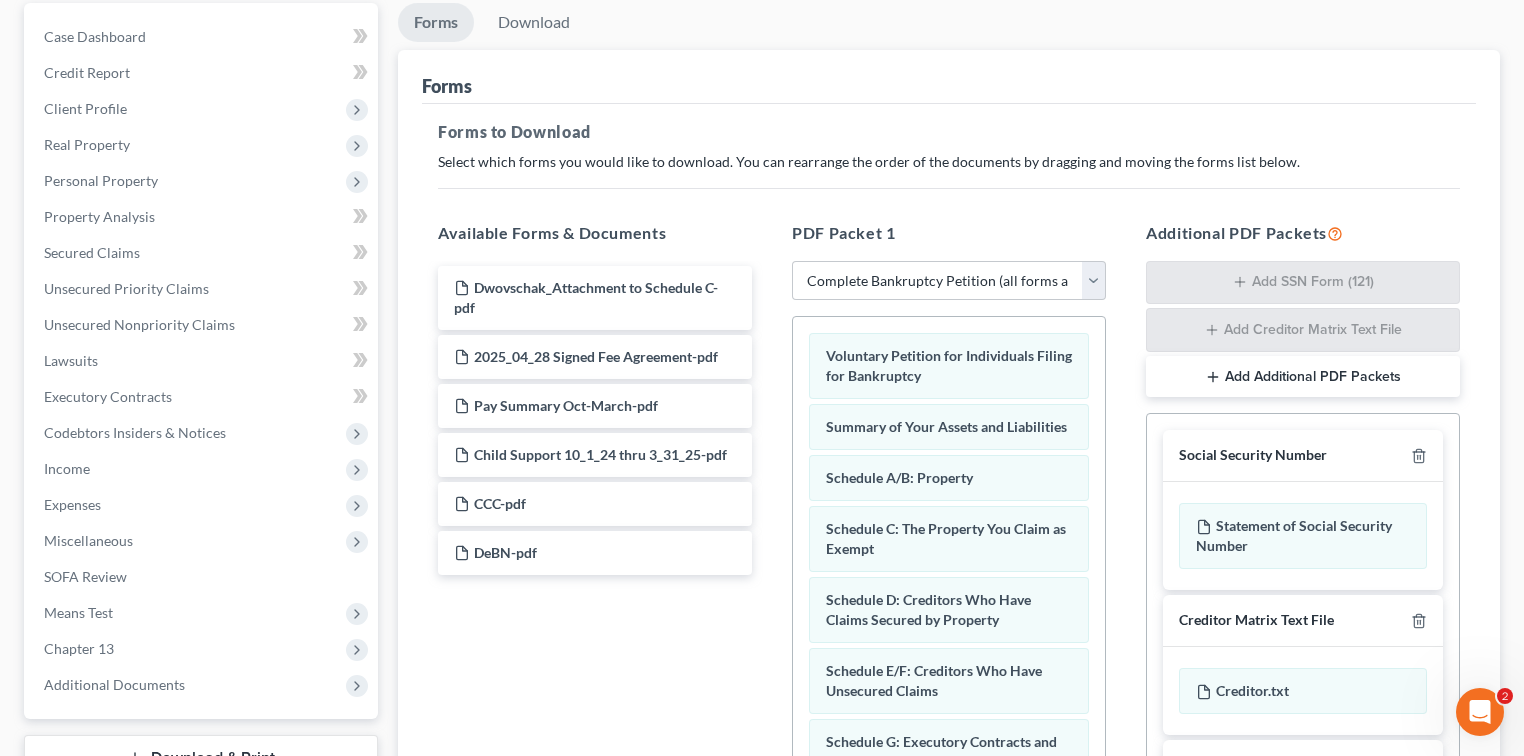 scroll, scrollTop: 133, scrollLeft: 0, axis: vertical 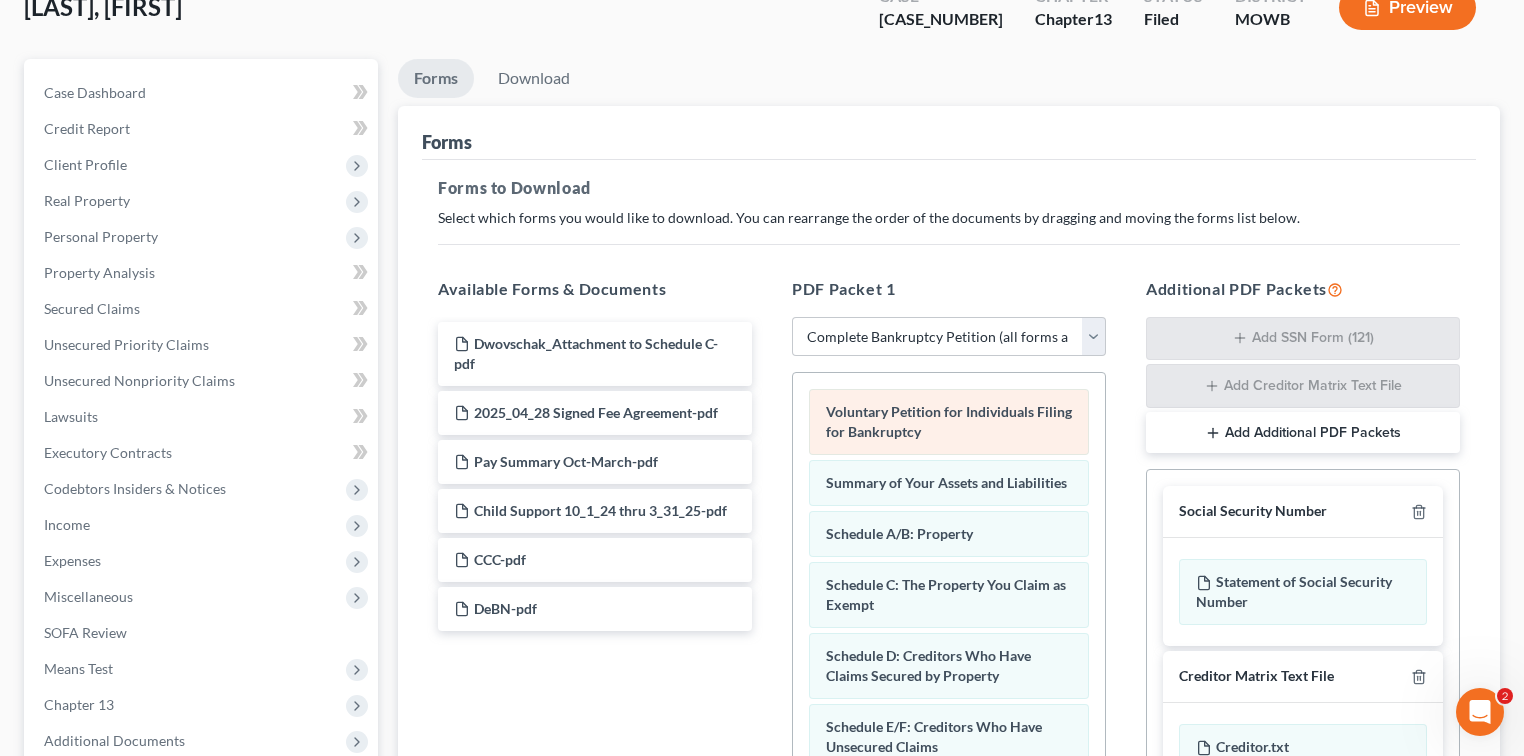 click on "Voluntary Petition for Individuals Filing for Bankruptcy" at bounding box center (949, 421) 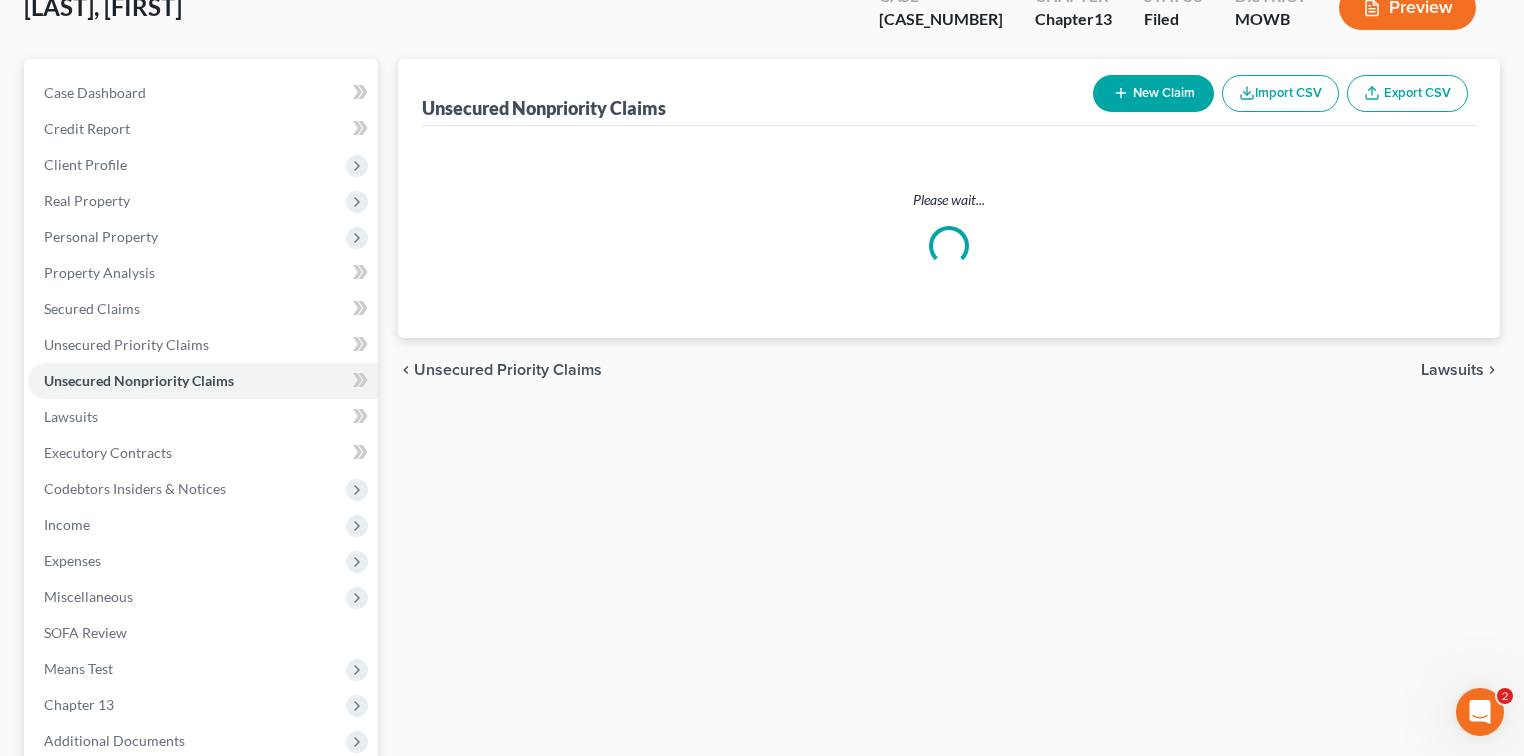 scroll, scrollTop: 341, scrollLeft: 0, axis: vertical 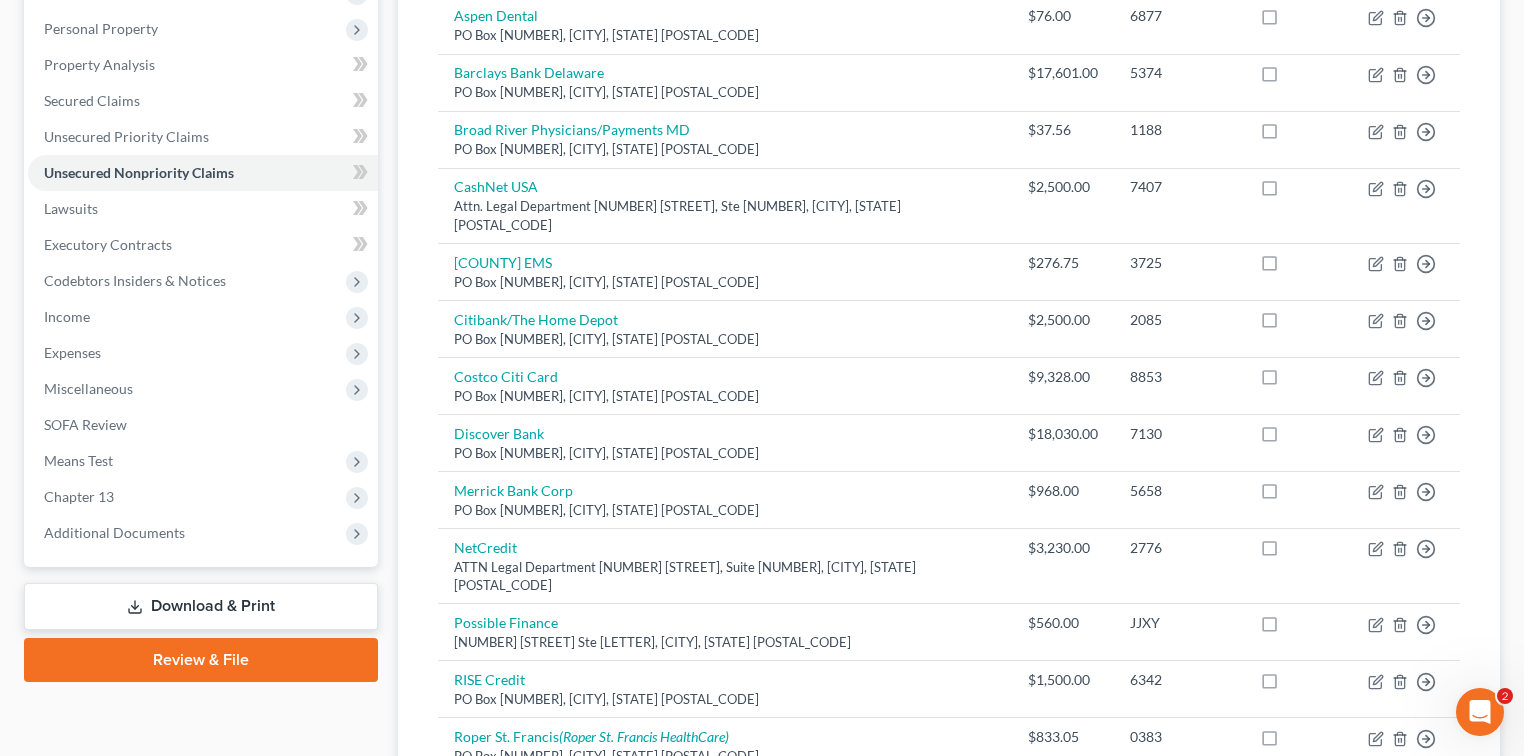 click on "Download & Print" at bounding box center [201, 606] 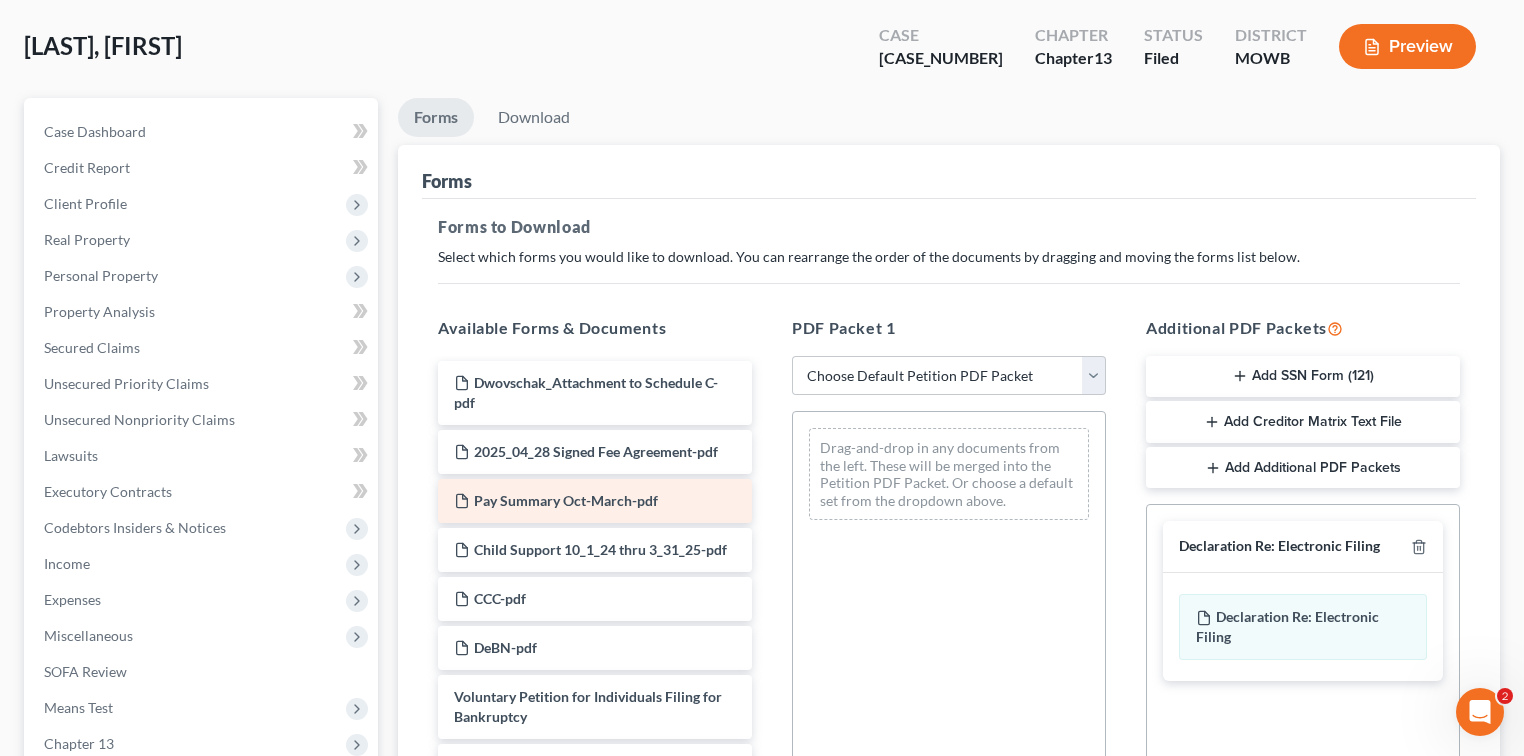 scroll, scrollTop: 0, scrollLeft: 0, axis: both 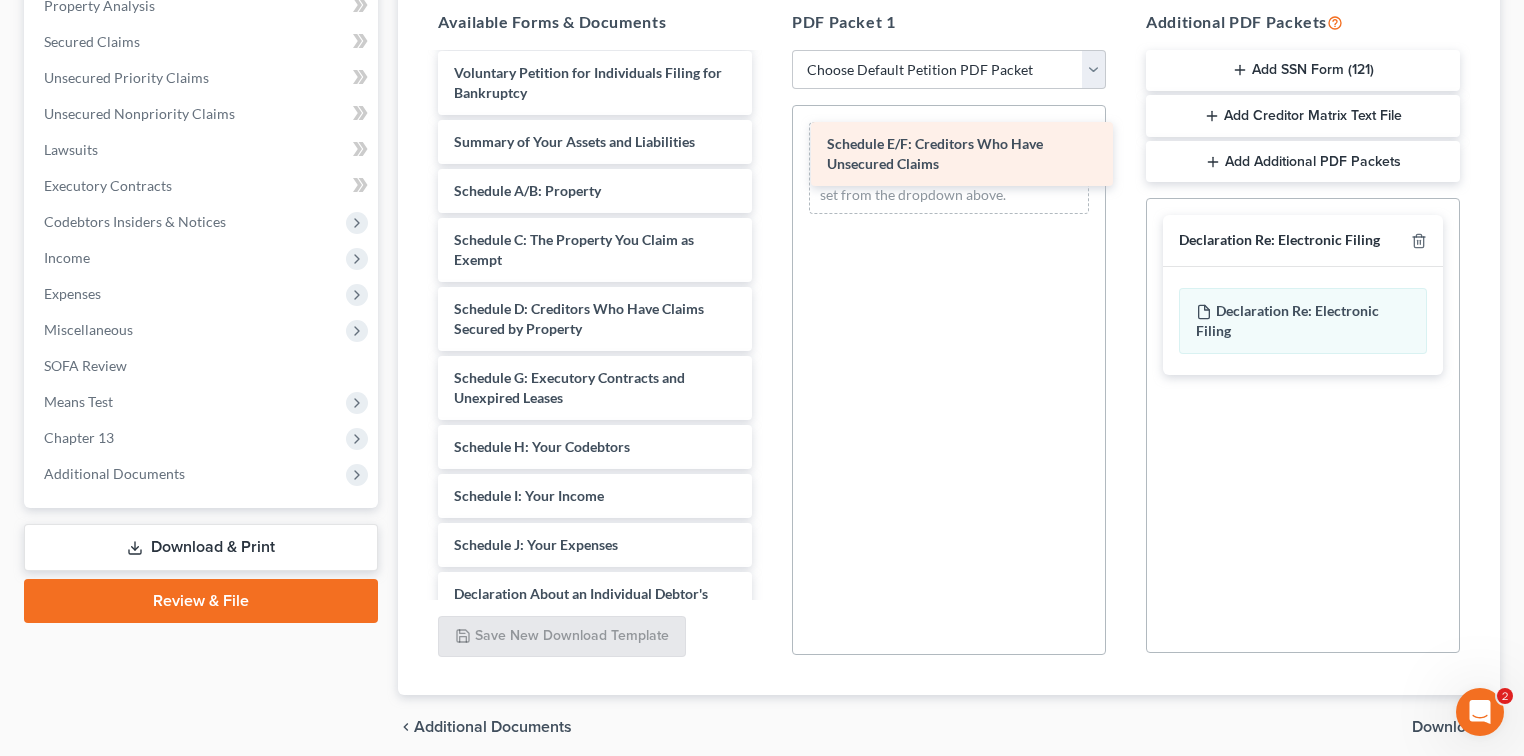 drag, startPoint x: 567, startPoint y: 415, endPoint x: 940, endPoint y: 163, distance: 450.14777 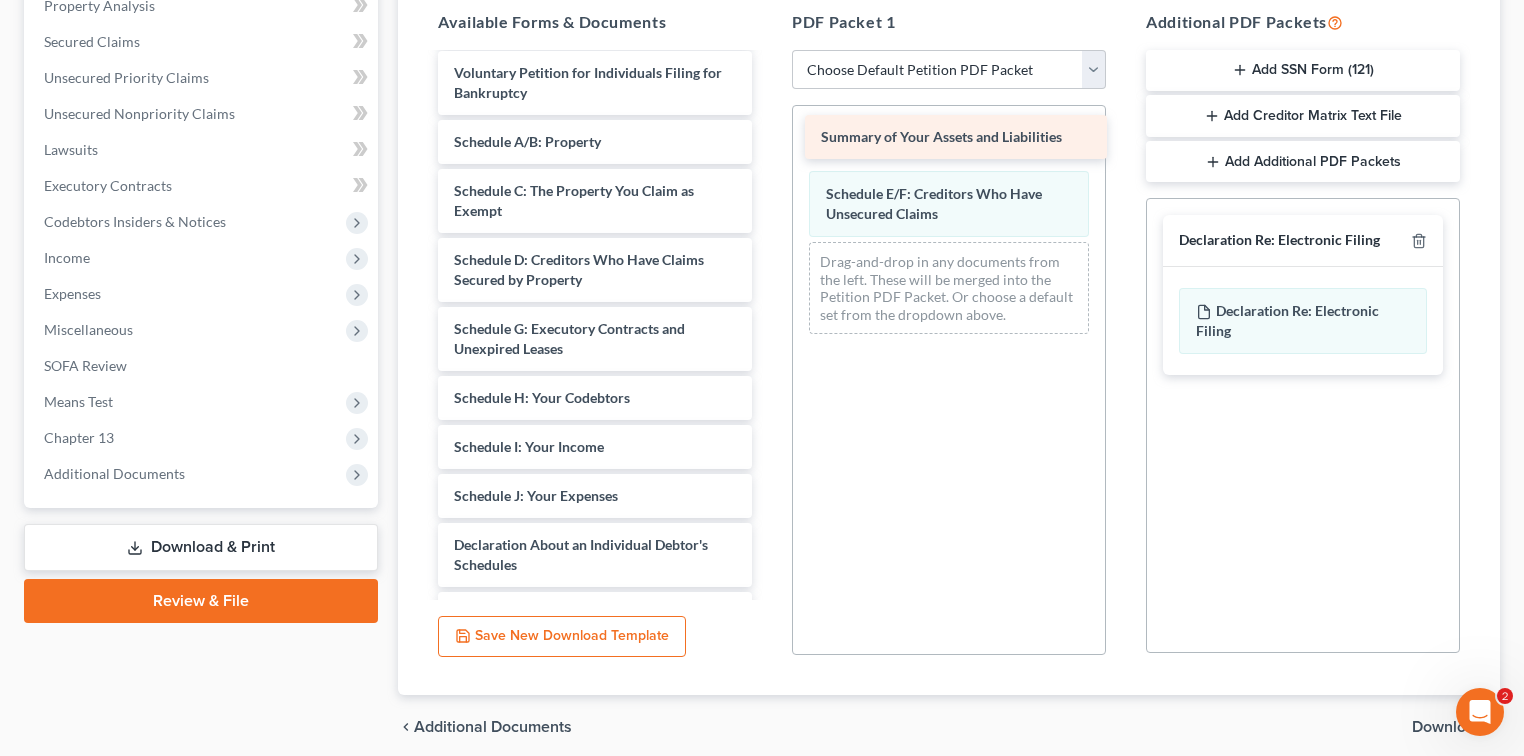 drag, startPoint x: 659, startPoint y: 164, endPoint x: 1026, endPoint y: 141, distance: 367.72 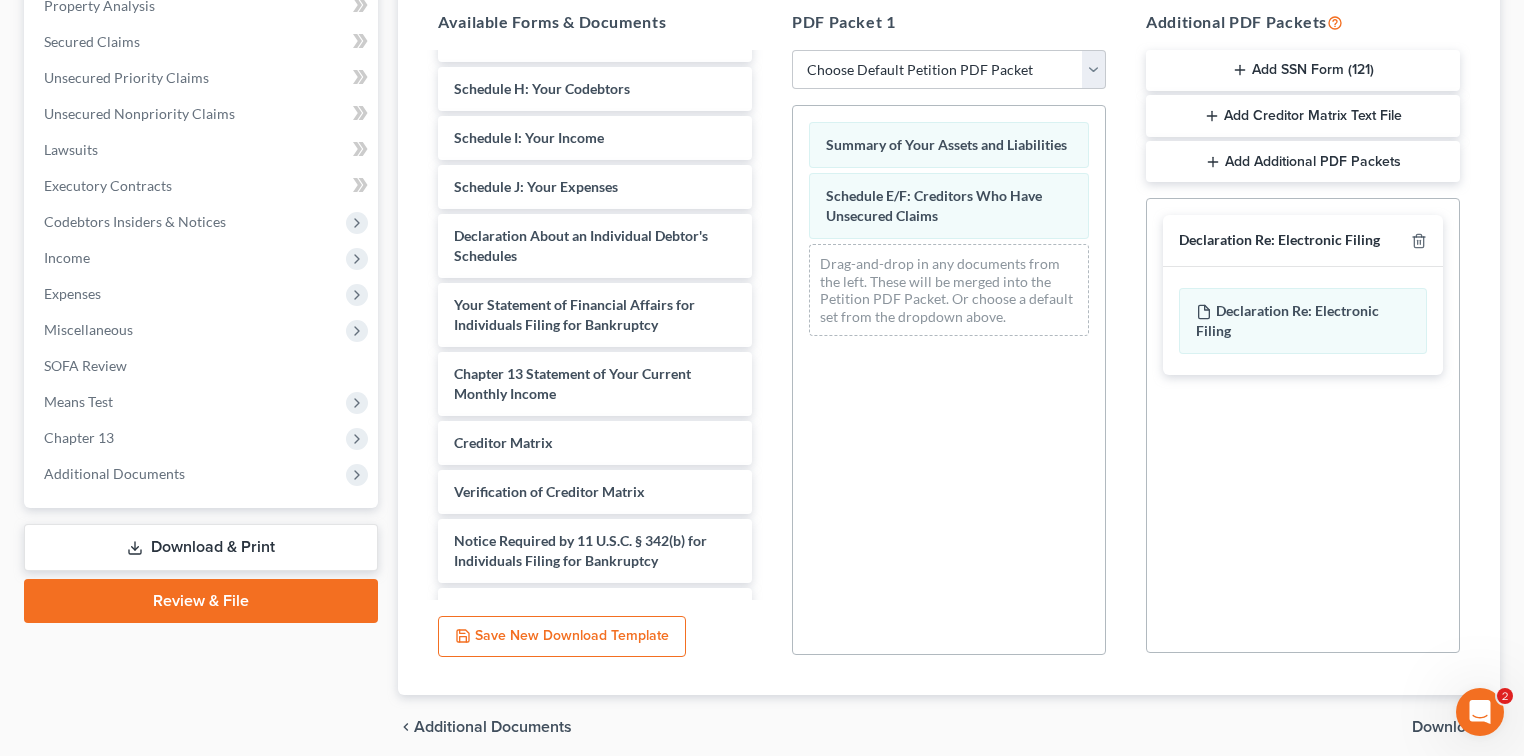 scroll, scrollTop: 684, scrollLeft: 0, axis: vertical 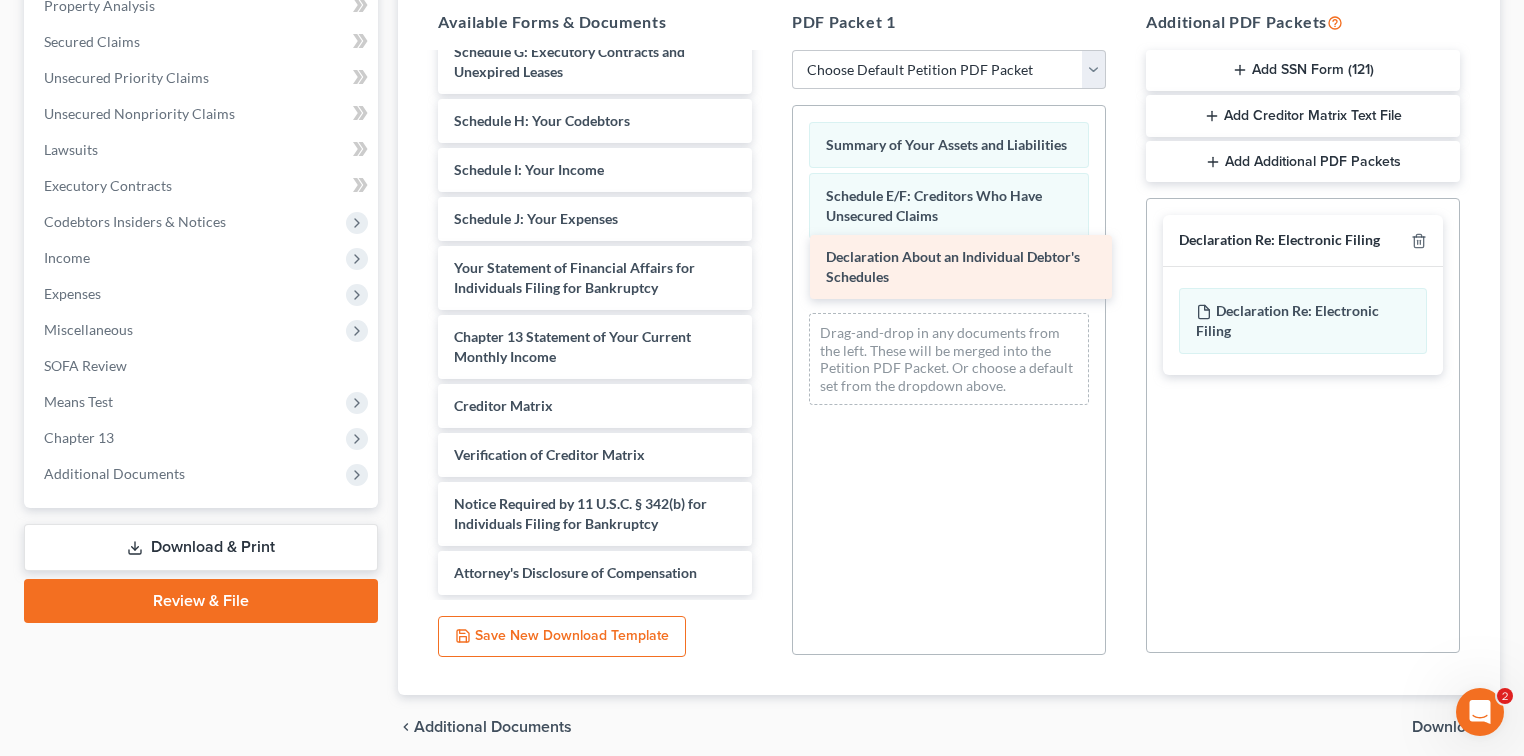 drag, startPoint x: 585, startPoint y: 216, endPoint x: 957, endPoint y: 276, distance: 376.80765 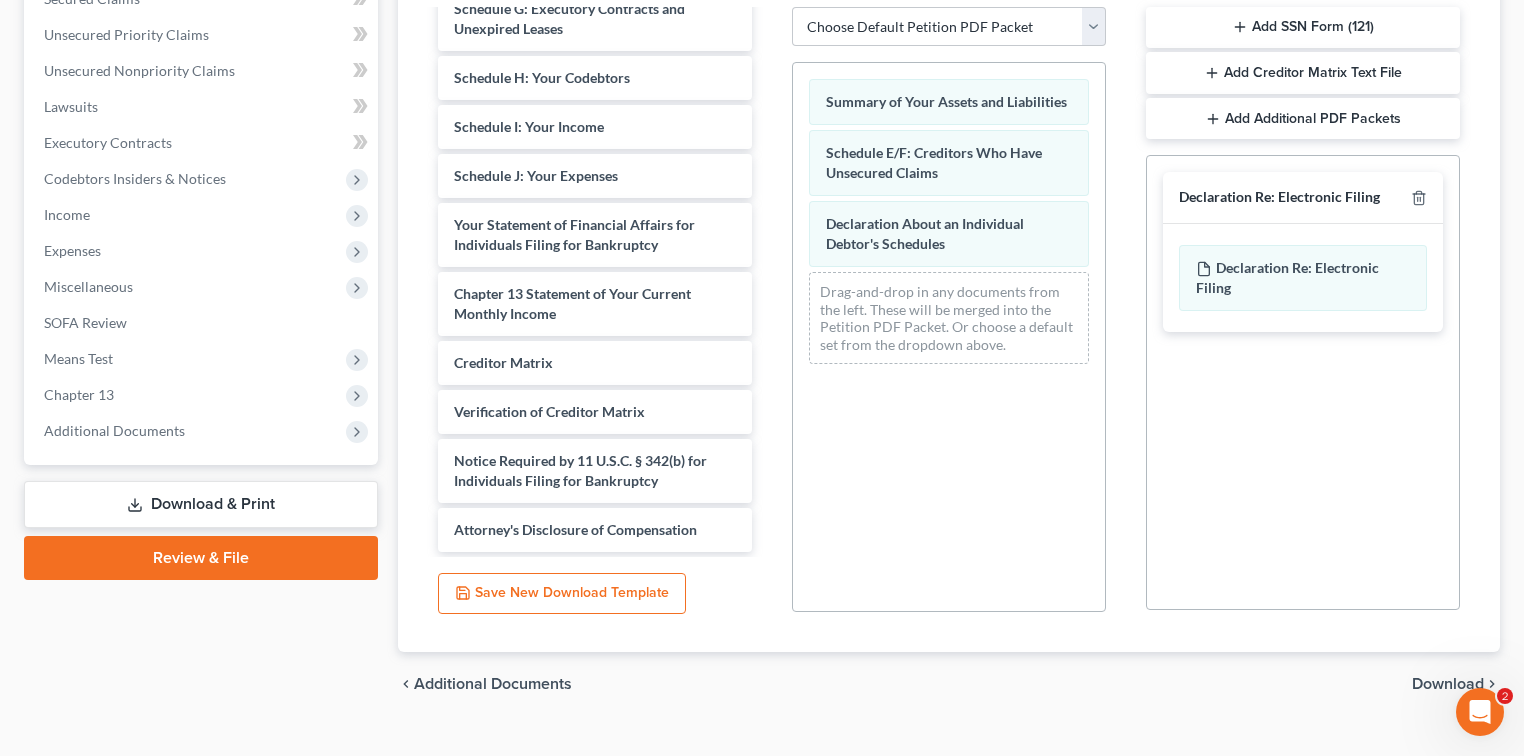 scroll, scrollTop: 477, scrollLeft: 0, axis: vertical 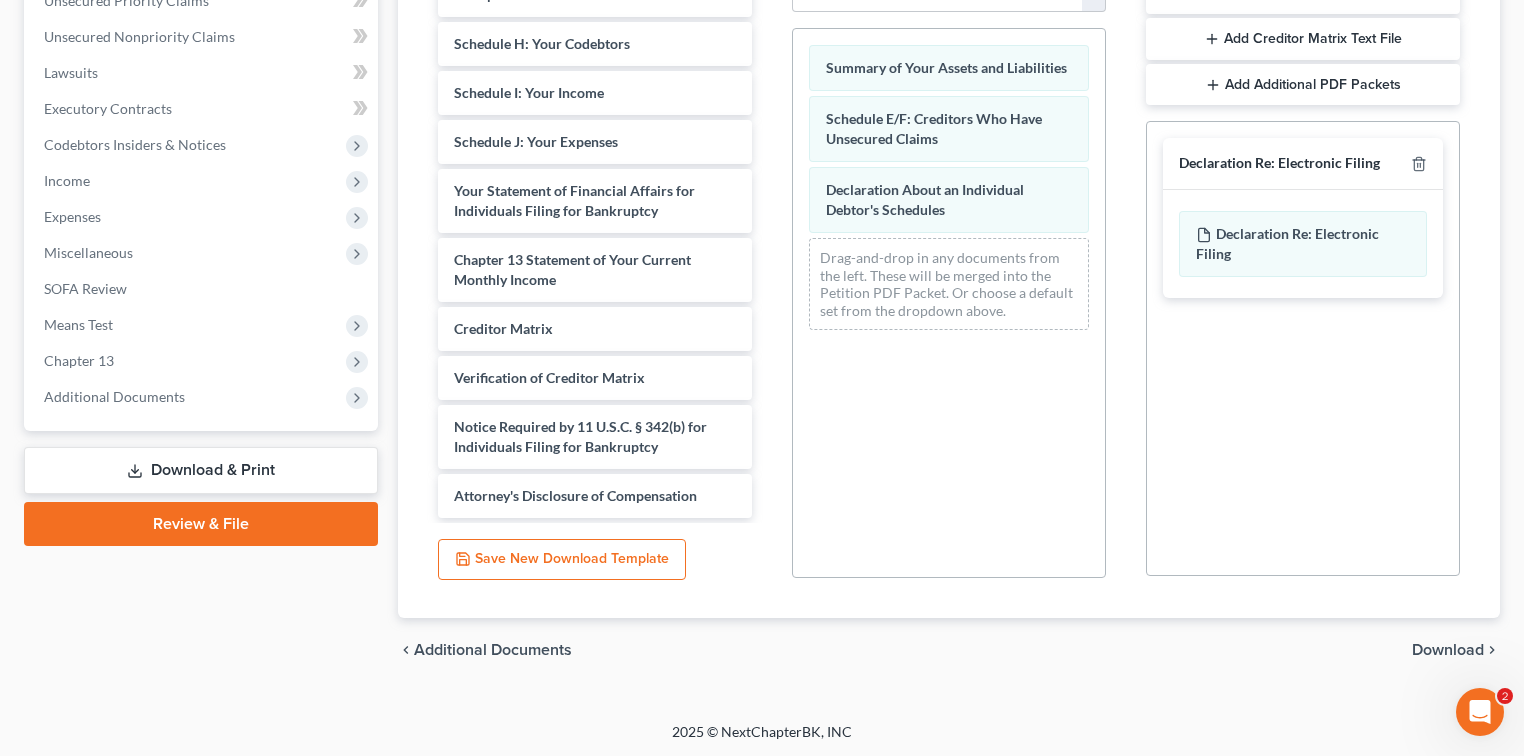 click on "Download" at bounding box center [1448, 650] 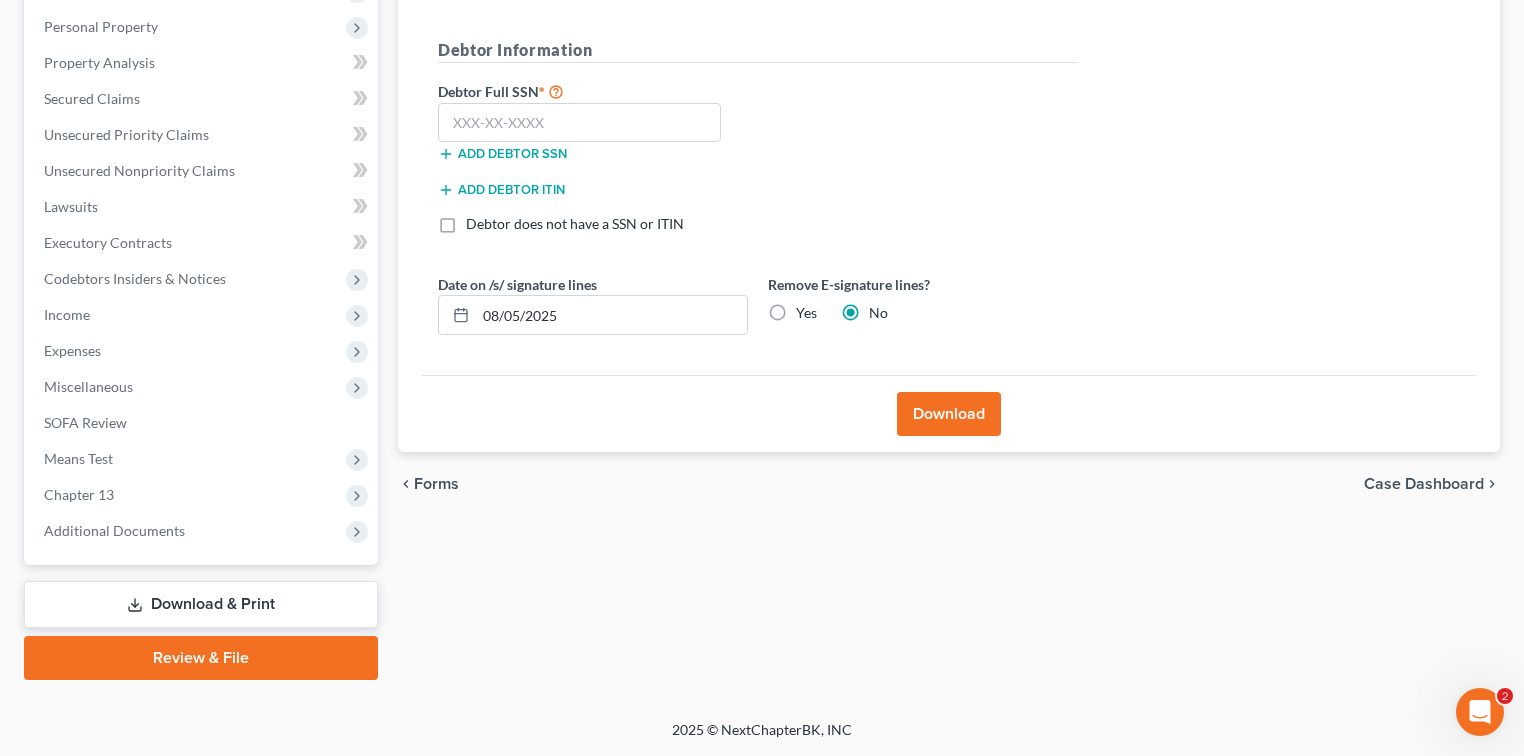 scroll, scrollTop: 341, scrollLeft: 0, axis: vertical 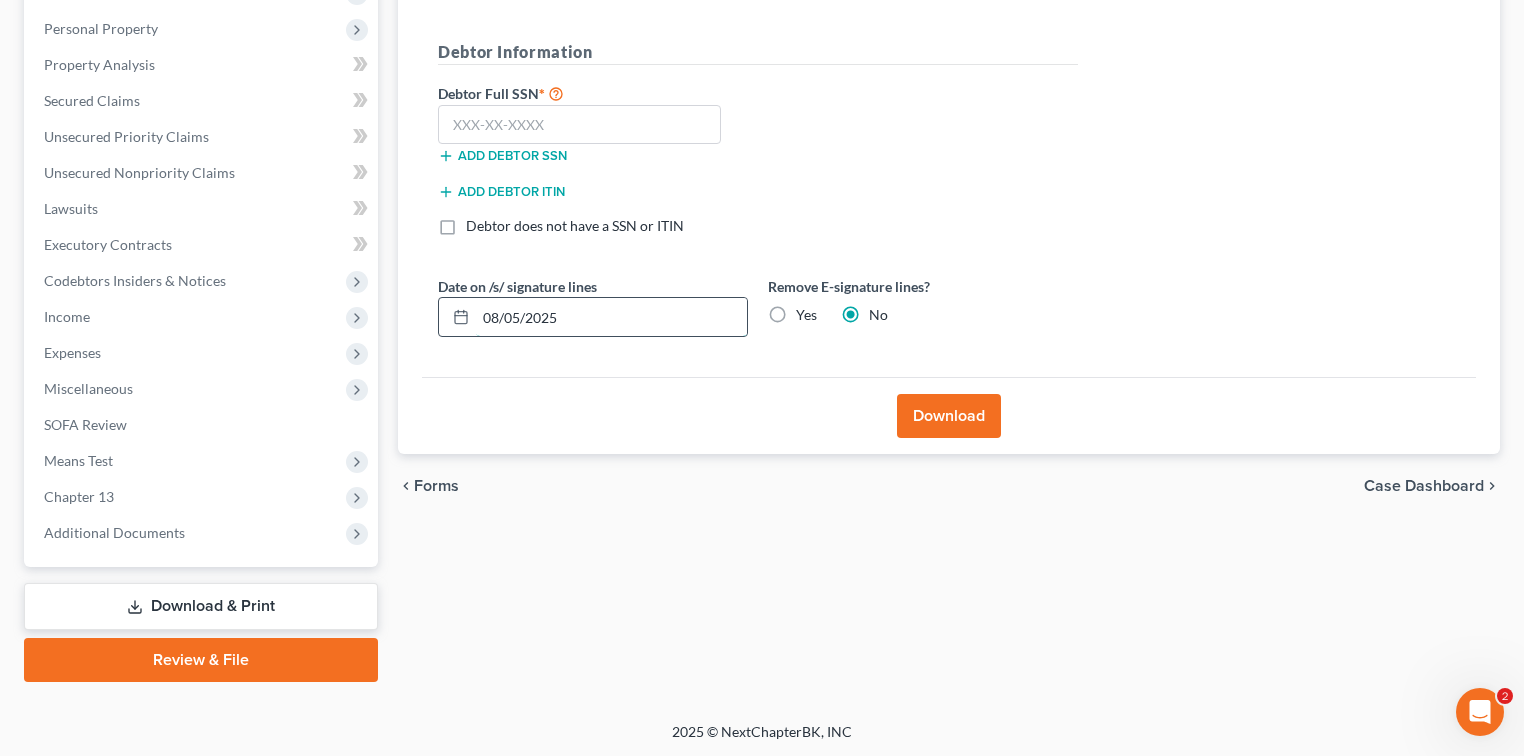 click on "08/05/2025" at bounding box center (611, 317) 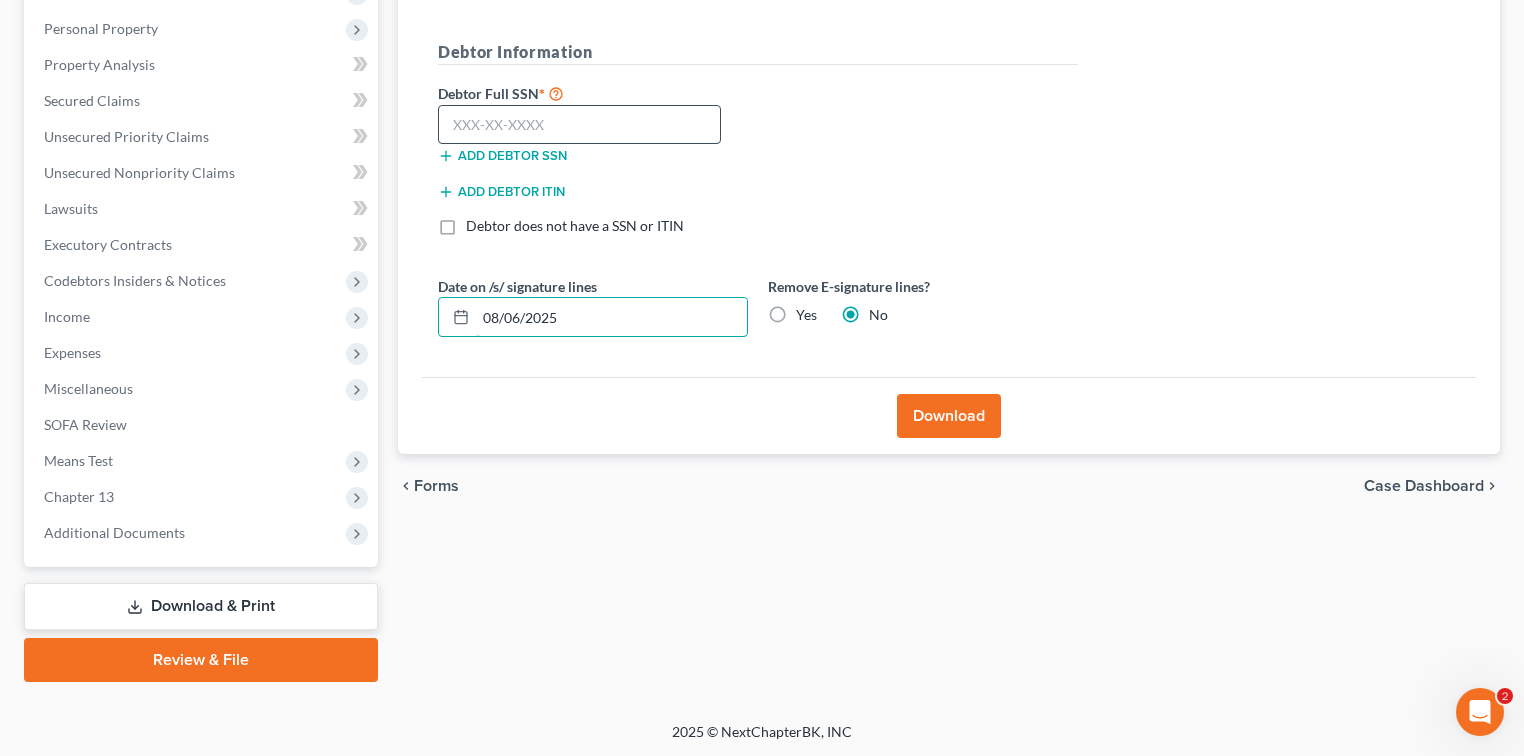 type on "08/06/2025" 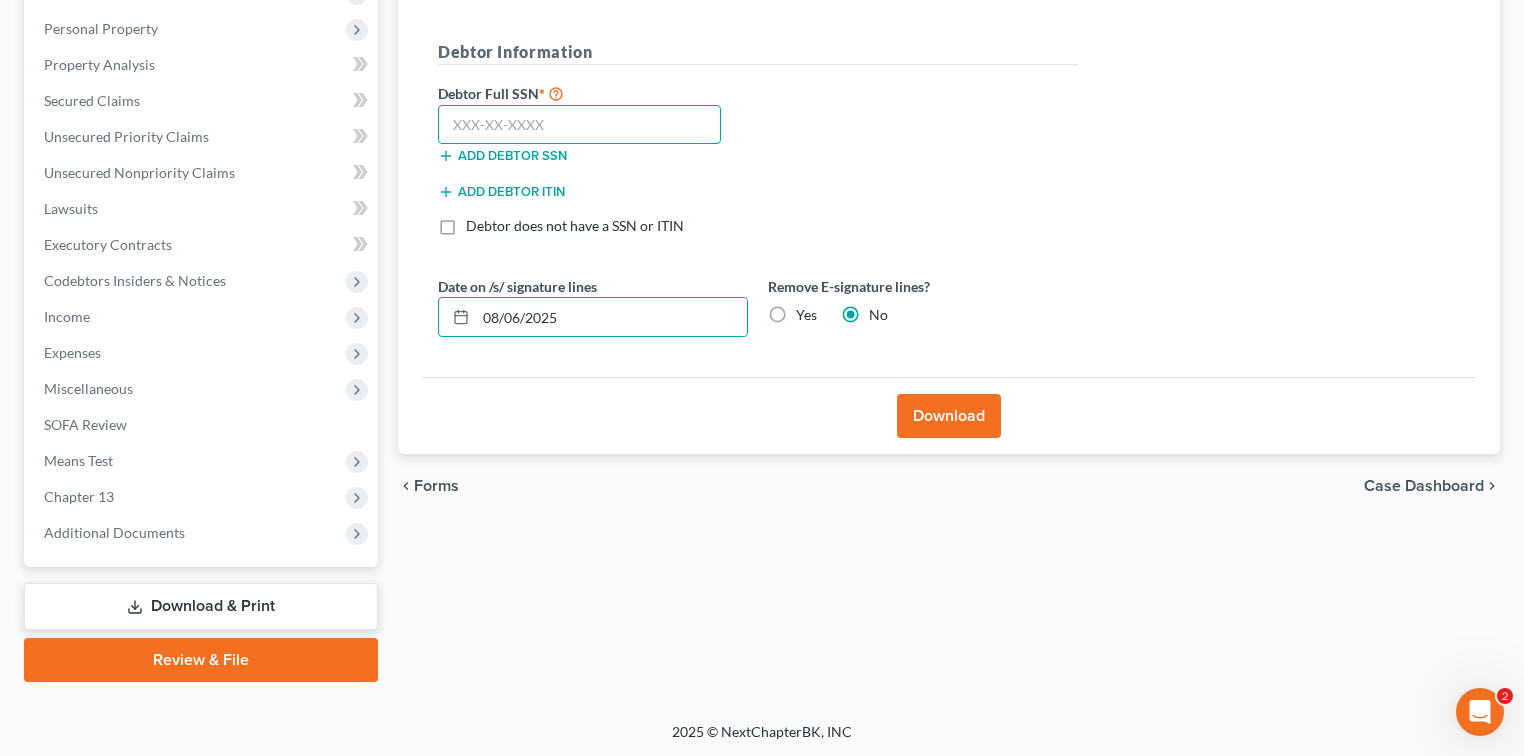 drag, startPoint x: 451, startPoint y: 124, endPoint x: 480, endPoint y: 110, distance: 32.202484 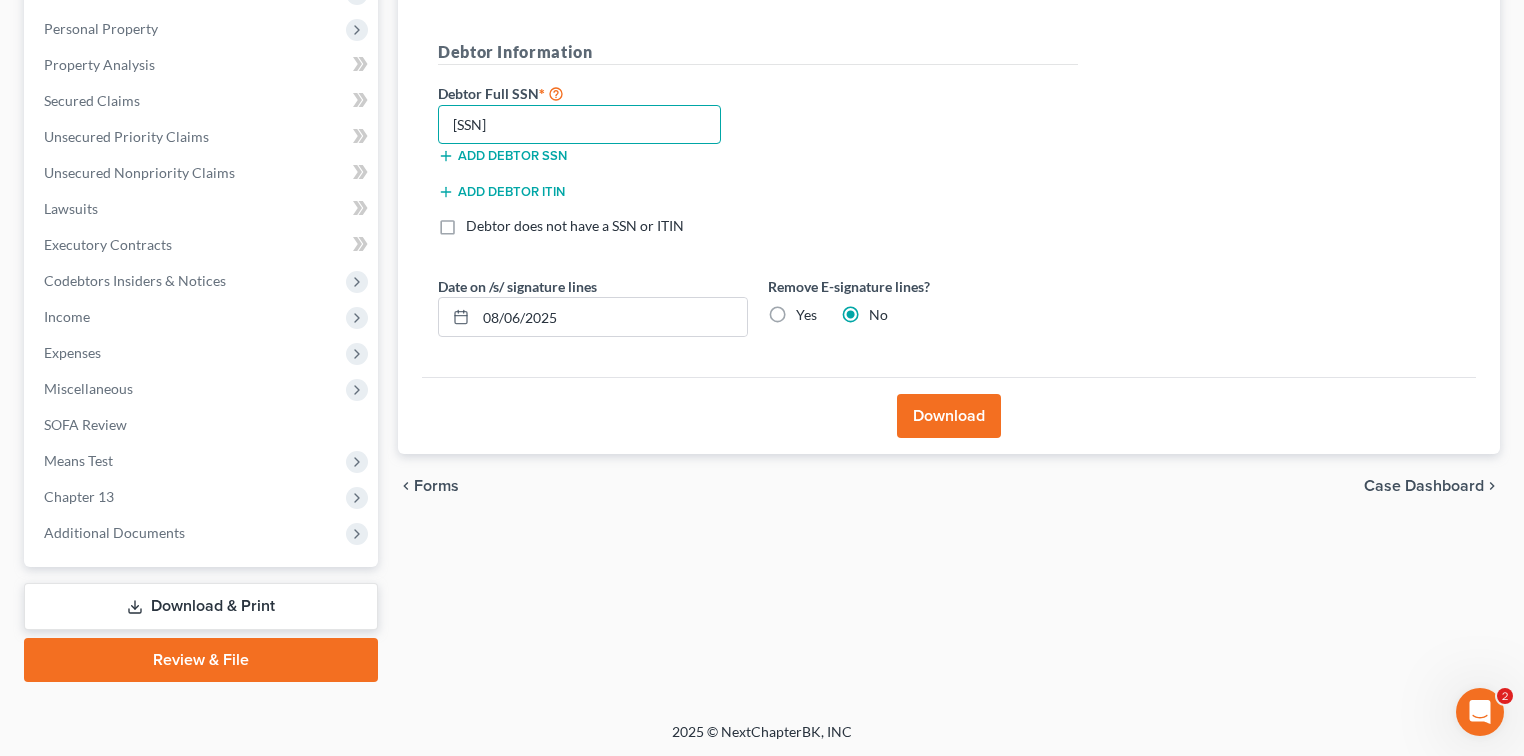 type on "249-39-6877" 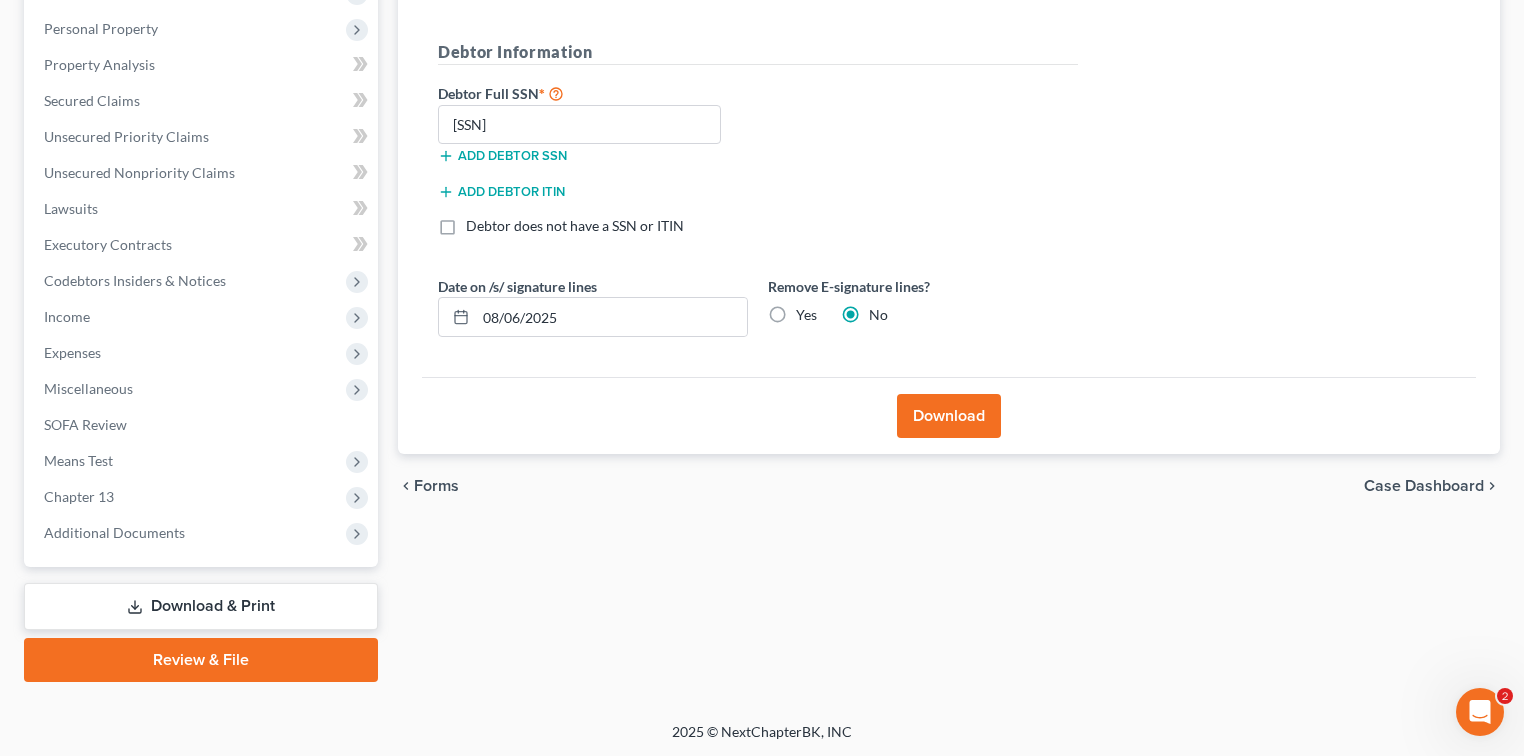 click on "Download" at bounding box center [949, 416] 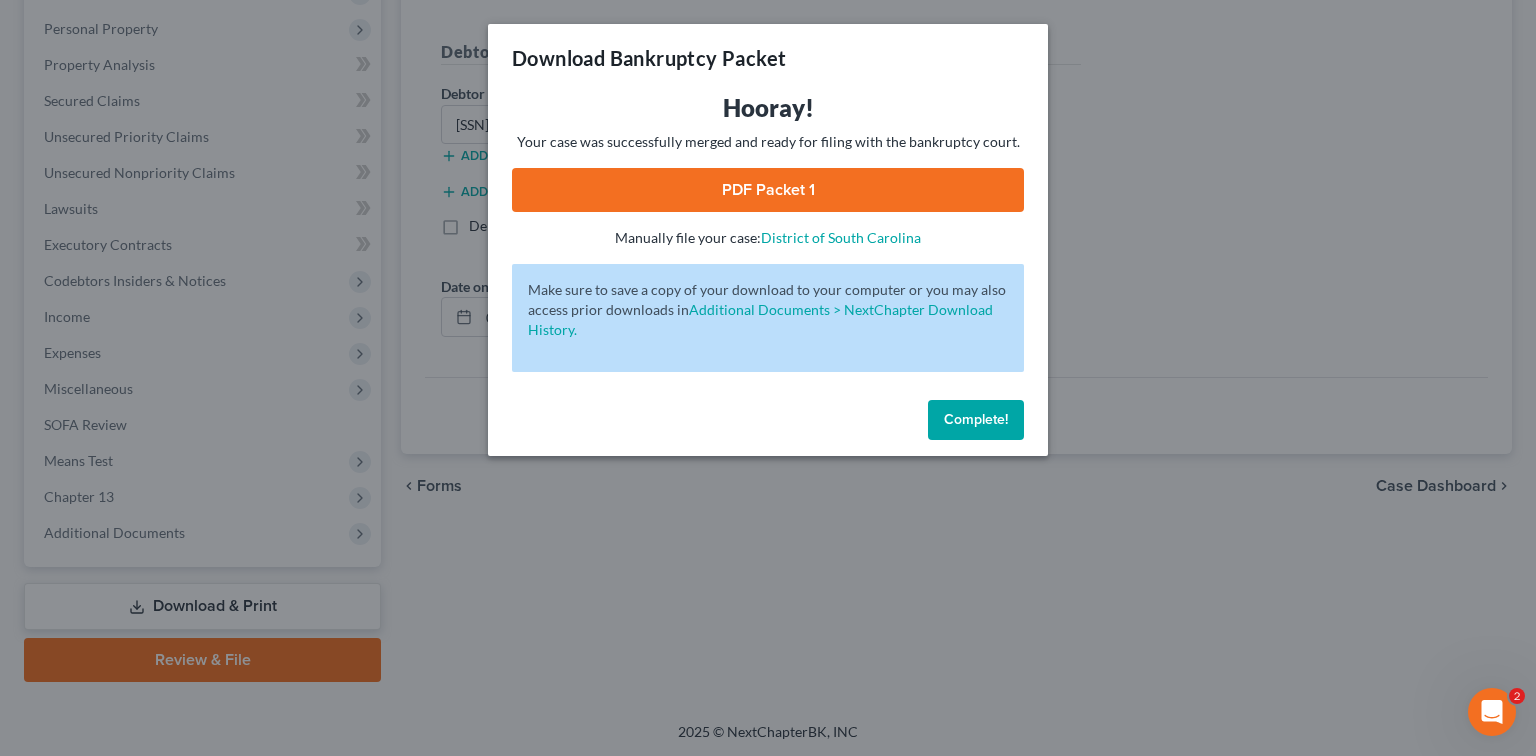 click on "PDF Packet 1" at bounding box center [768, 190] 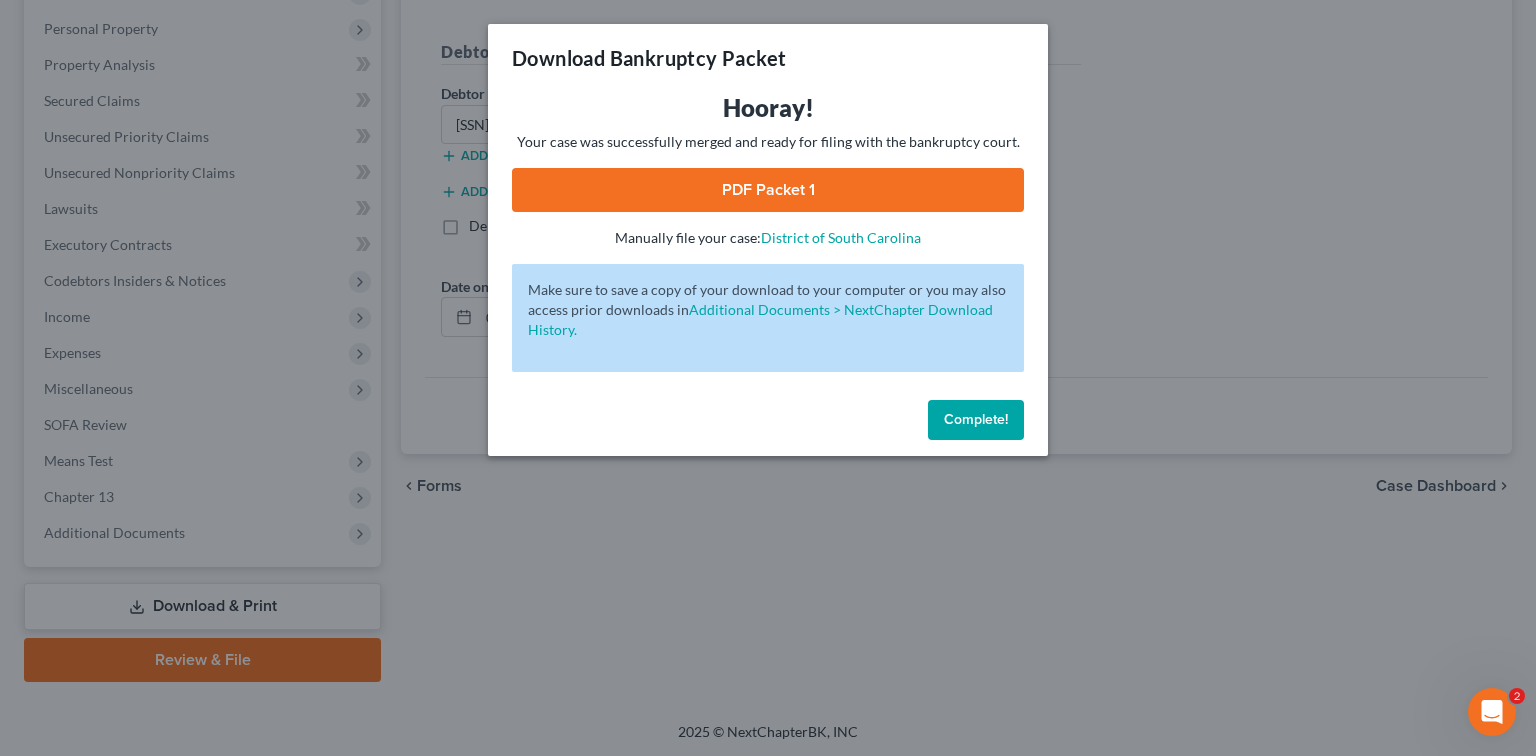 click on "Complete!" at bounding box center (976, 419) 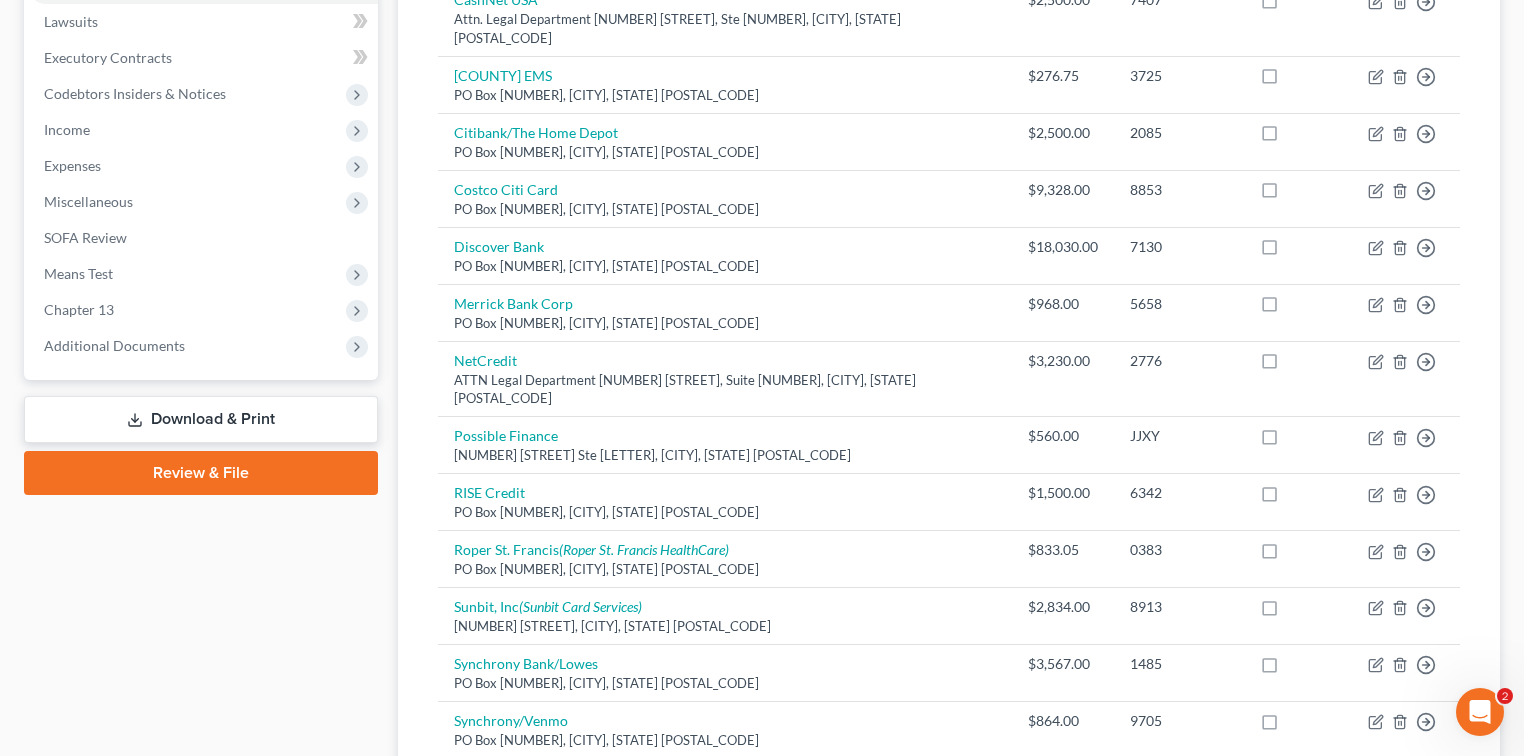 scroll, scrollTop: 533, scrollLeft: 0, axis: vertical 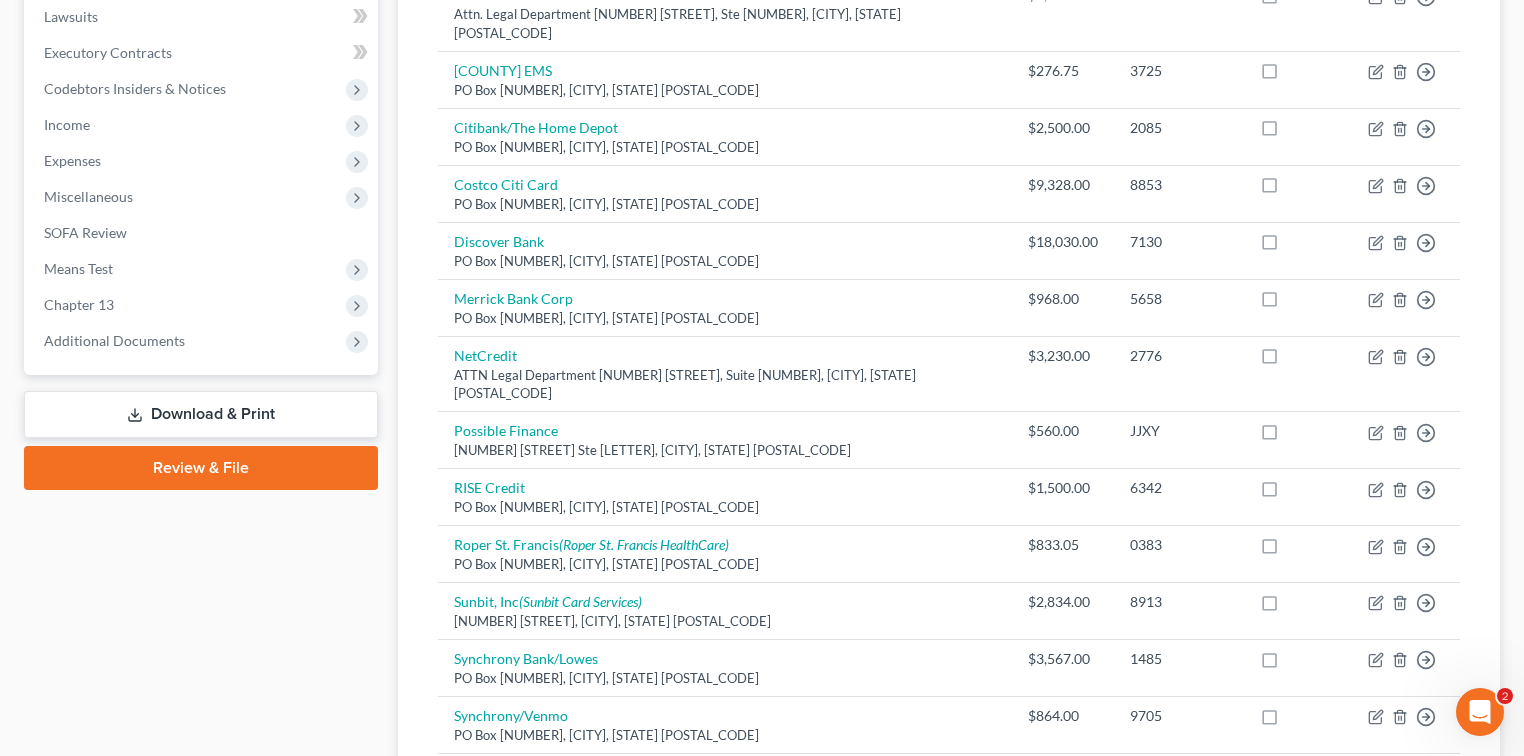 click on "Download & Print" at bounding box center (201, 414) 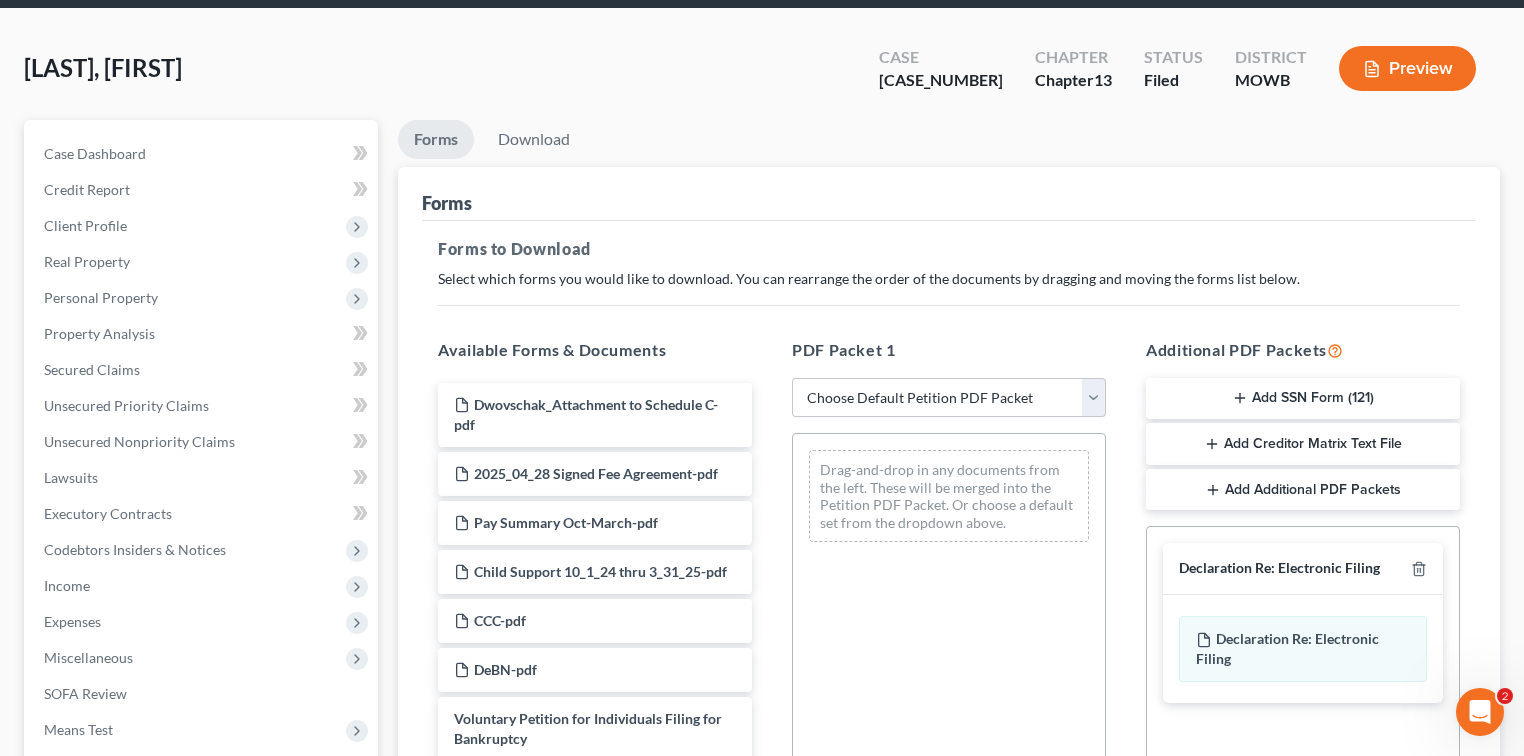 scroll, scrollTop: 0, scrollLeft: 0, axis: both 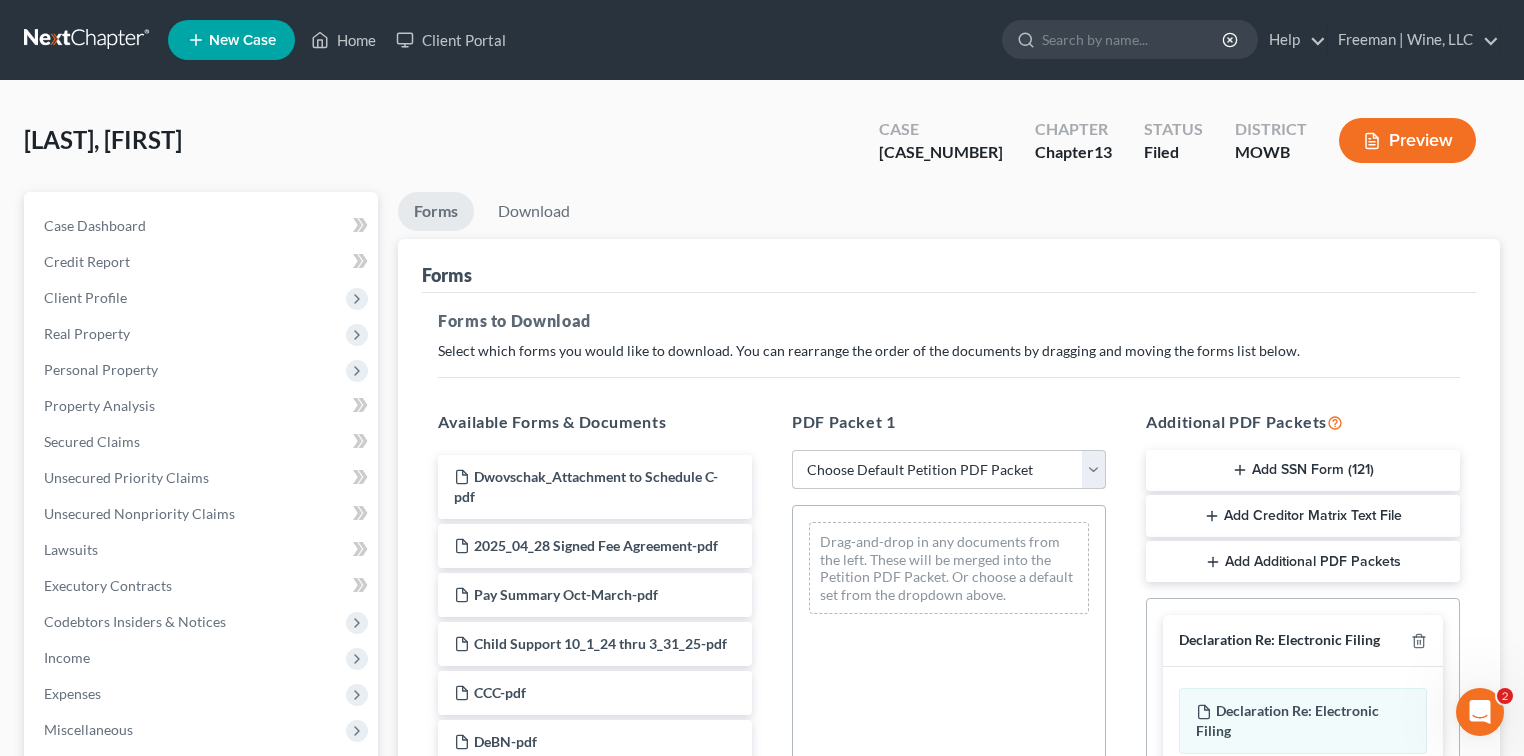 click on "Choose Default Petition PDF Packet Complete Bankruptcy Petition (all forms and schedules) Emergency Filing Forms (Petition and Creditor List Only) Amended Forms Signature Pages Only Supplemental Post Petition (Sch. I & J) Supplemental Post Petition (Sch. I) Supplemental Post Petition (Sch. J) Full petition & schedules 2021_01_25 draft" at bounding box center (949, 470) 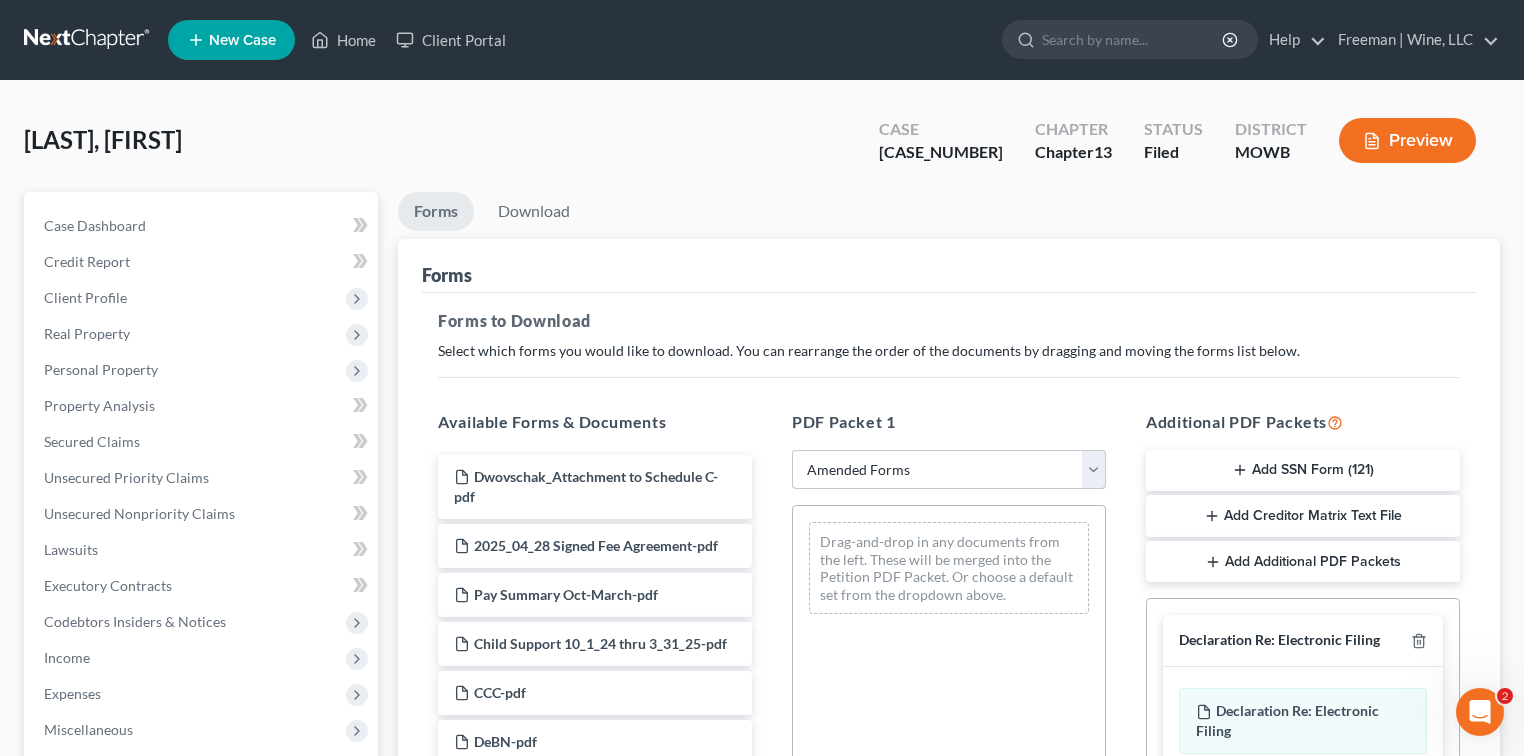 click on "Choose Default Petition PDF Packet Complete Bankruptcy Petition (all forms and schedules) Emergency Filing Forms (Petition and Creditor List Only) Amended Forms Signature Pages Only Supplemental Post Petition (Sch. I & J) Supplemental Post Petition (Sch. I) Supplemental Post Petition (Sch. J) Full petition & schedules 2021_01_25 draft" at bounding box center [949, 470] 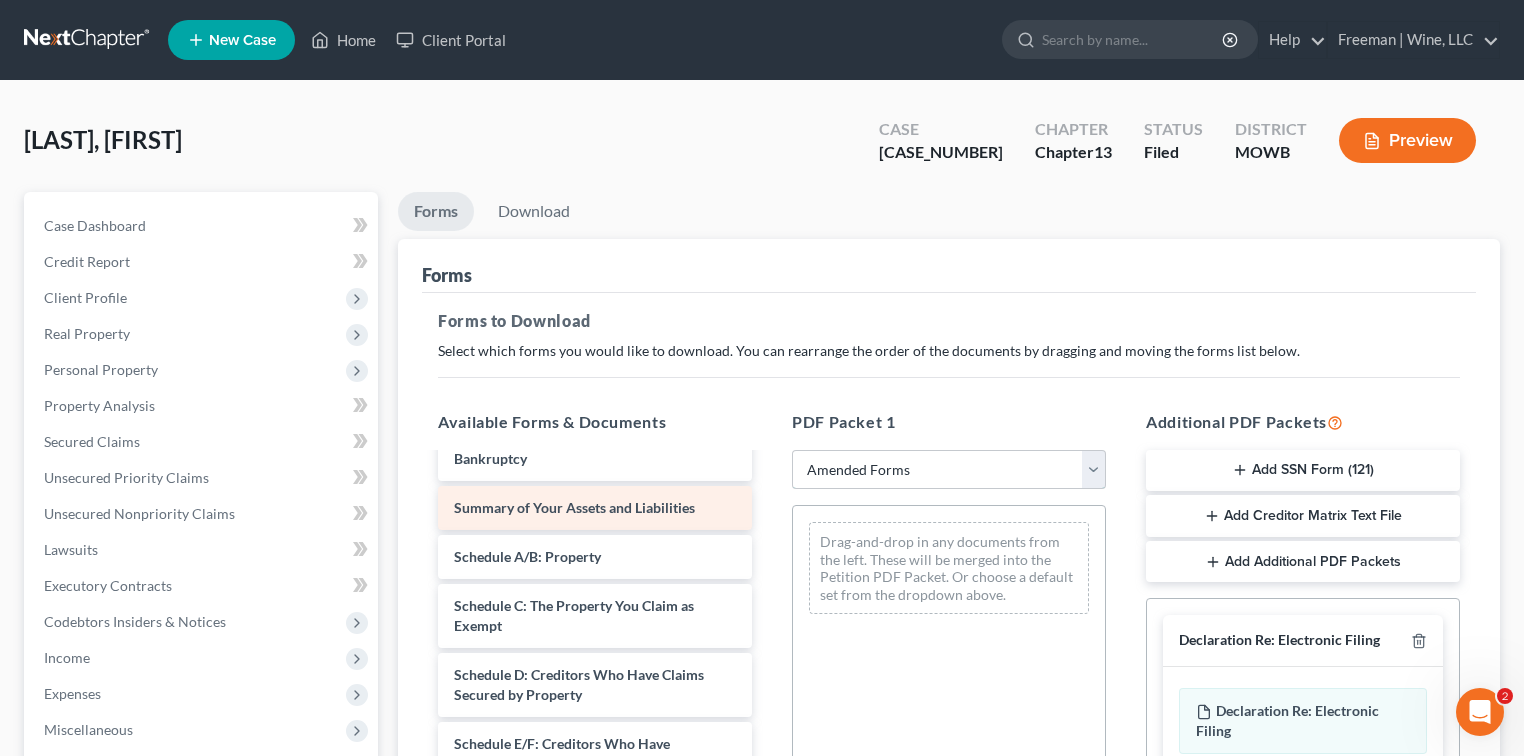 scroll, scrollTop: 0, scrollLeft: 0, axis: both 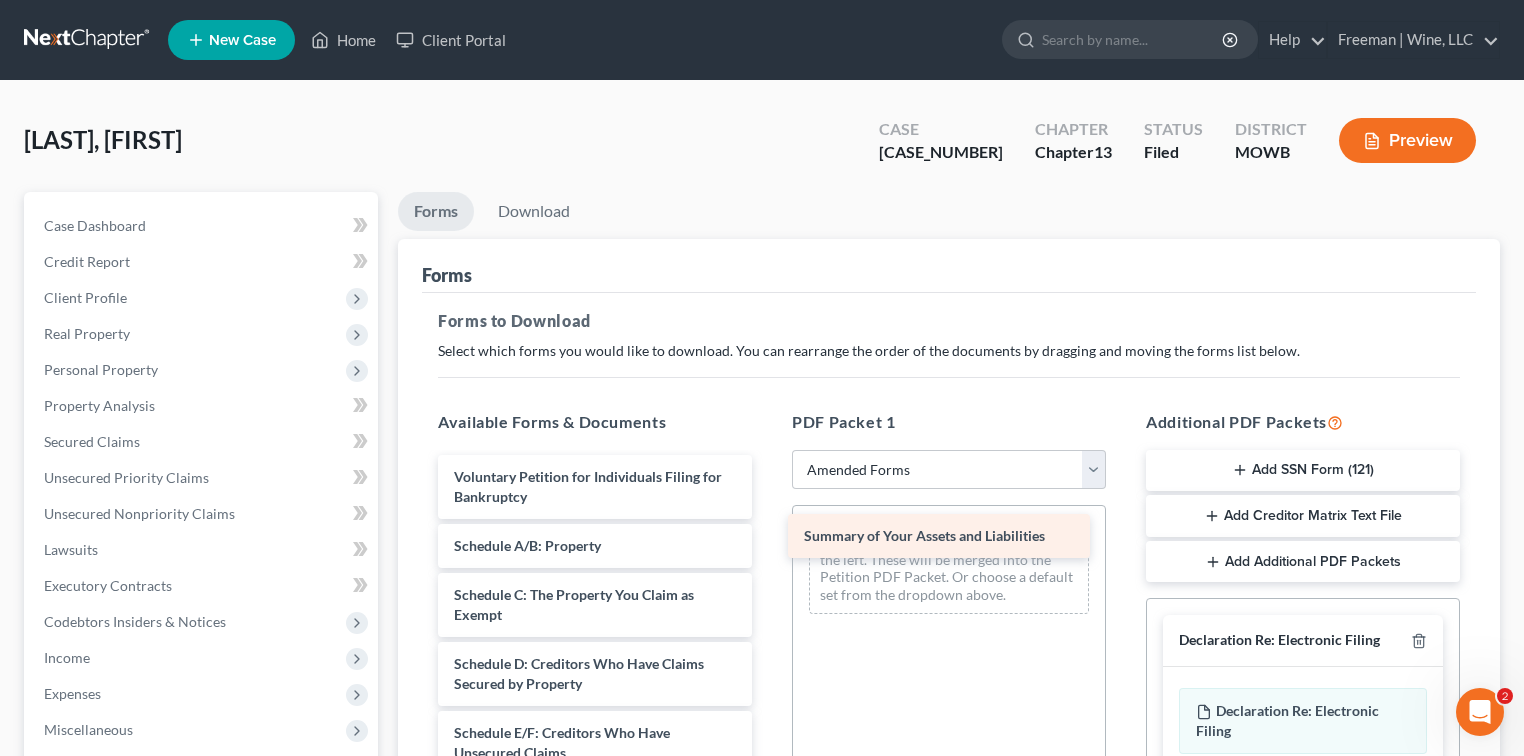 drag, startPoint x: 594, startPoint y: 544, endPoint x: 944, endPoint y: 536, distance: 350.09143 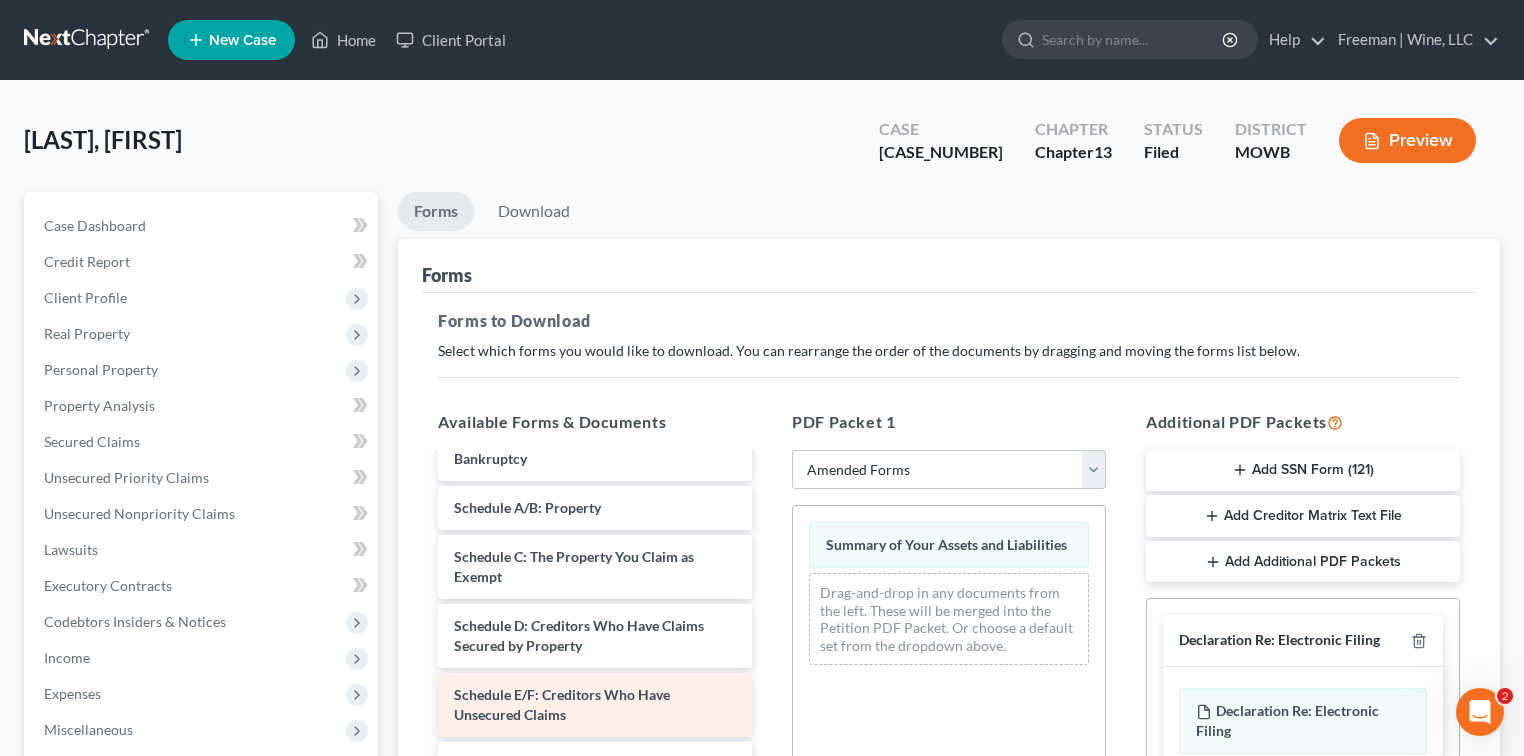 scroll, scrollTop: 133, scrollLeft: 0, axis: vertical 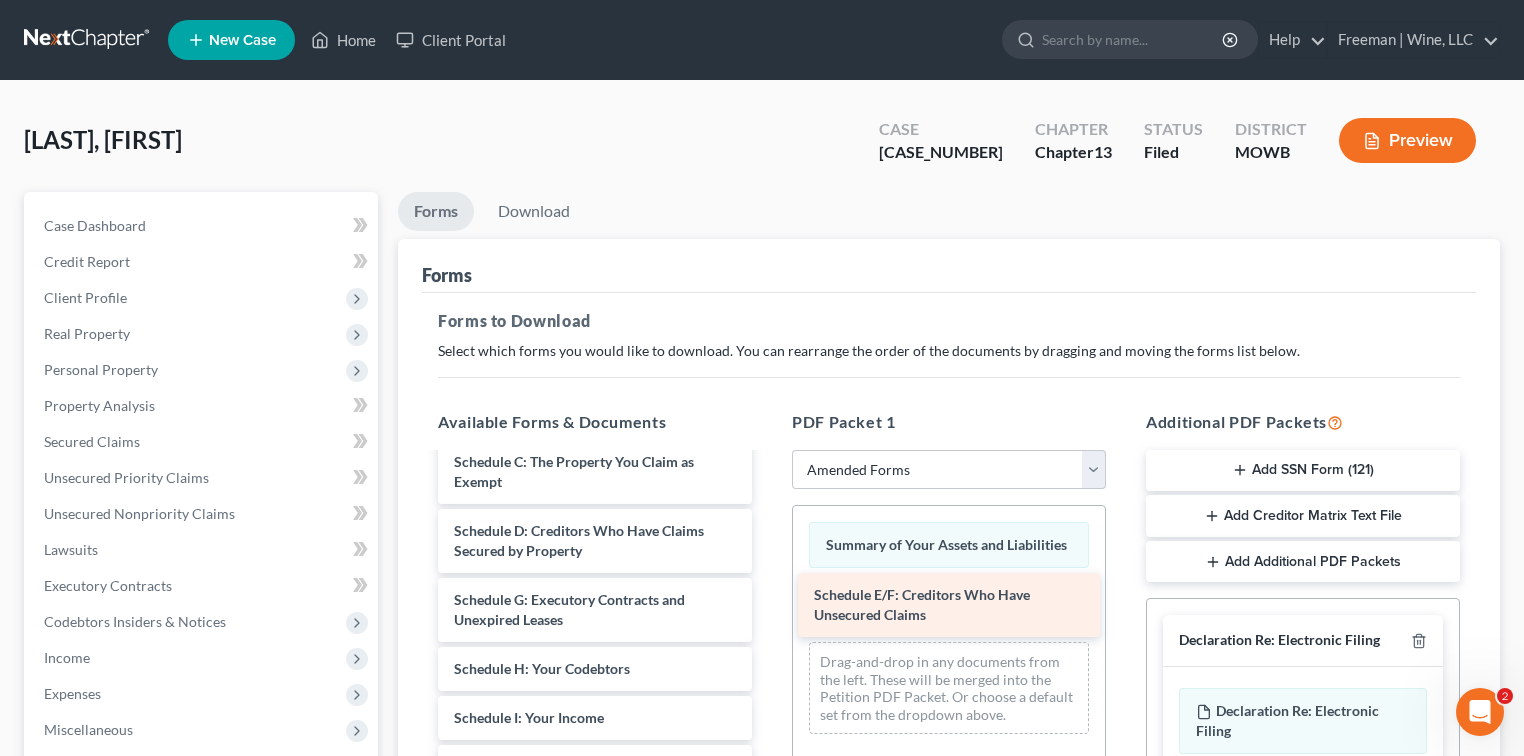 drag, startPoint x: 596, startPoint y: 611, endPoint x: 967, endPoint y: 608, distance: 371.01212 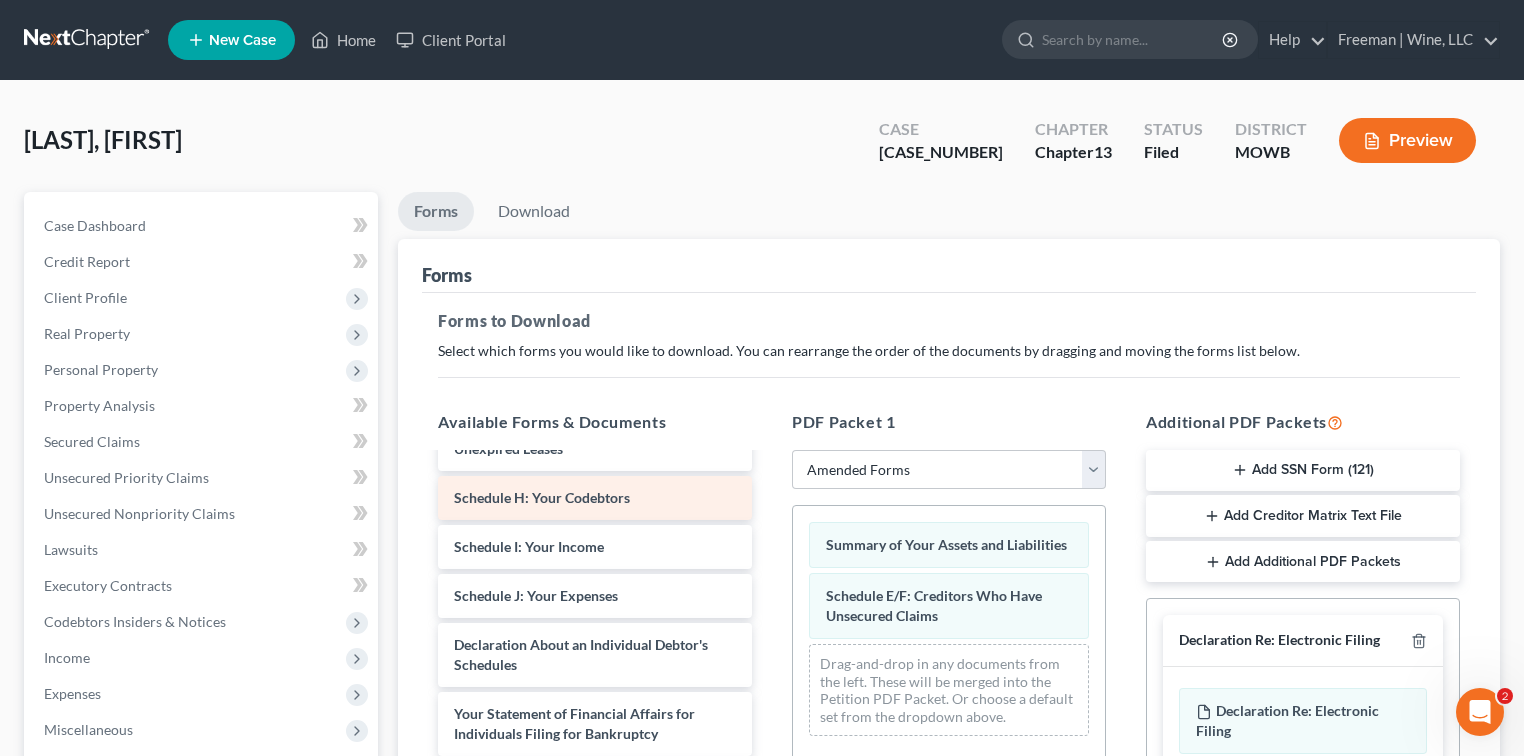 scroll, scrollTop: 349, scrollLeft: 0, axis: vertical 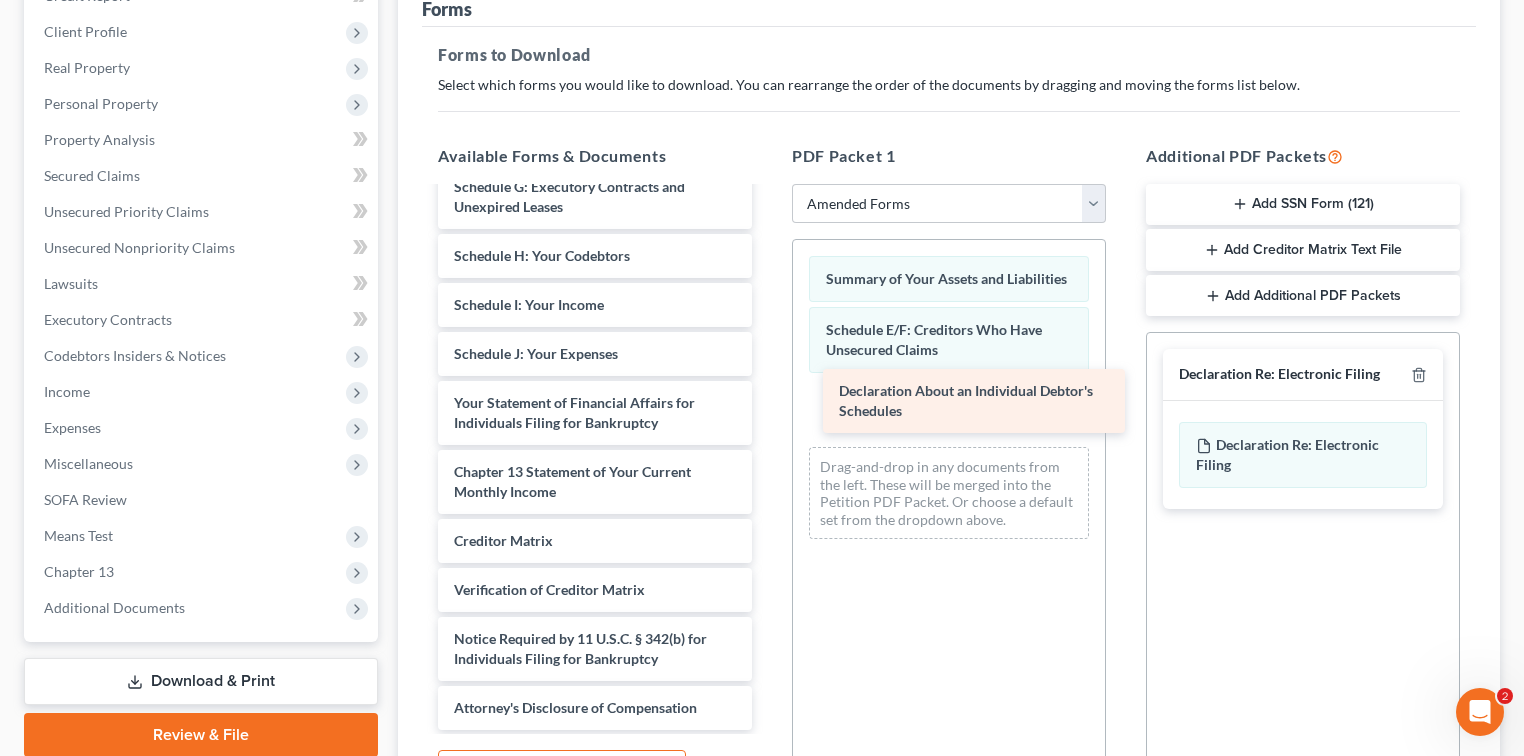 drag, startPoint x: 576, startPoint y: 348, endPoint x: 961, endPoint y: 408, distance: 389.64728 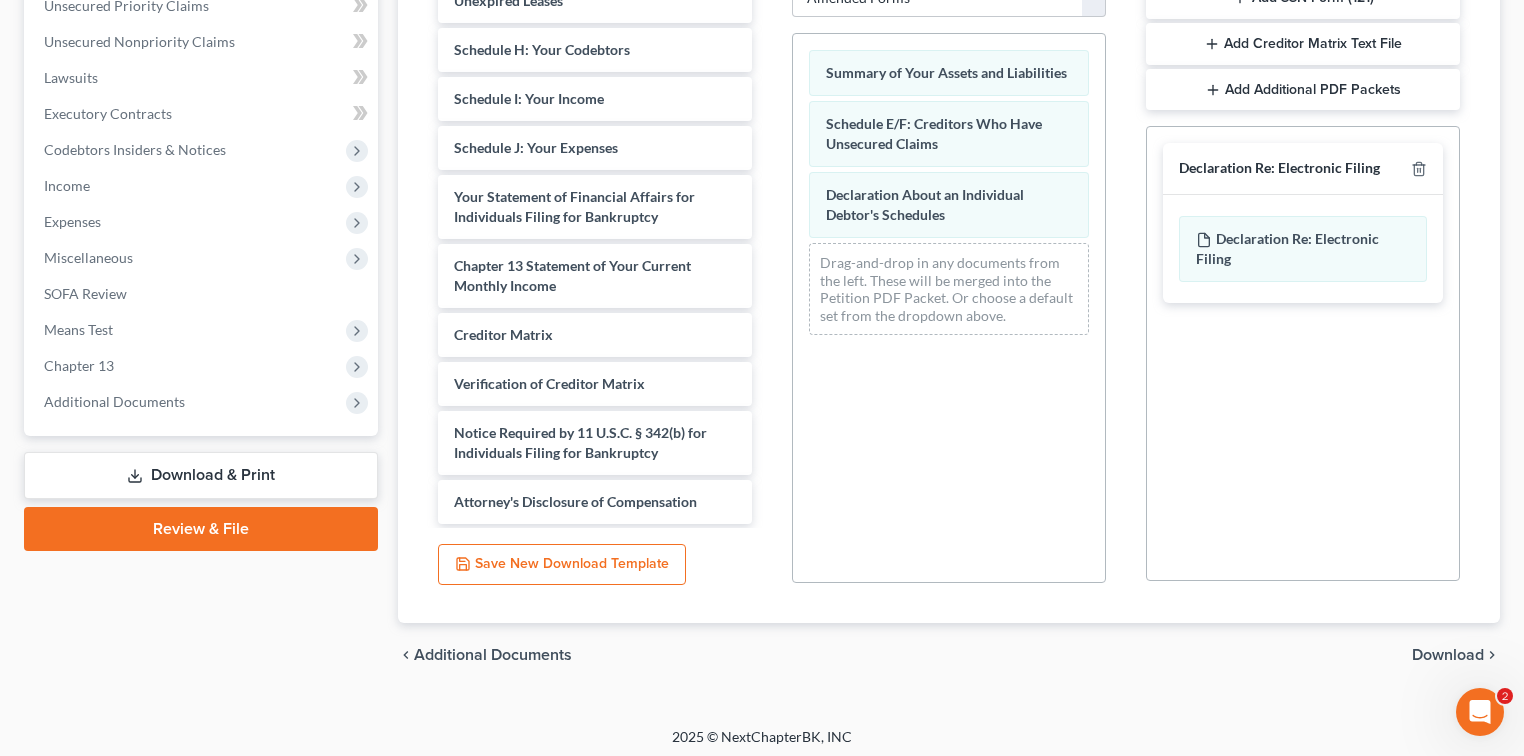 scroll, scrollTop: 477, scrollLeft: 0, axis: vertical 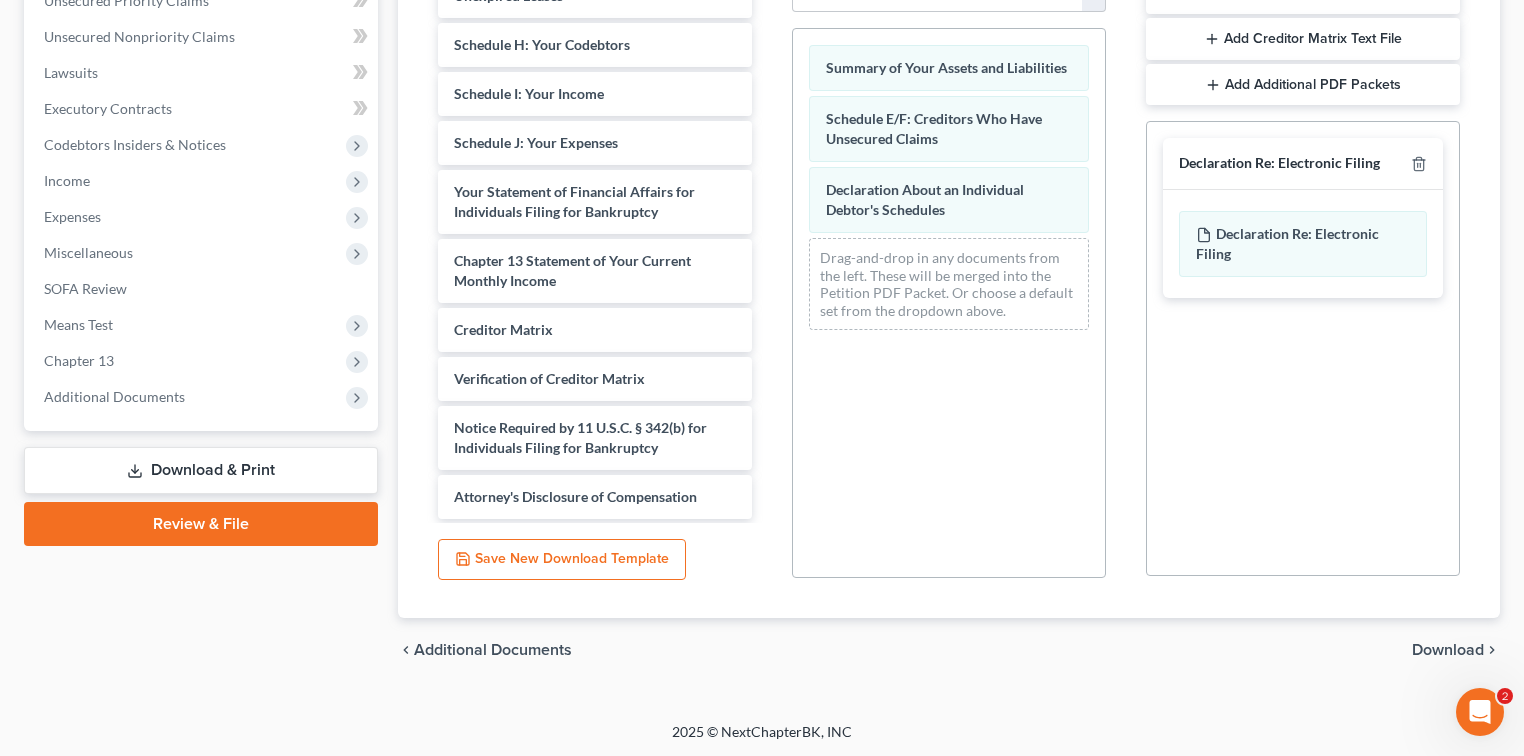 click on "Download" at bounding box center (1448, 650) 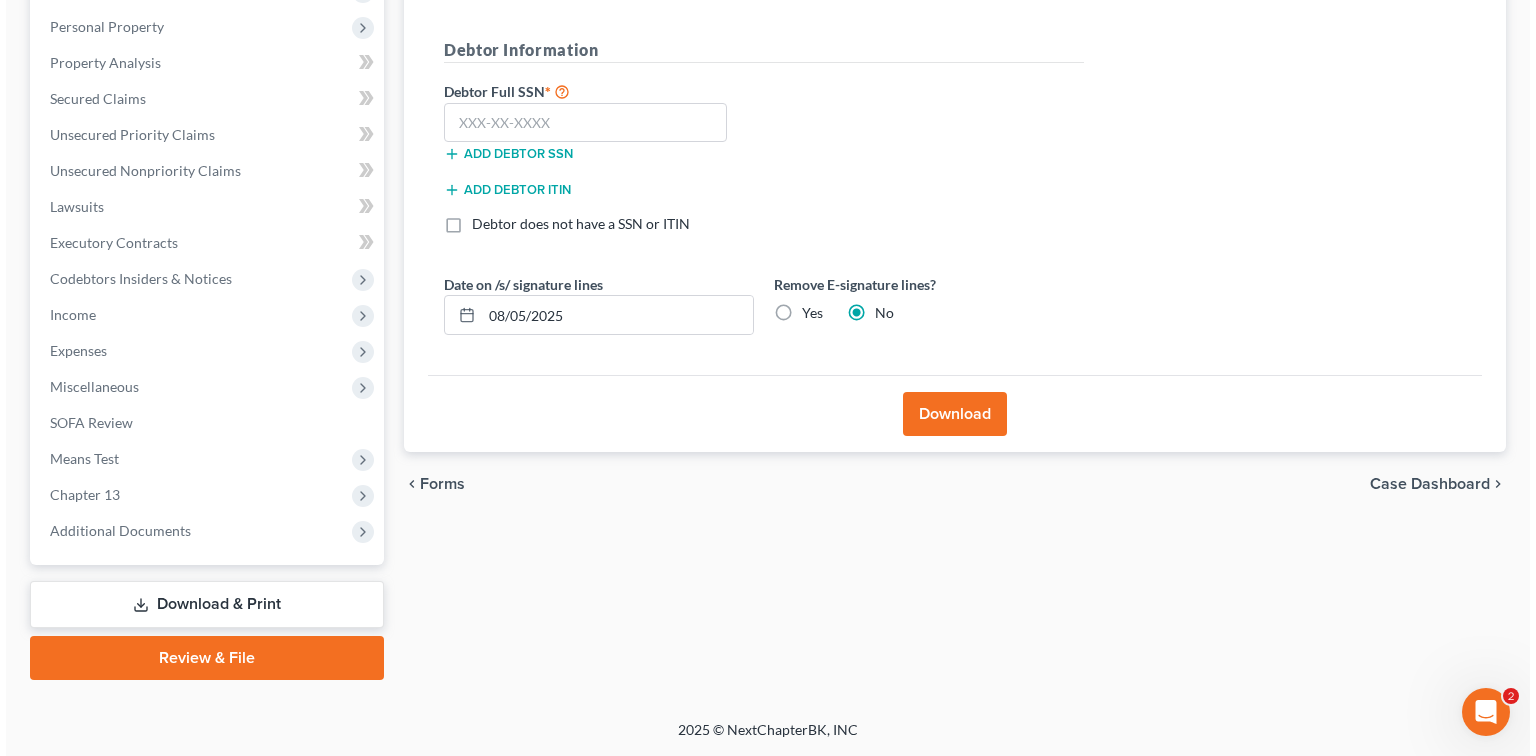 scroll, scrollTop: 341, scrollLeft: 0, axis: vertical 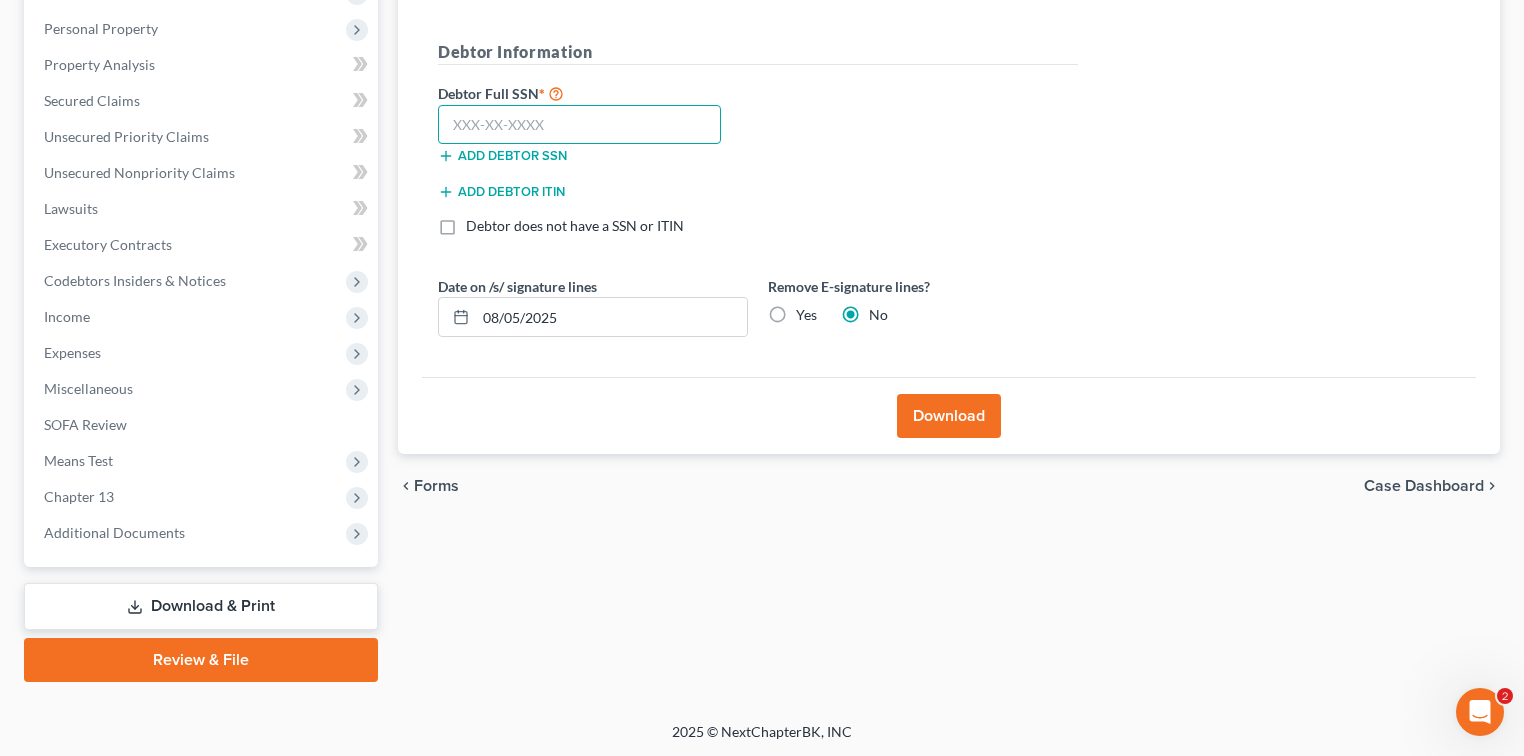 click at bounding box center [579, 125] 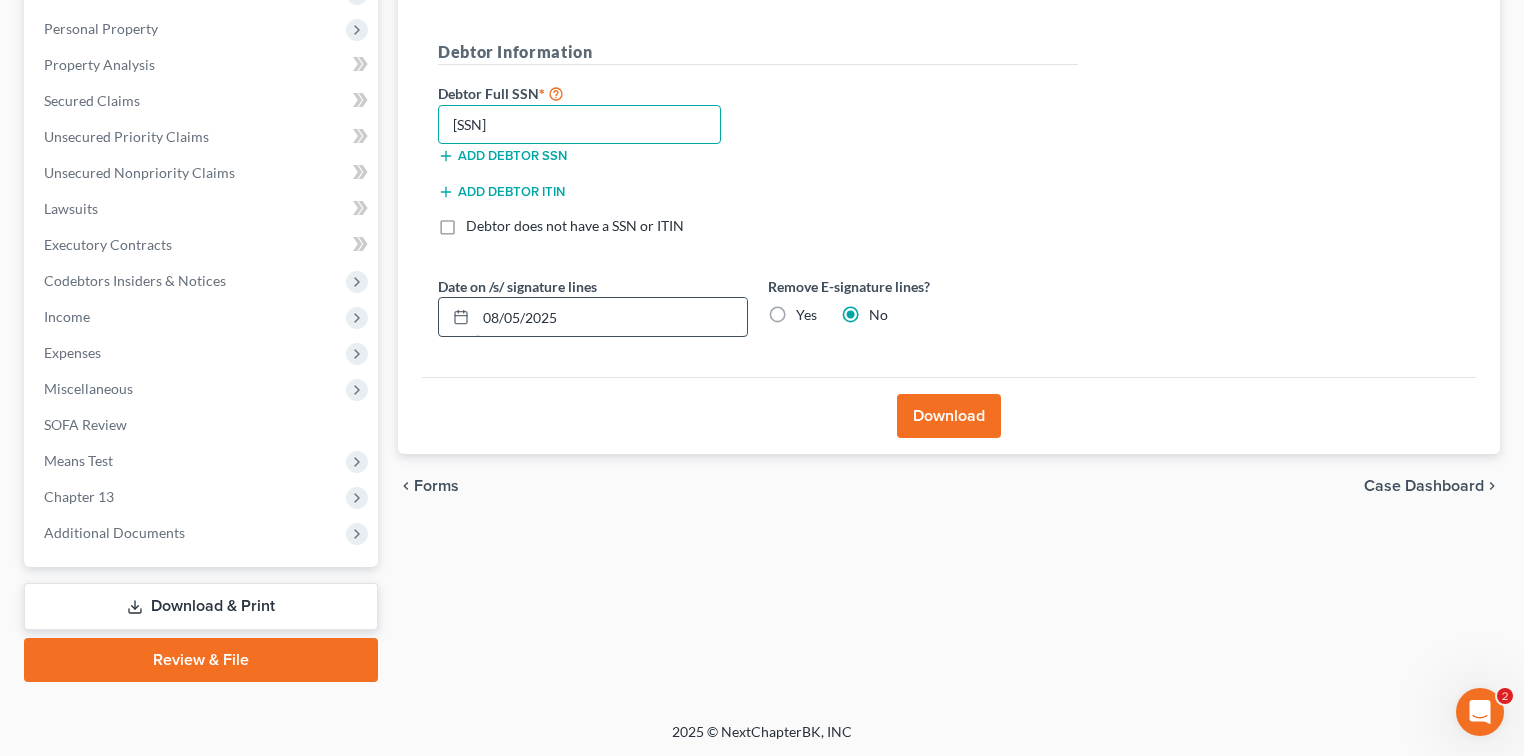 type on "249-39-6877" 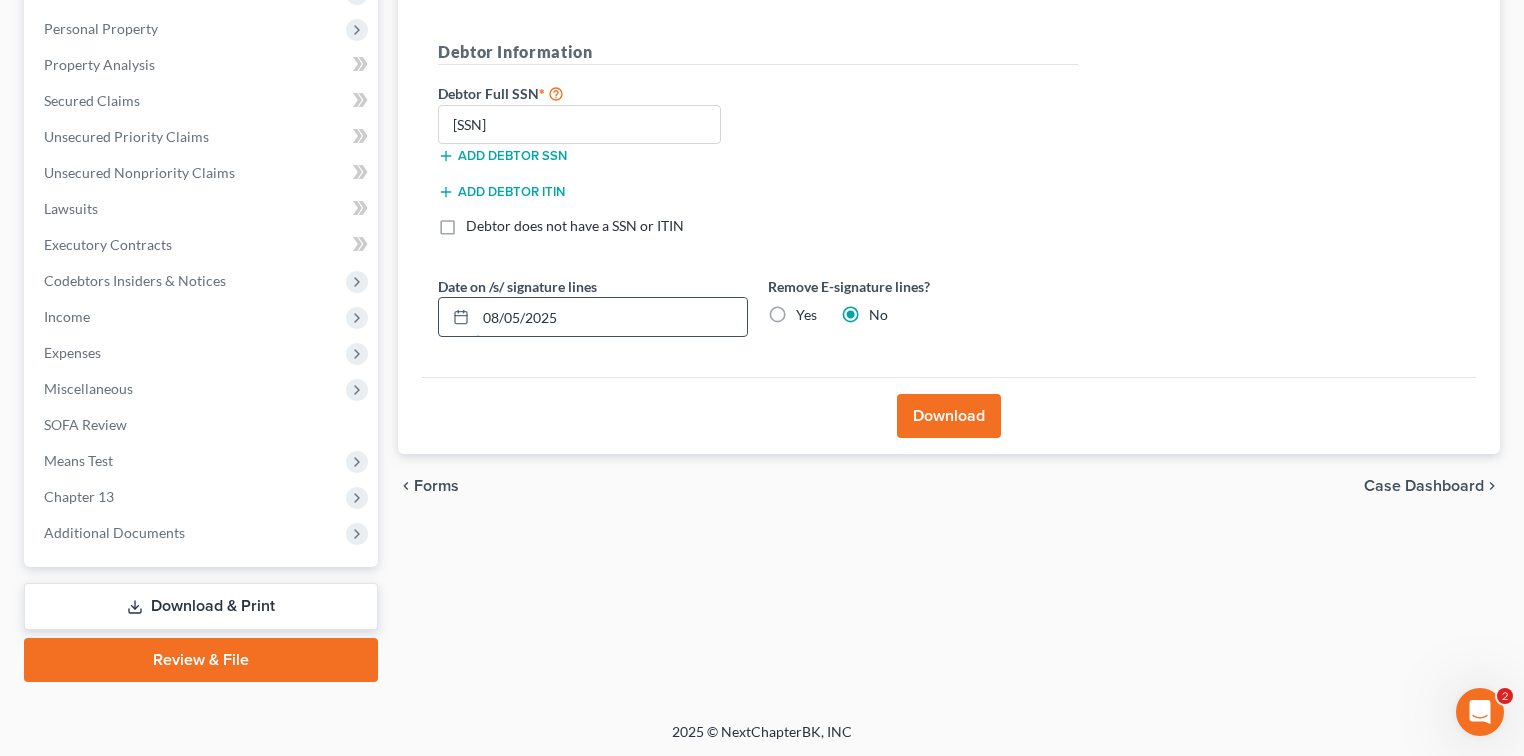 click on "08/05/2025" at bounding box center (611, 317) 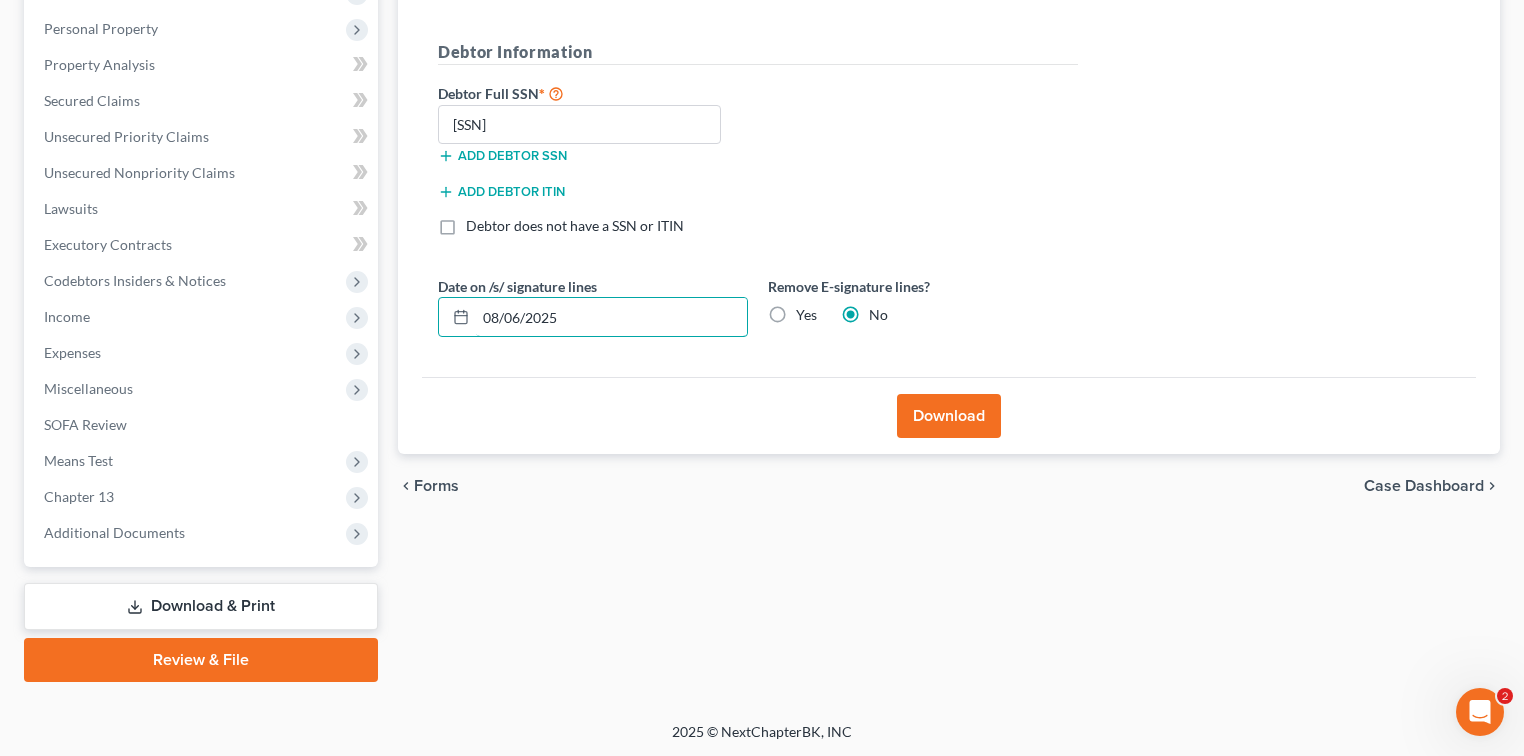 type on "08/06/2025" 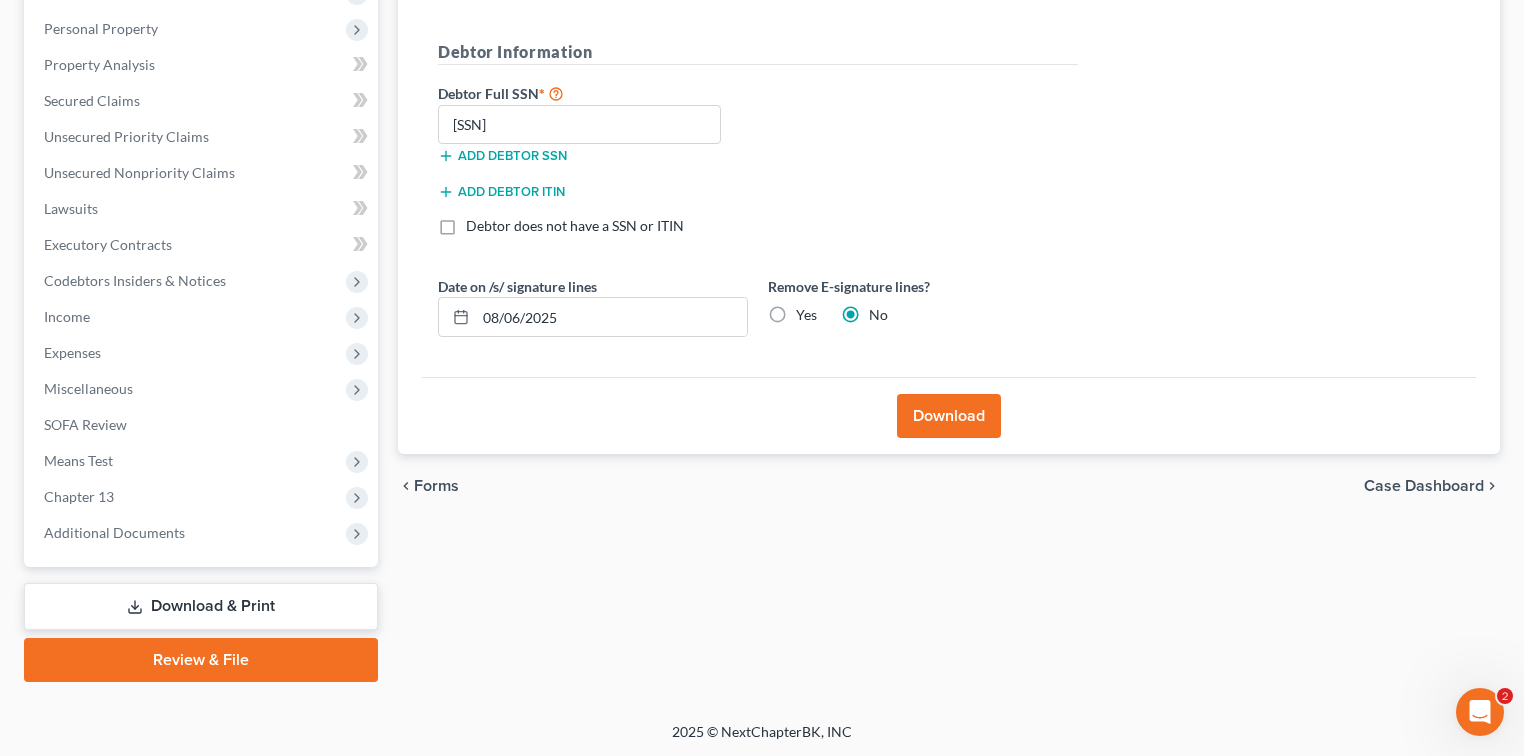 click on "Download" at bounding box center (949, 416) 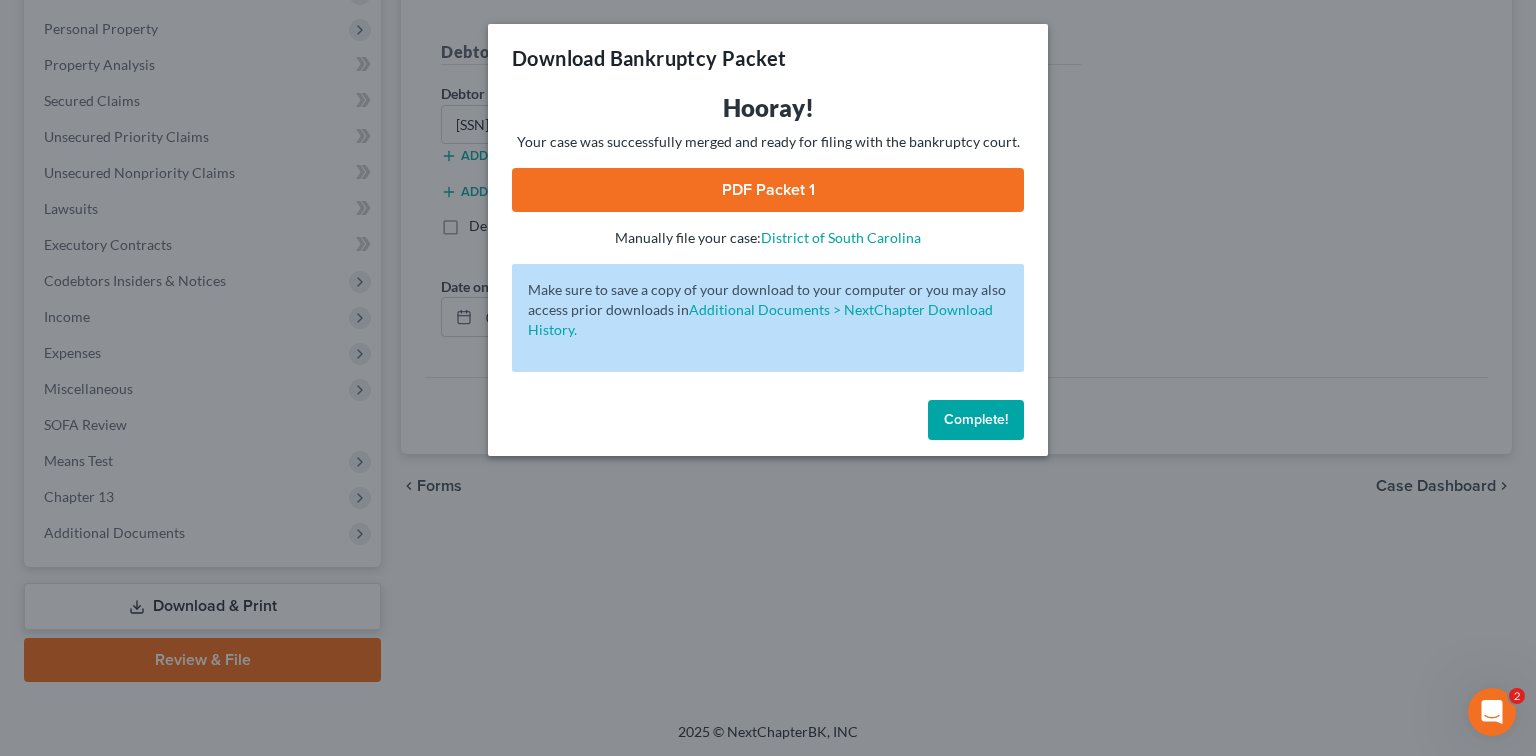 click on "PDF Packet 1" at bounding box center [768, 190] 